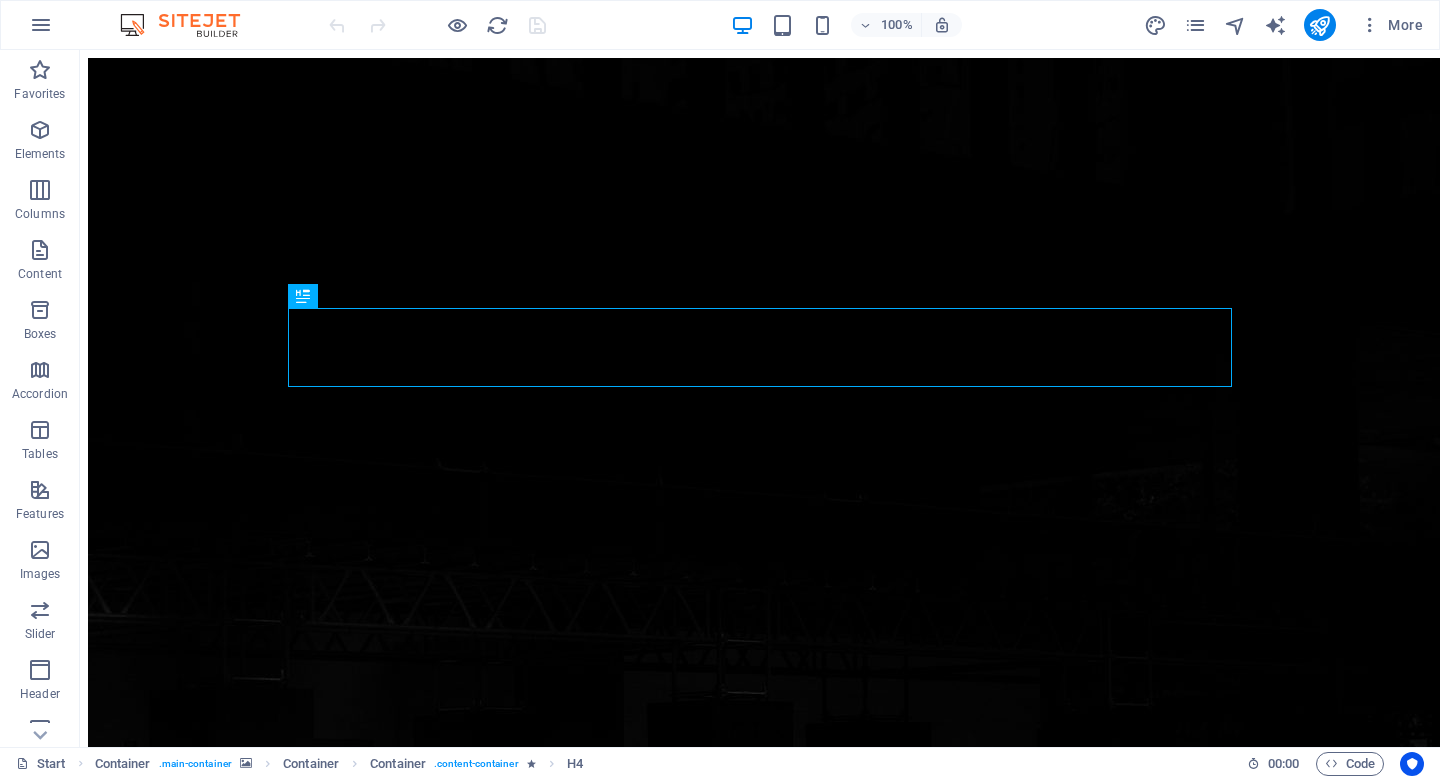 scroll, scrollTop: 0, scrollLeft: 0, axis: both 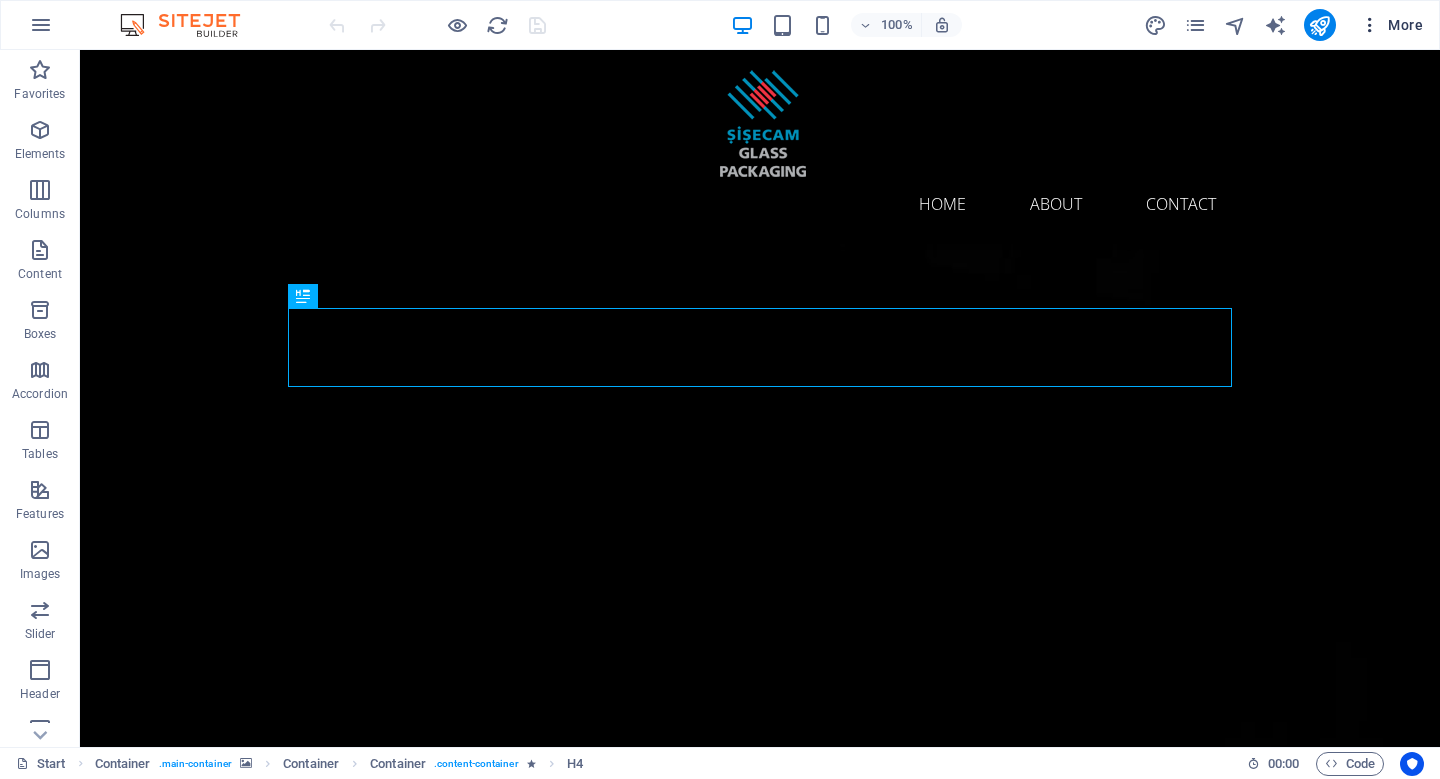 click on "More" at bounding box center (1391, 25) 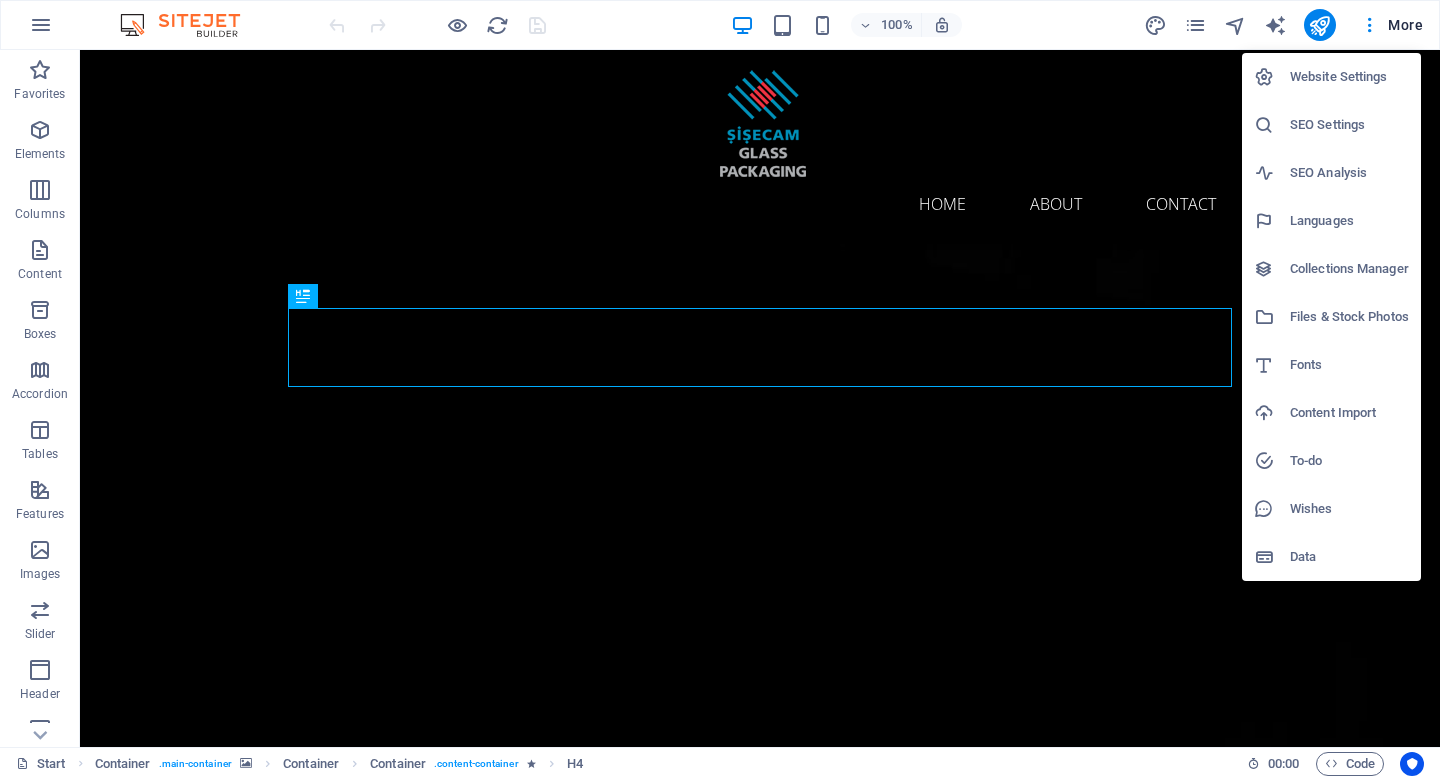 click on "Files & Stock Photos" at bounding box center (1349, 317) 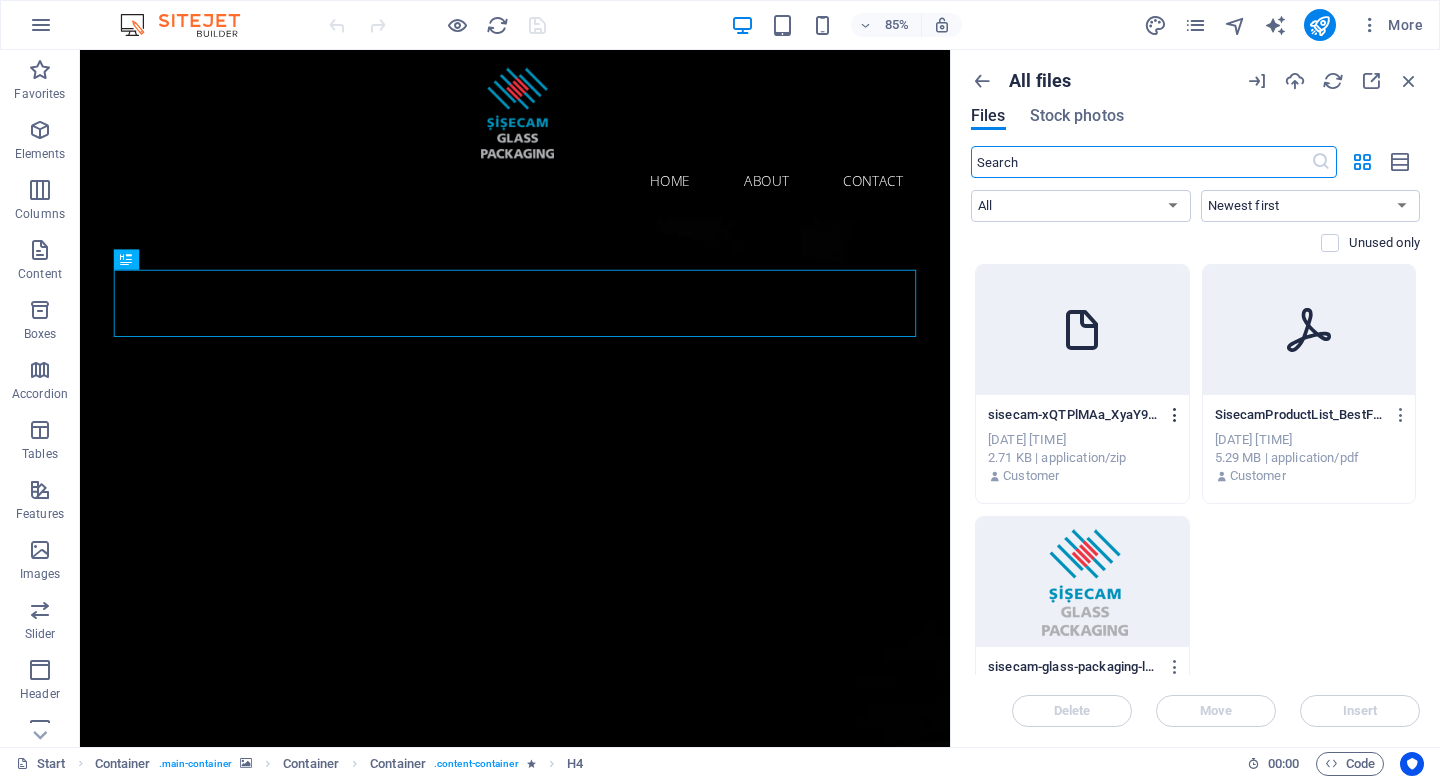 click at bounding box center [1175, 415] 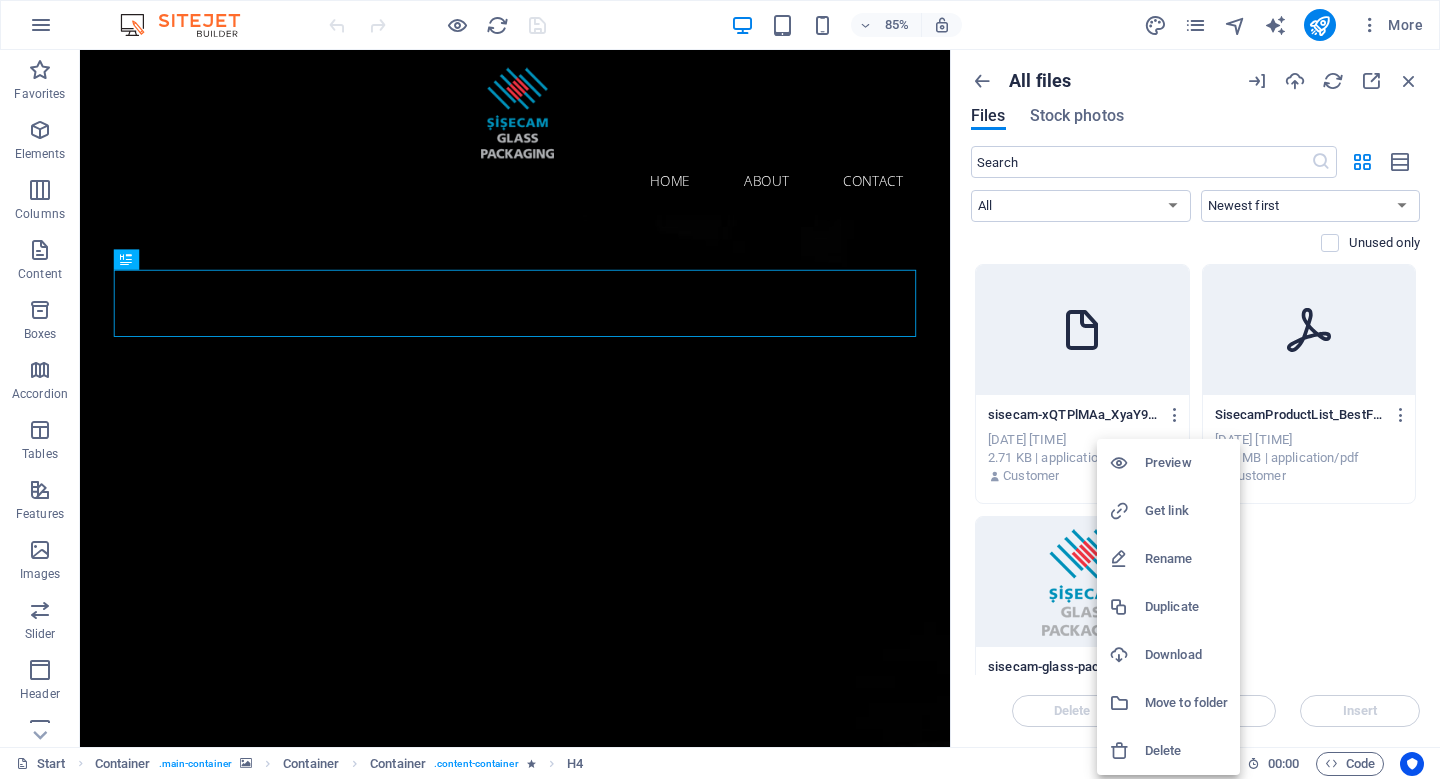 click on "Delete" at bounding box center (1186, 751) 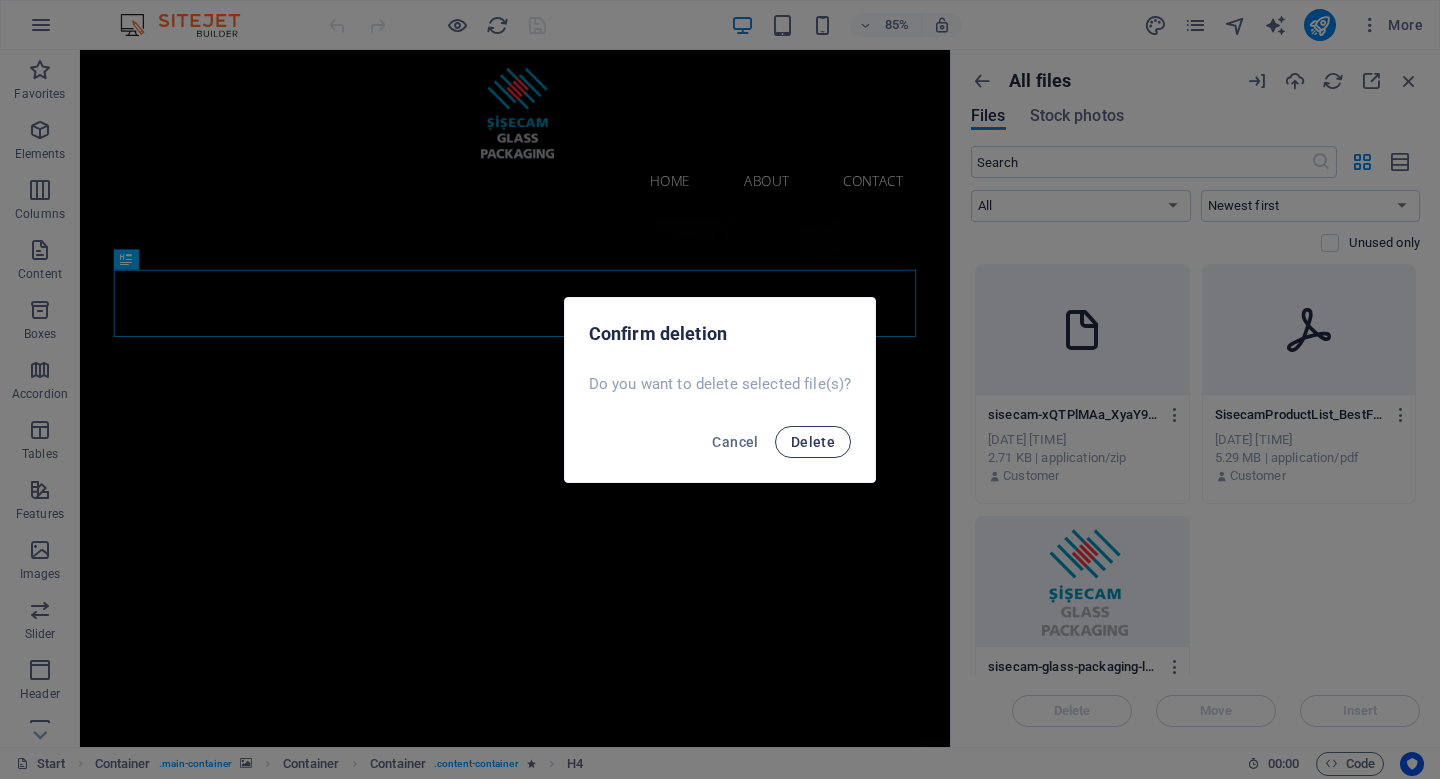 click on "Delete" at bounding box center [813, 442] 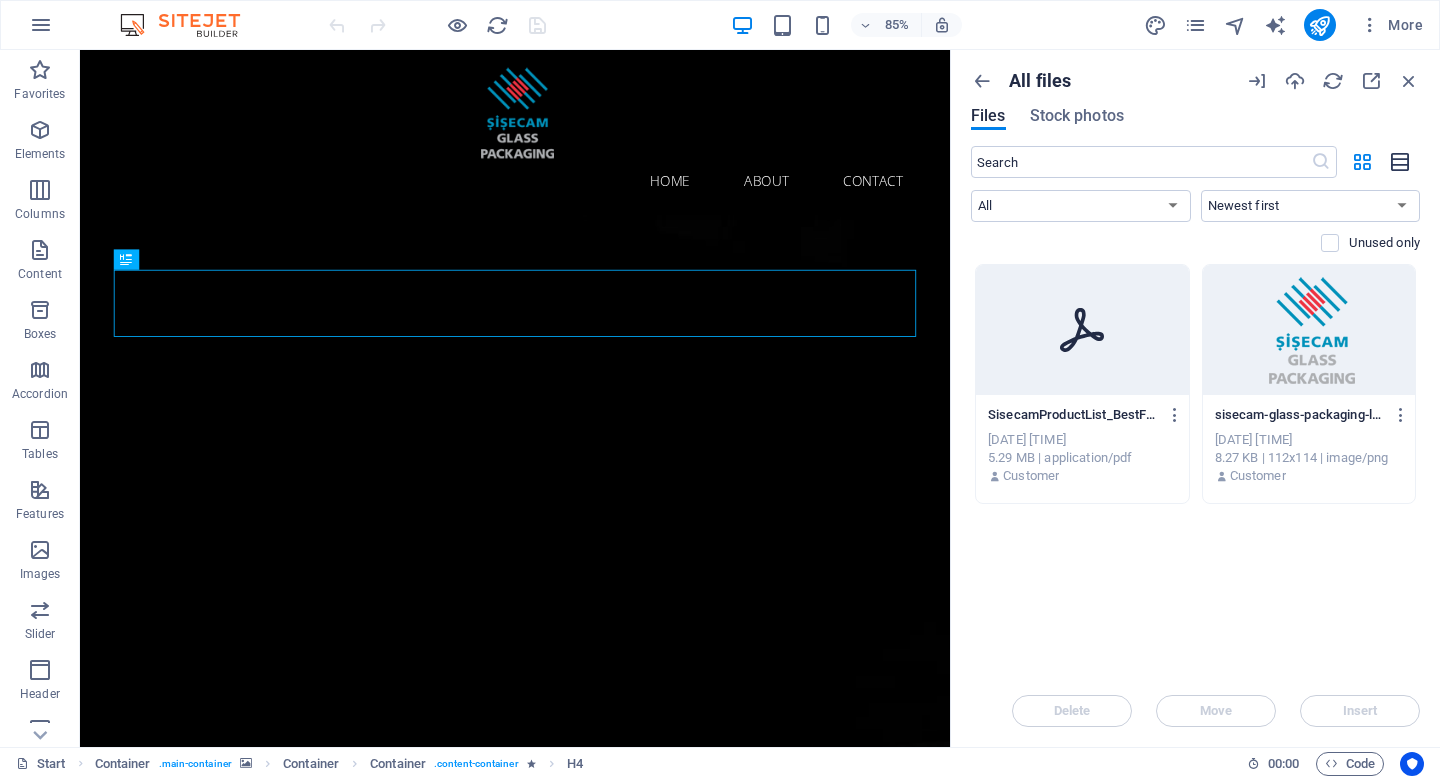 click at bounding box center [1401, 162] 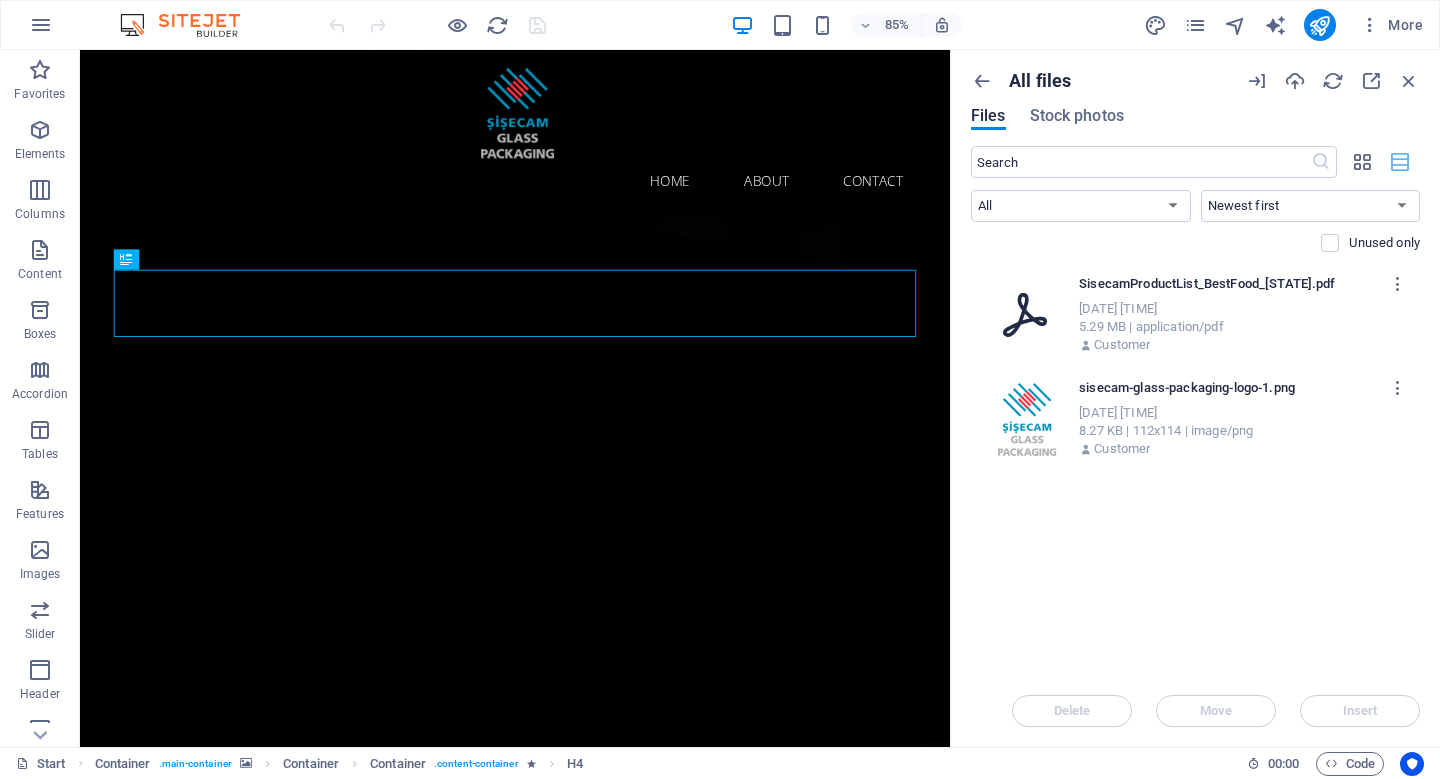 click at bounding box center [1401, 162] 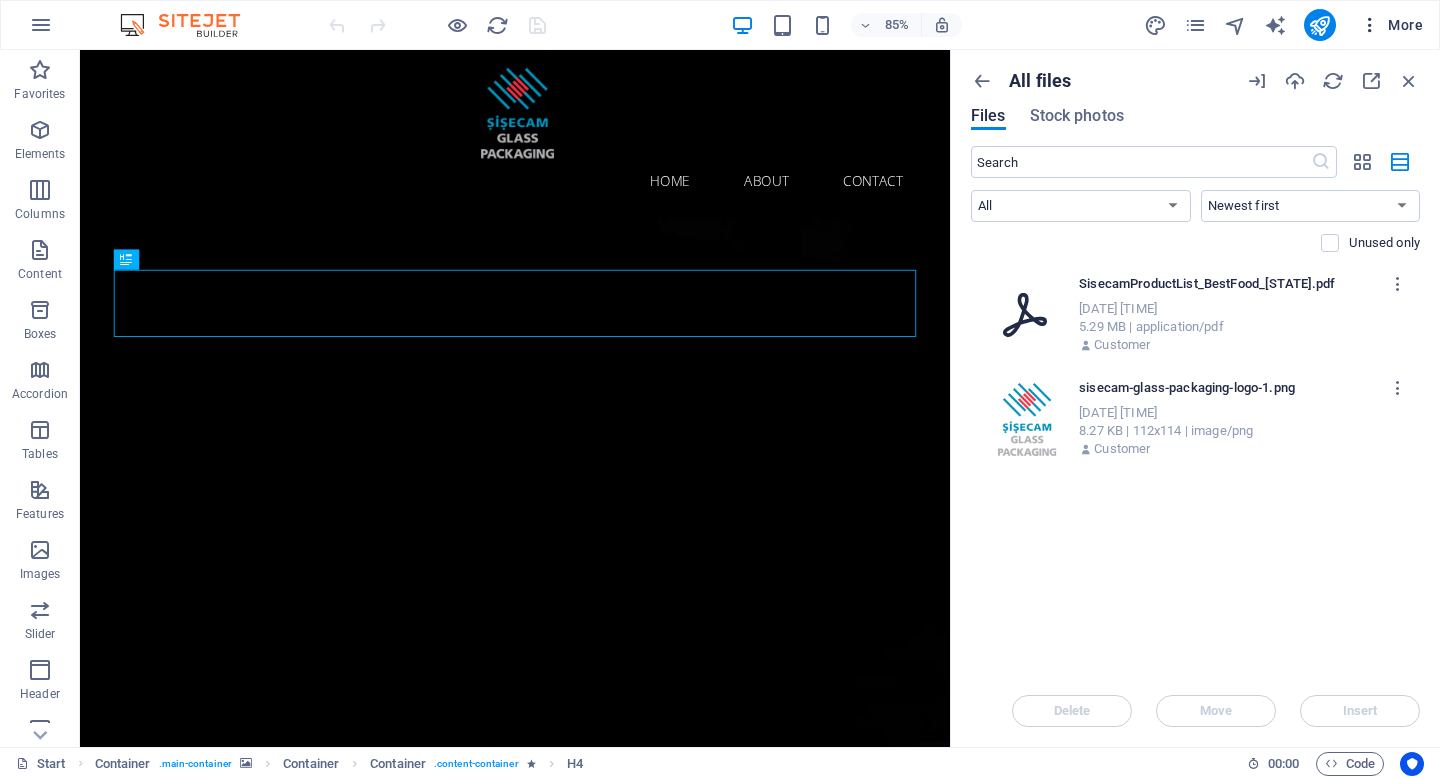 click at bounding box center [1370, 25] 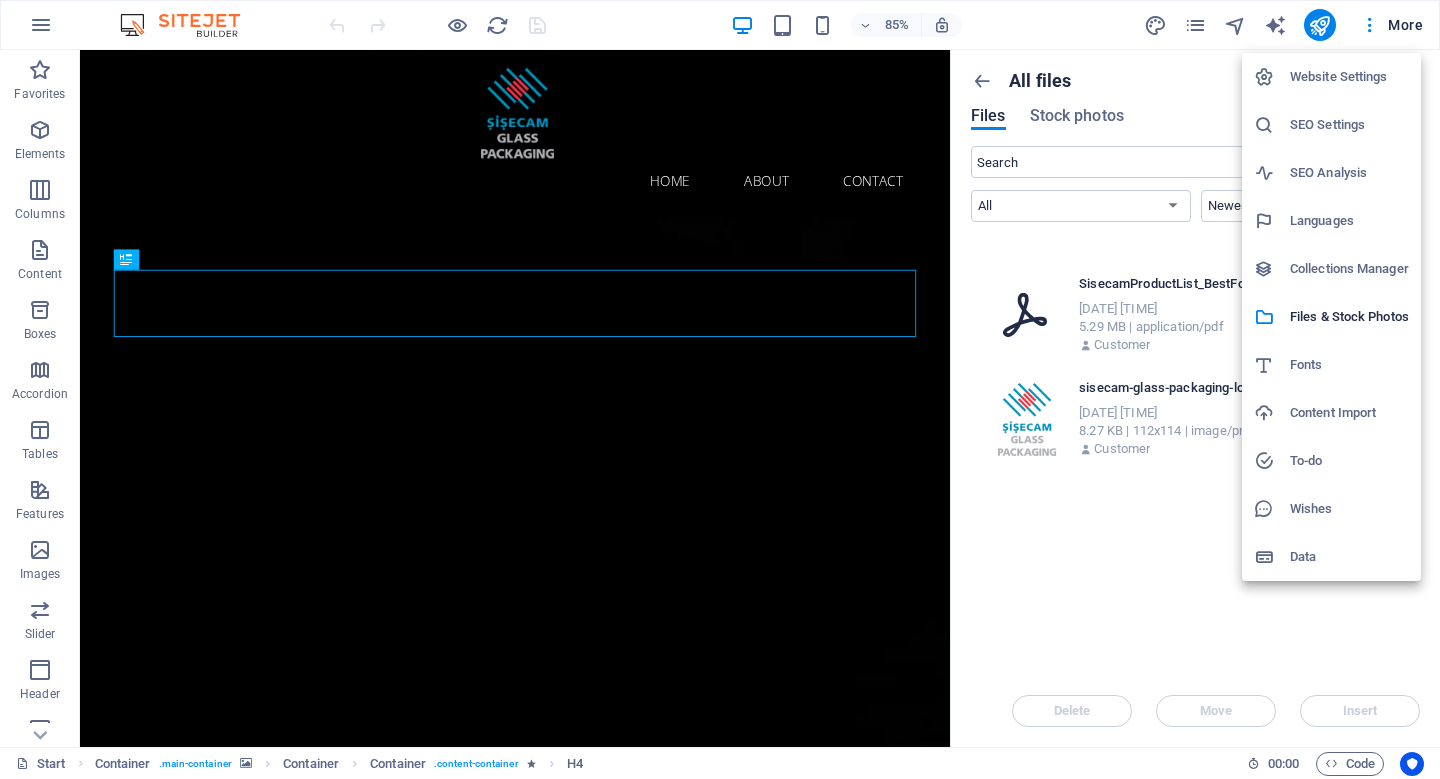 click on "Website Settings" at bounding box center [1349, 77] 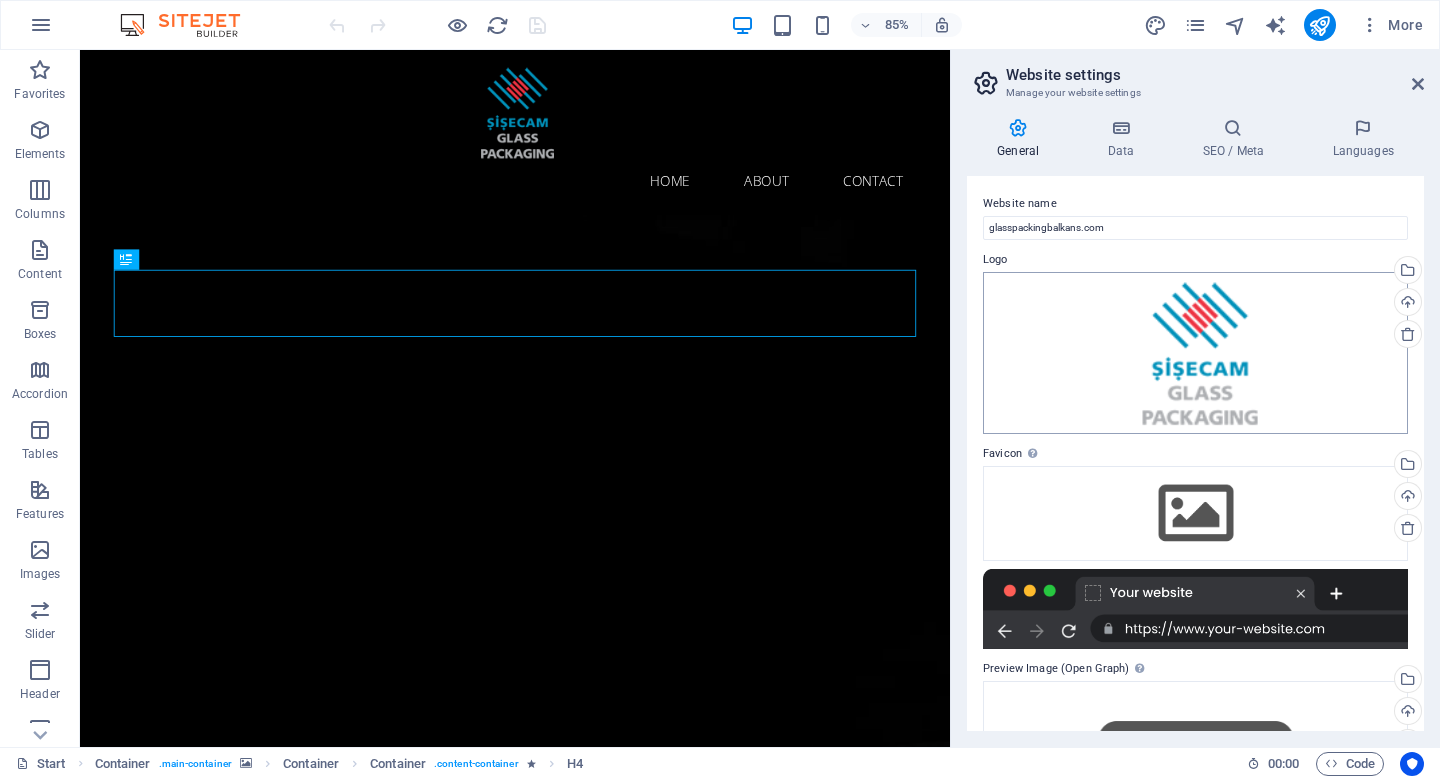 scroll, scrollTop: 195, scrollLeft: 0, axis: vertical 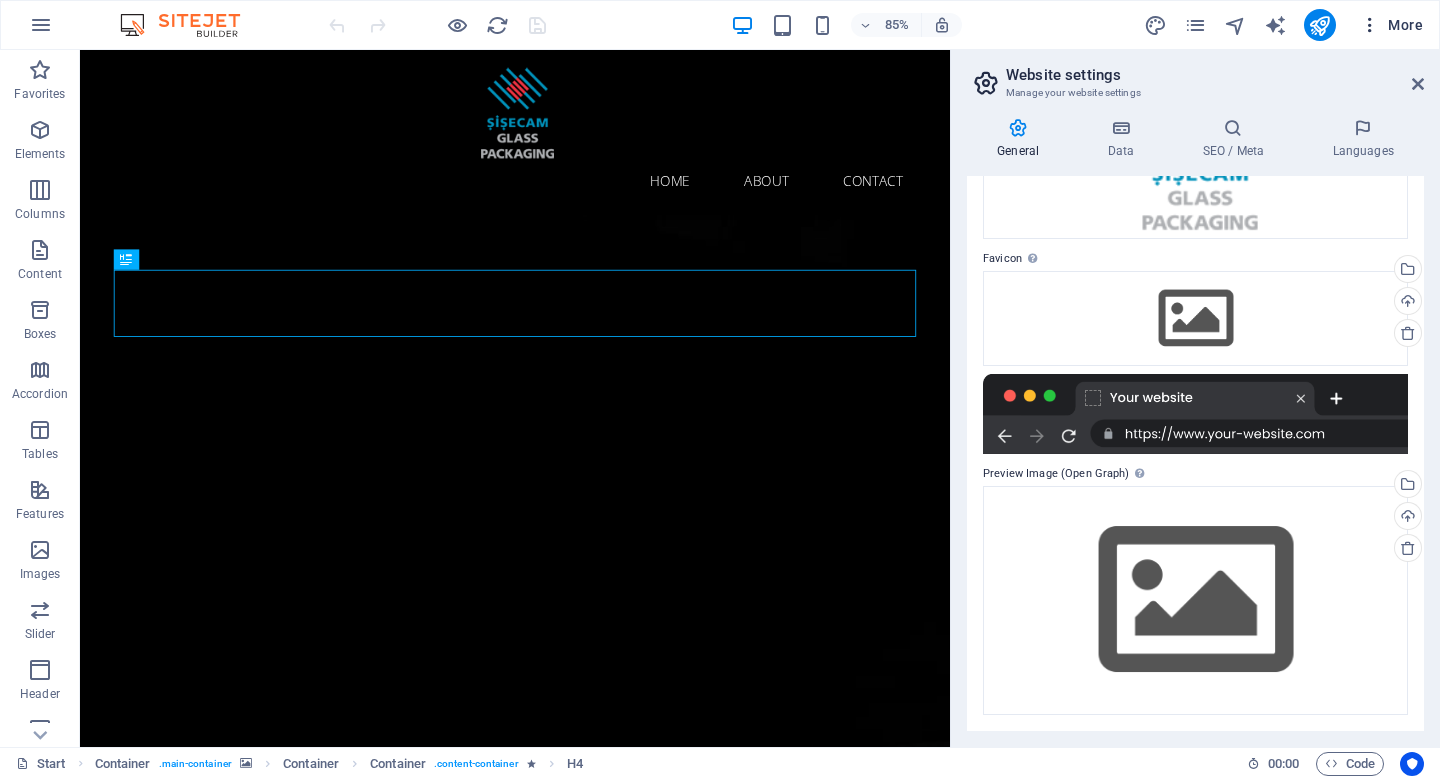 click on "More" at bounding box center (1391, 25) 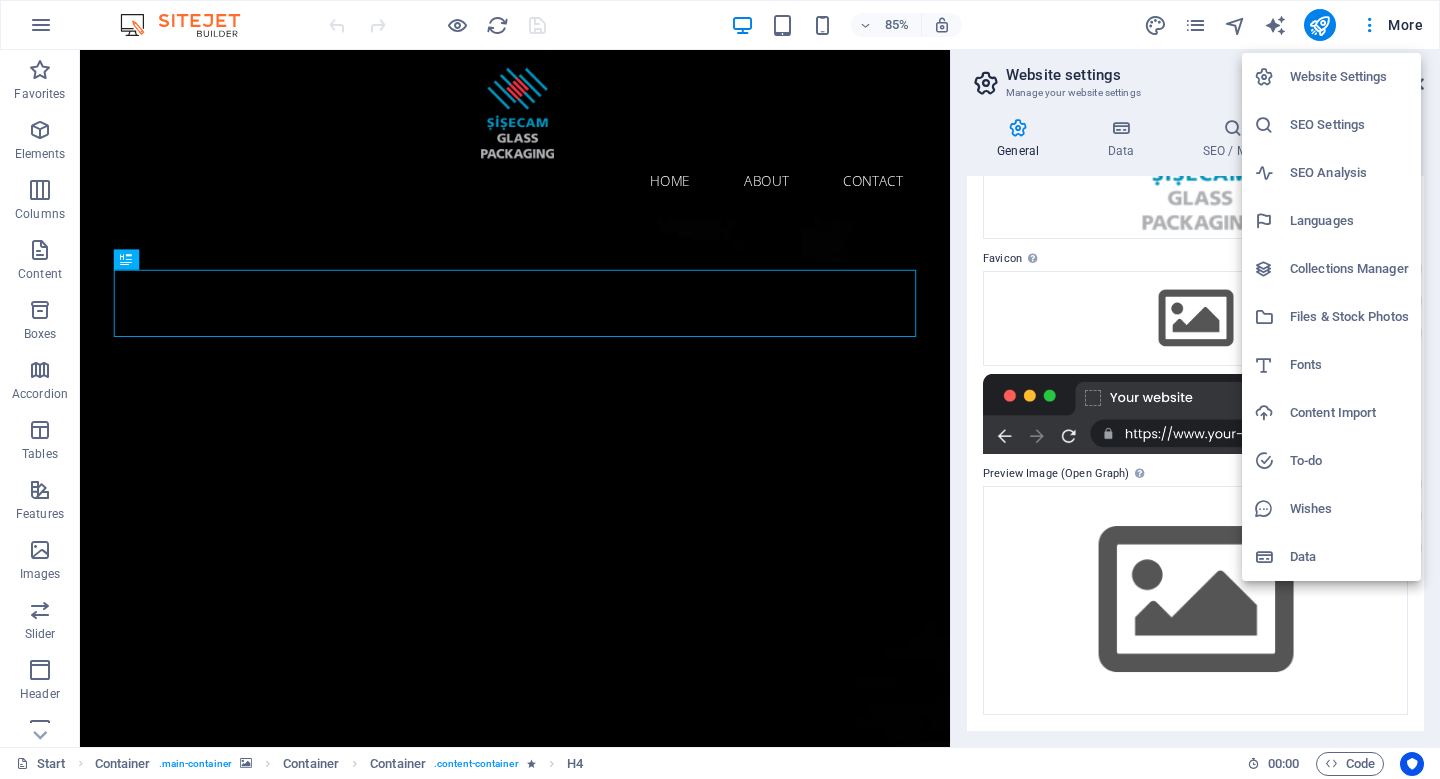 click on "Collections Manager" at bounding box center (1349, 269) 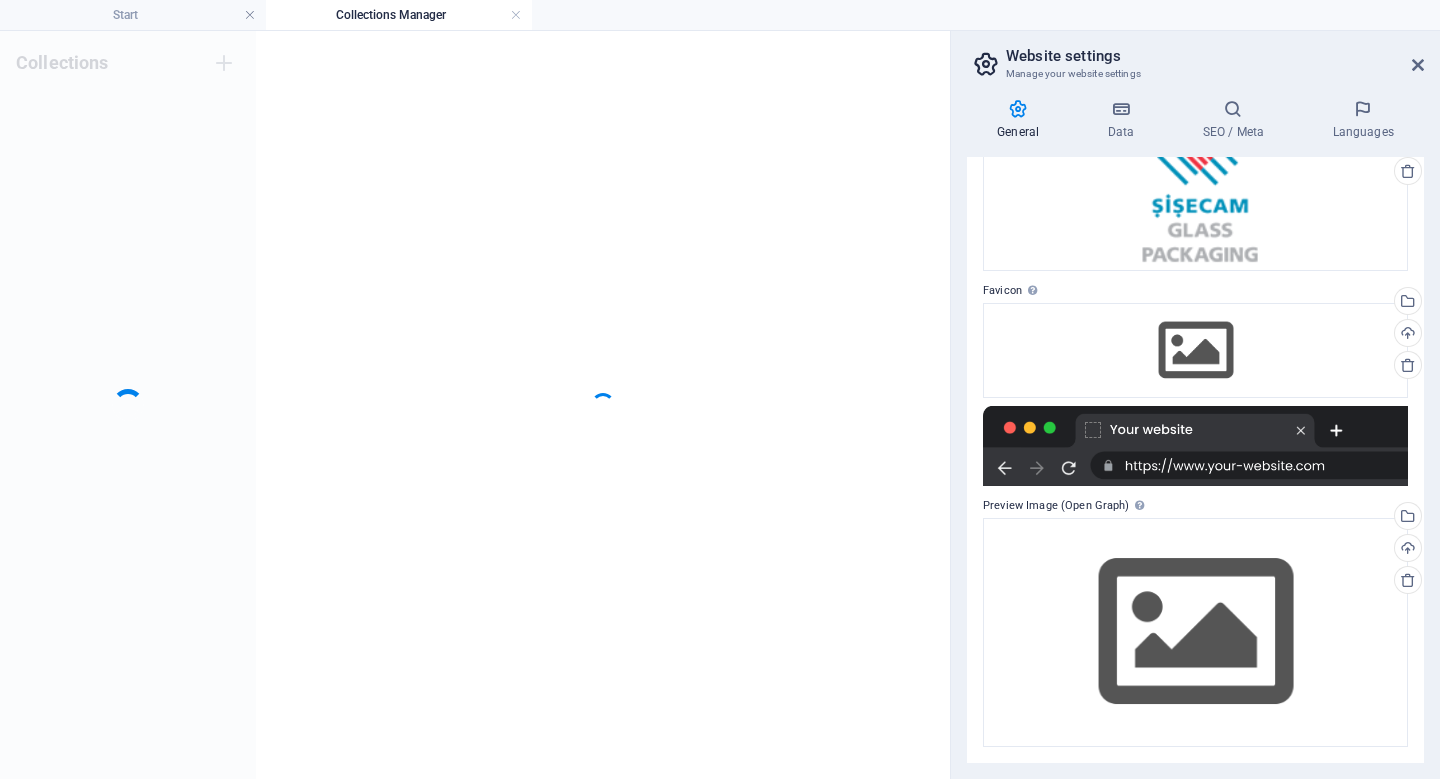 scroll, scrollTop: 144, scrollLeft: 0, axis: vertical 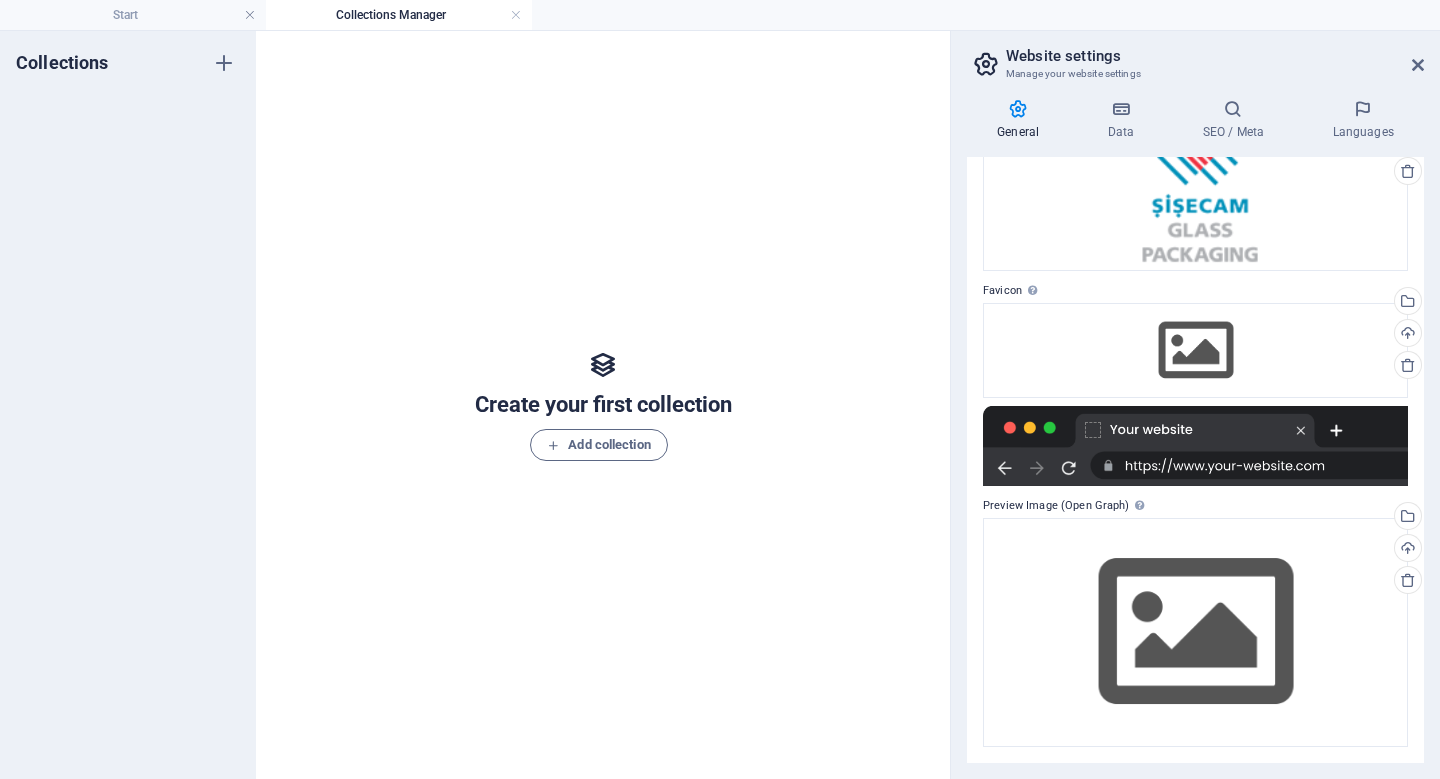 click on "Website settings" at bounding box center [1215, 56] 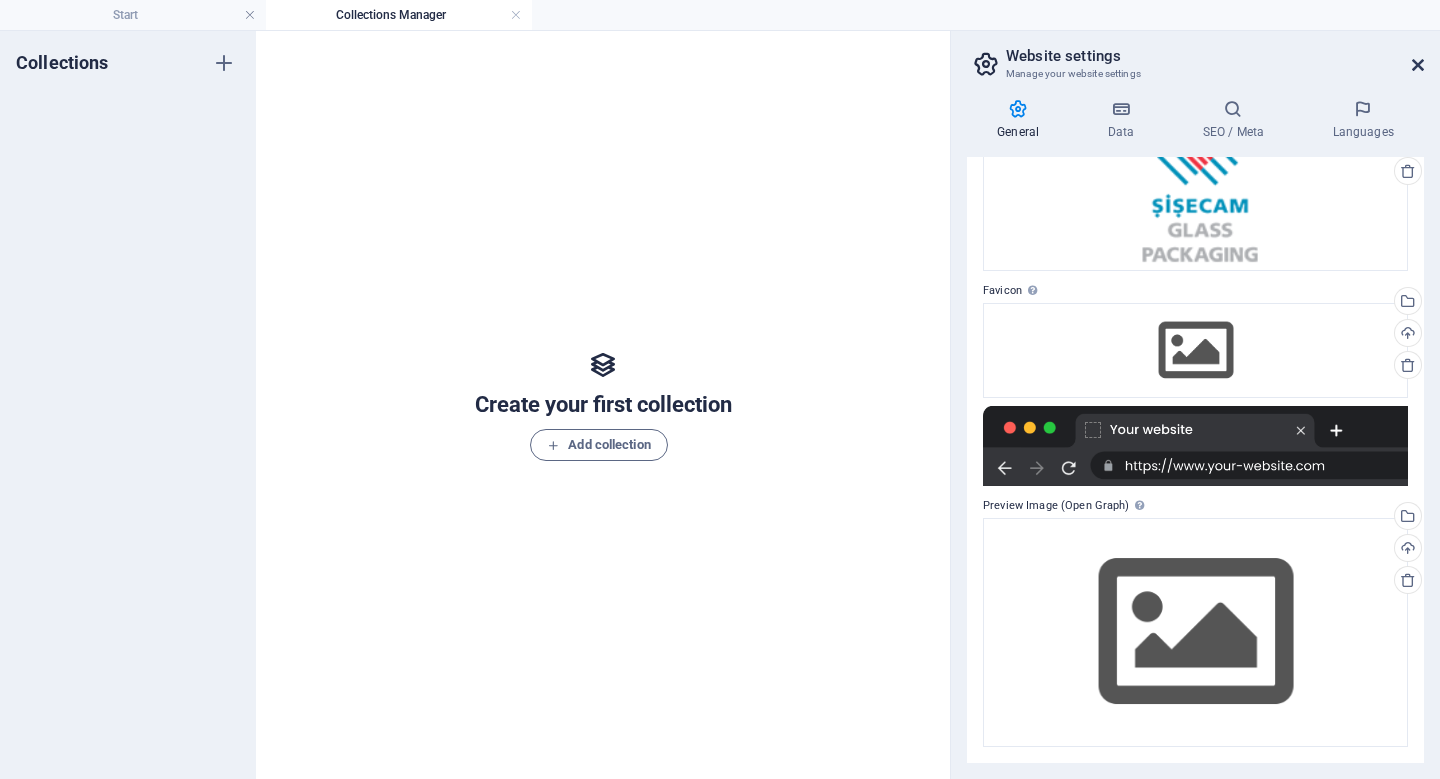 click at bounding box center [1418, 65] 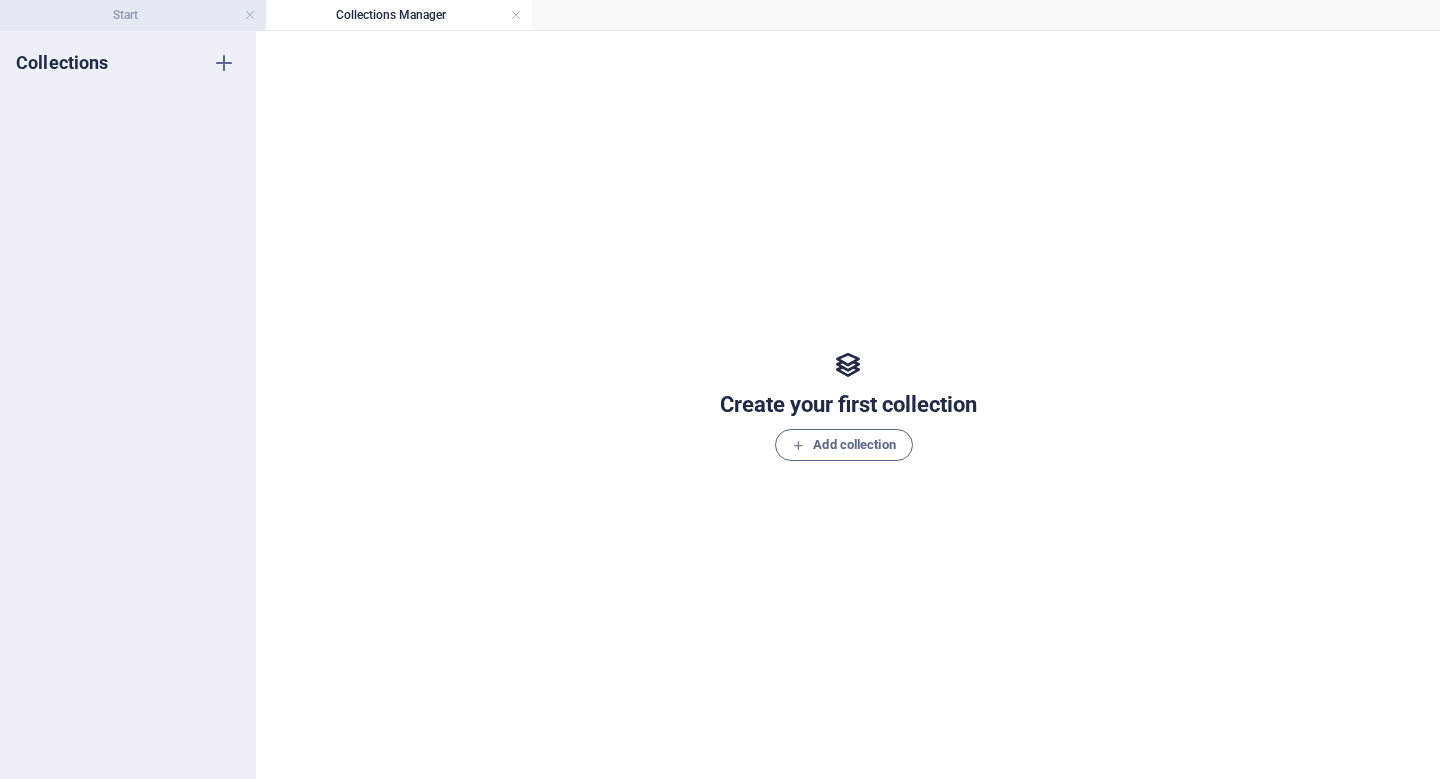 click on "Start" at bounding box center [133, 15] 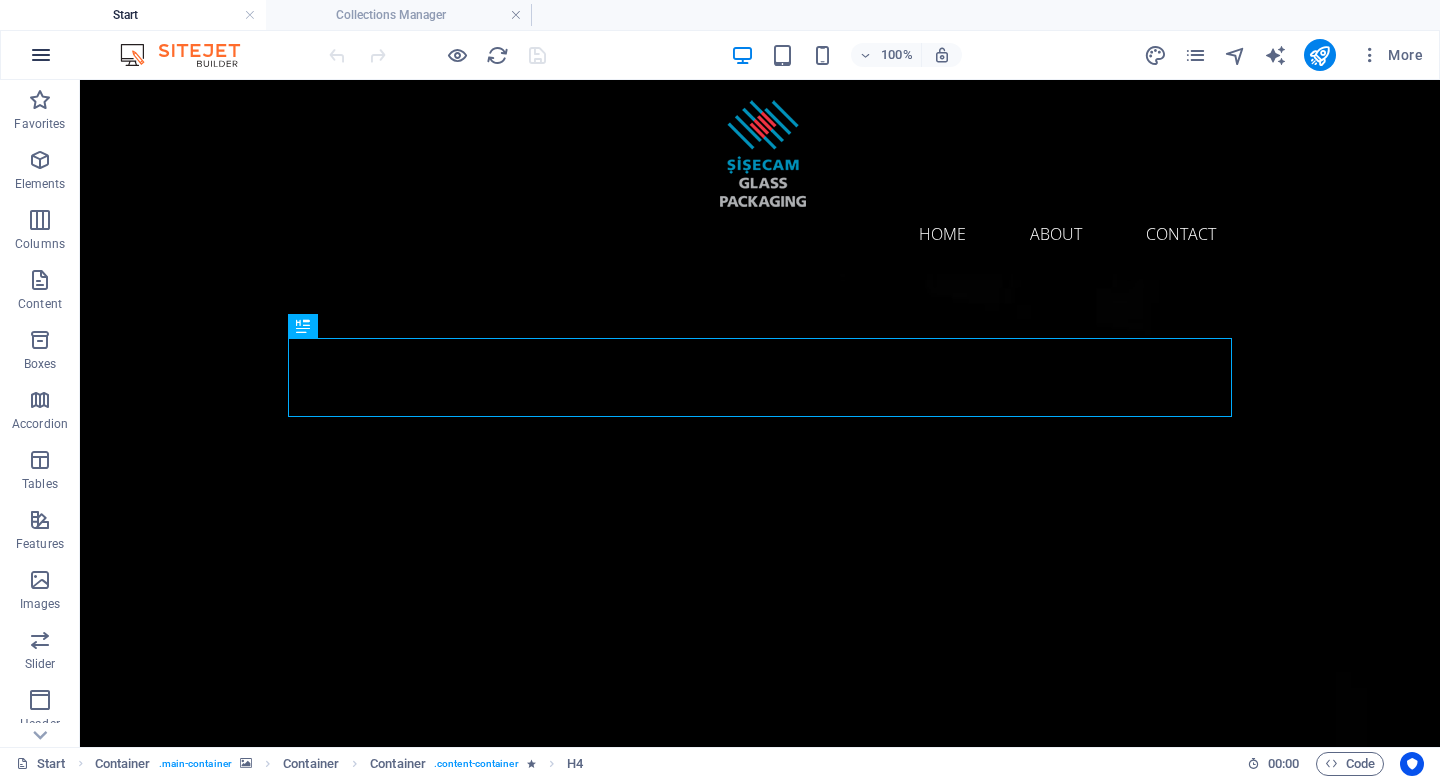 click at bounding box center (41, 55) 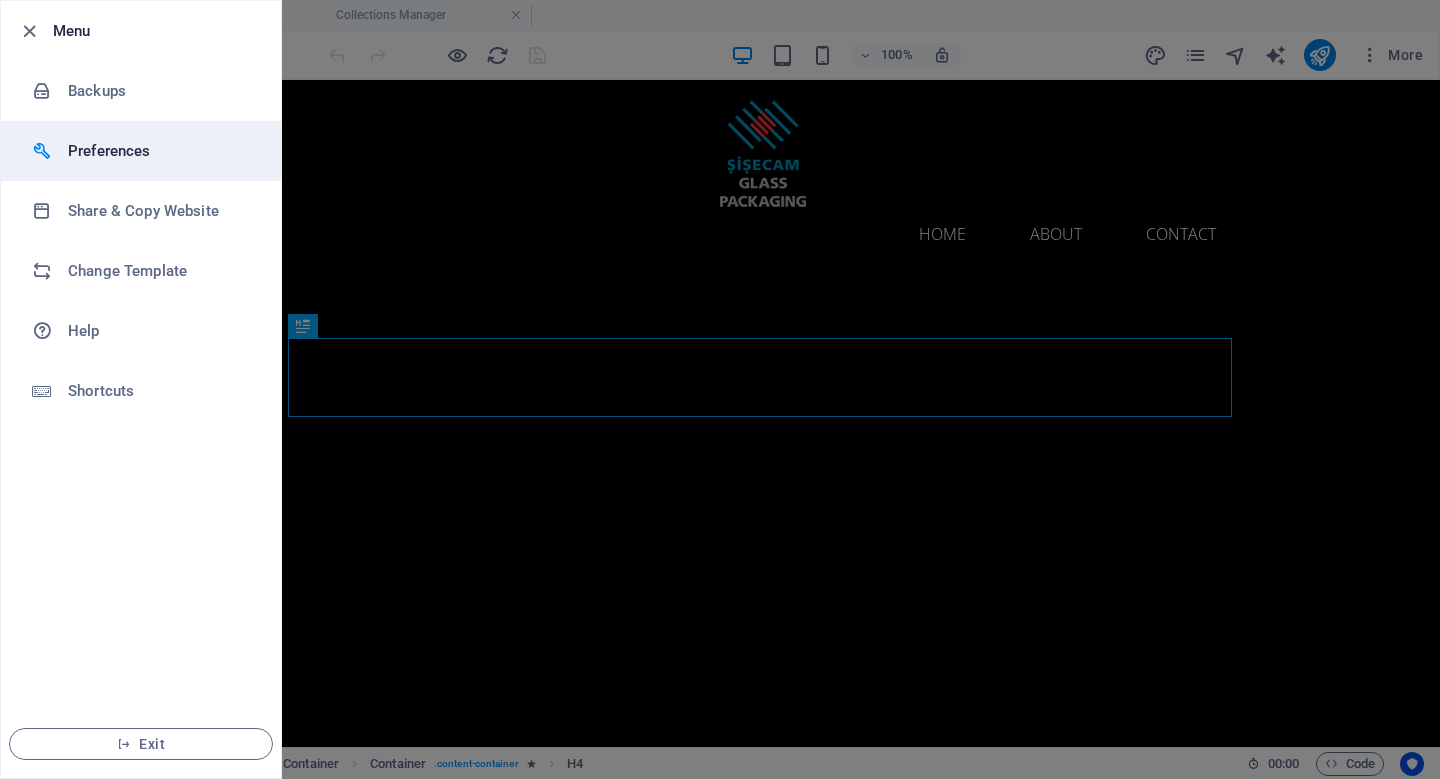 click on "Preferences" at bounding box center [160, 151] 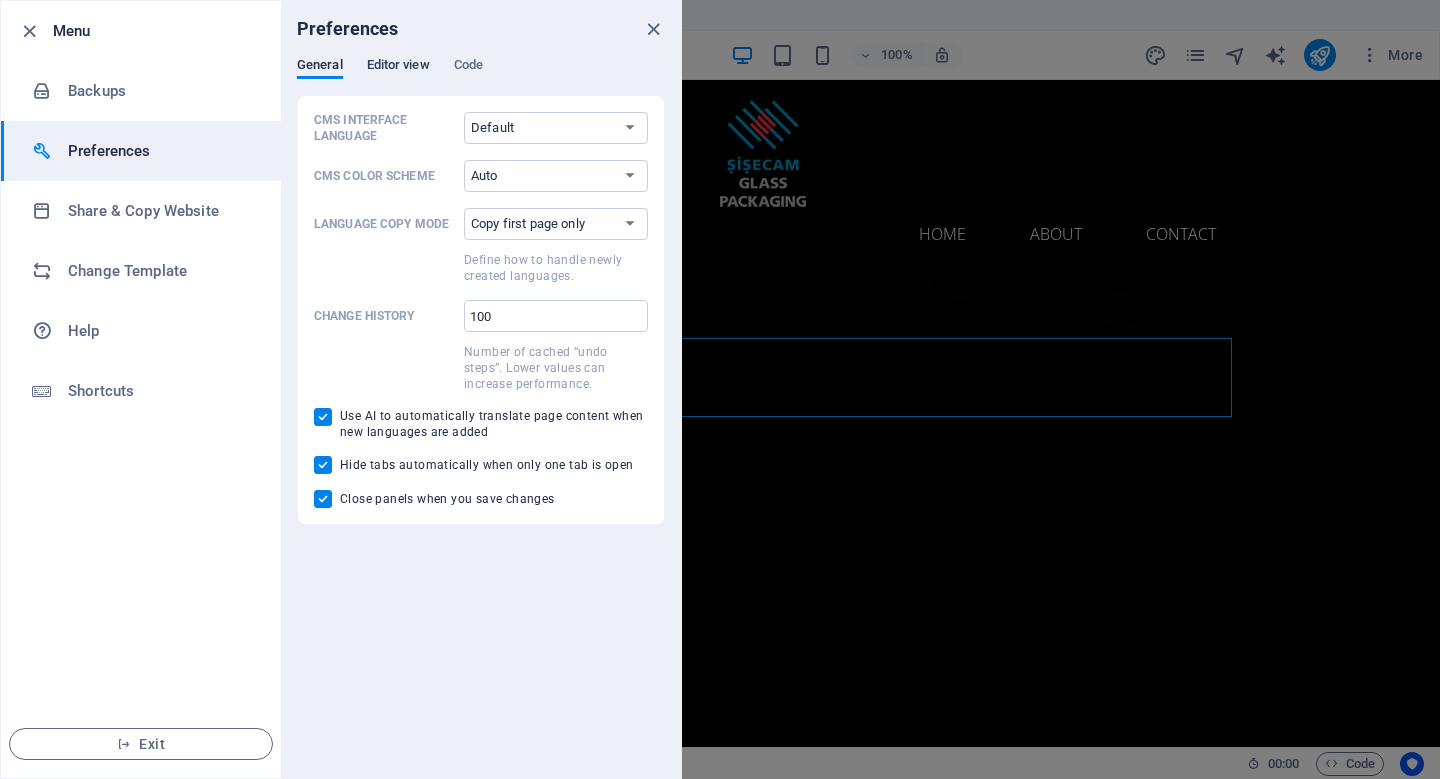 click on "Editor view" at bounding box center [398, 67] 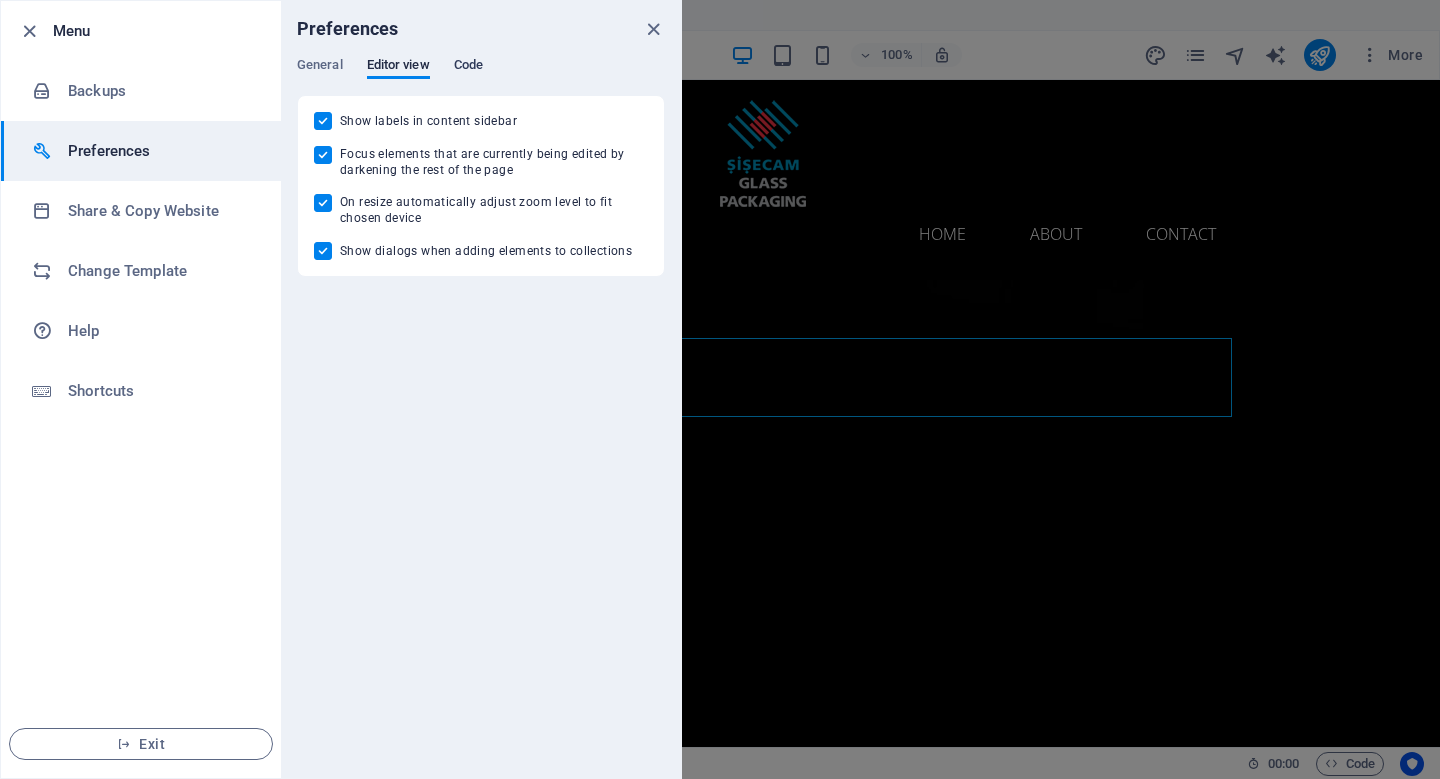click on "Code" at bounding box center (468, 67) 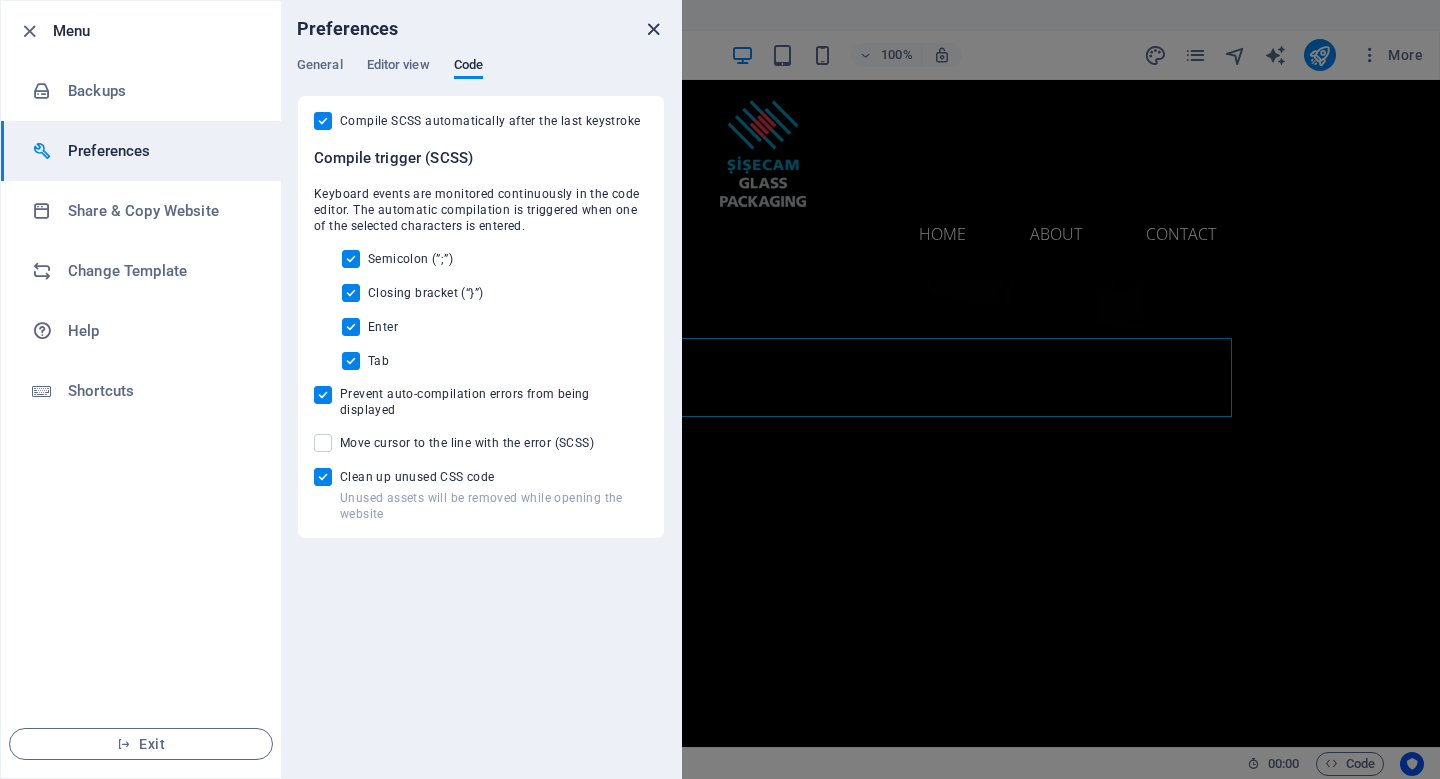 click at bounding box center [653, 29] 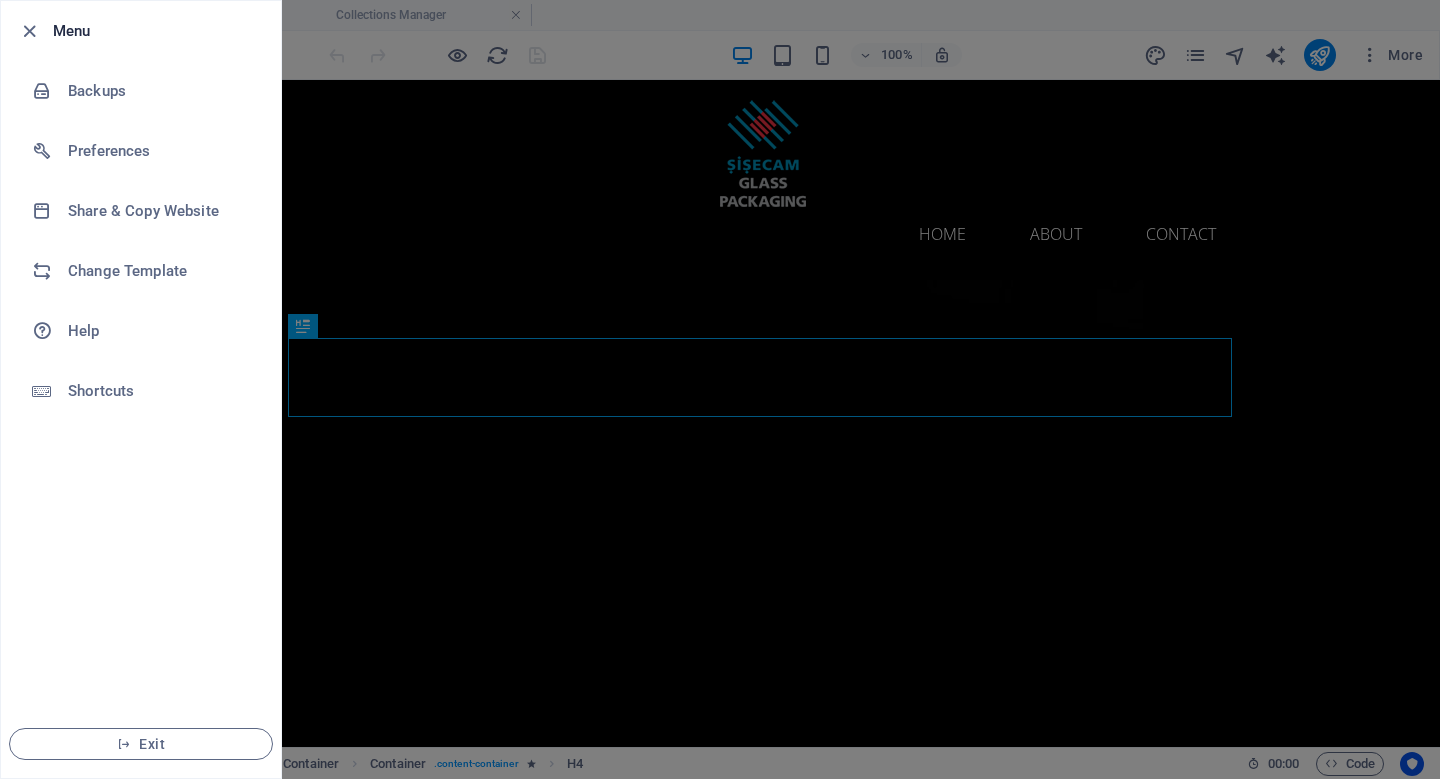 click at bounding box center (720, 389) 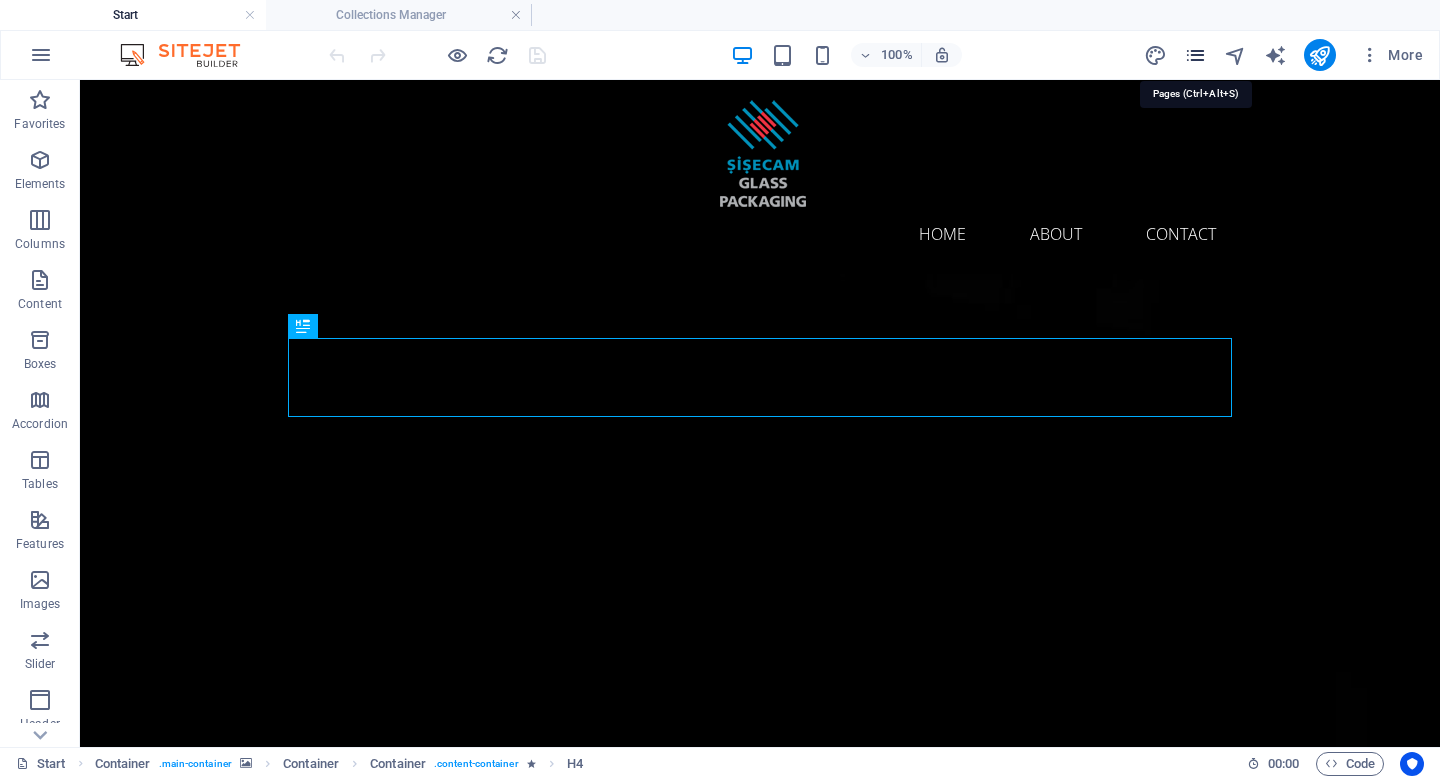 click at bounding box center (1195, 55) 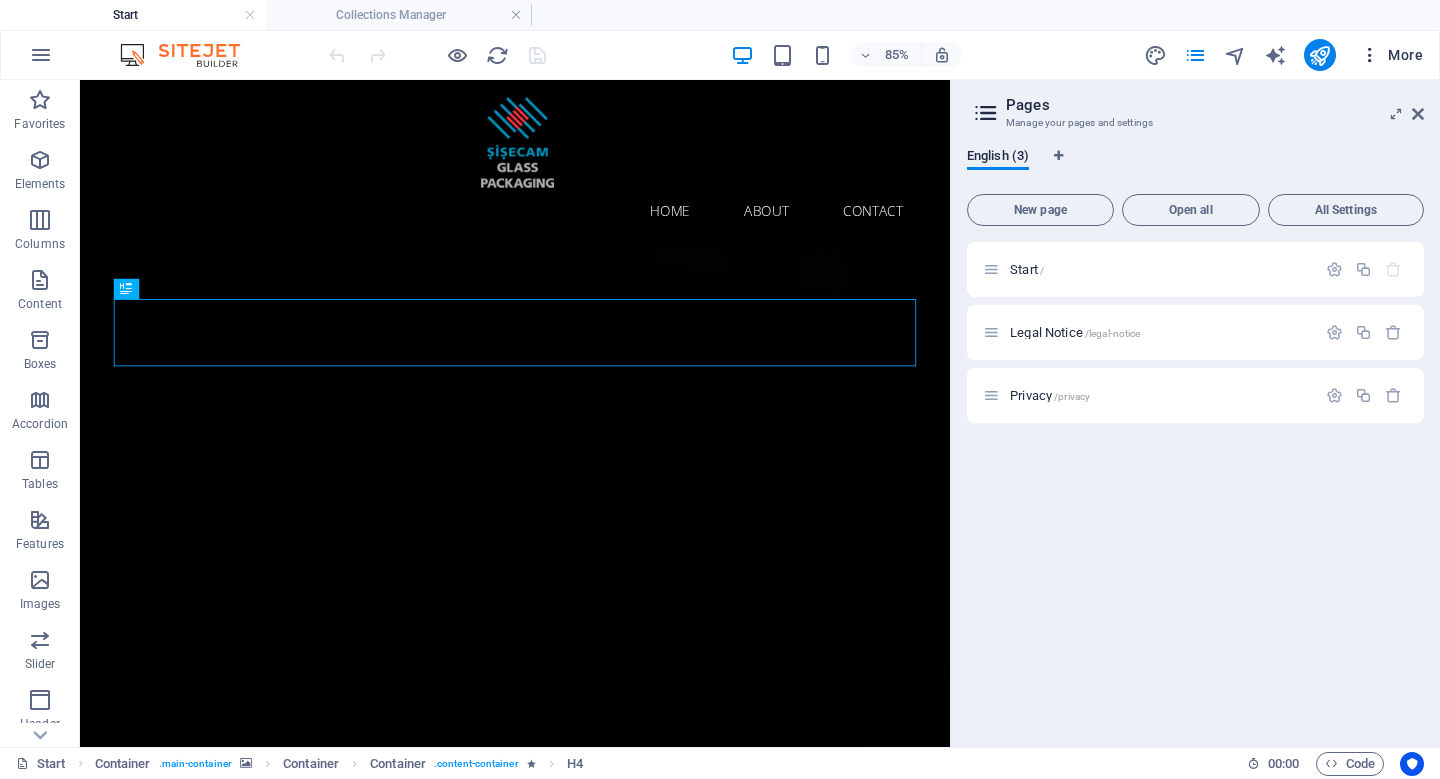 click at bounding box center (1370, 55) 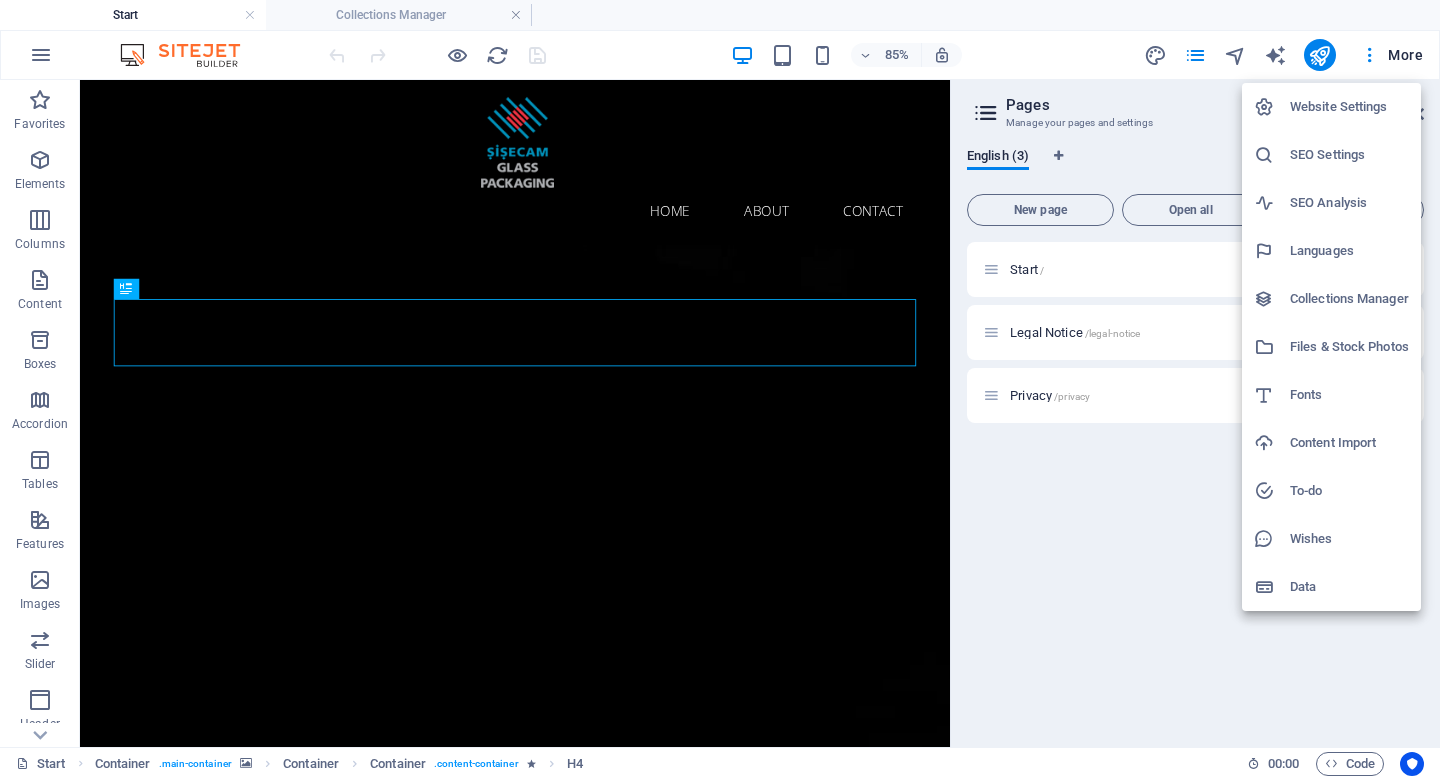 click at bounding box center (720, 389) 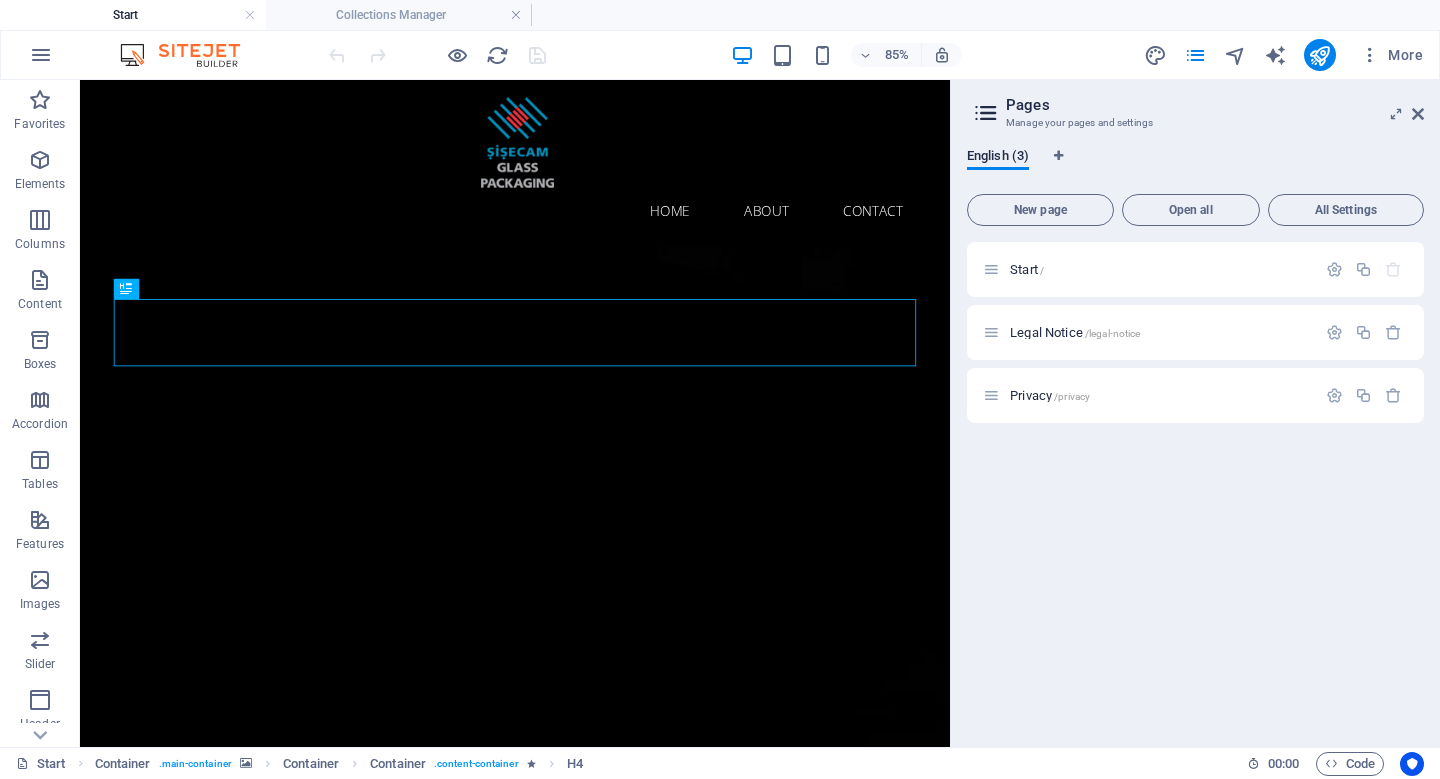 click on "Website Settings SEO Settings SEO Analysis Languages Collections Manager Files & Stock Photos Fonts Content Import To-do Wishes Data" at bounding box center (720, 395) 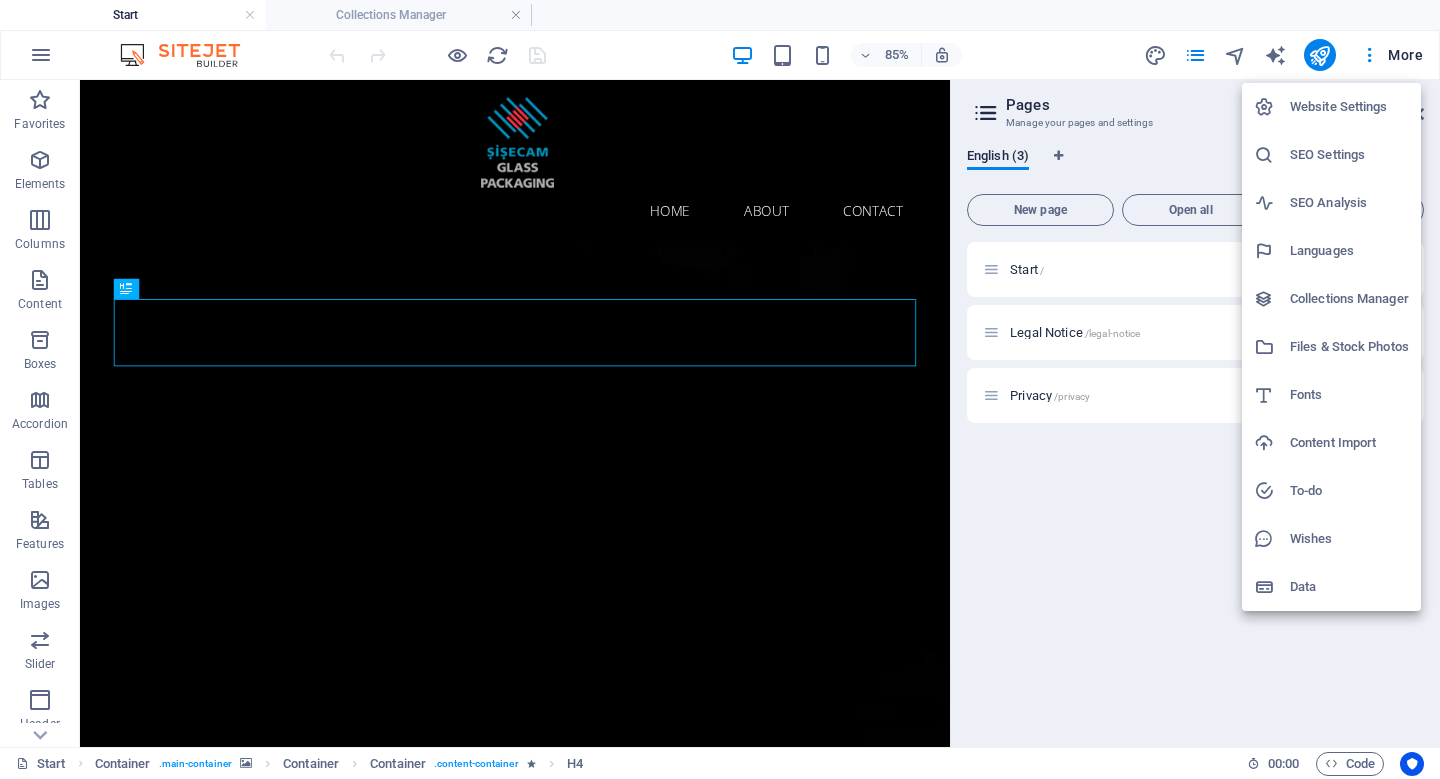 click on "Data" at bounding box center (1349, 587) 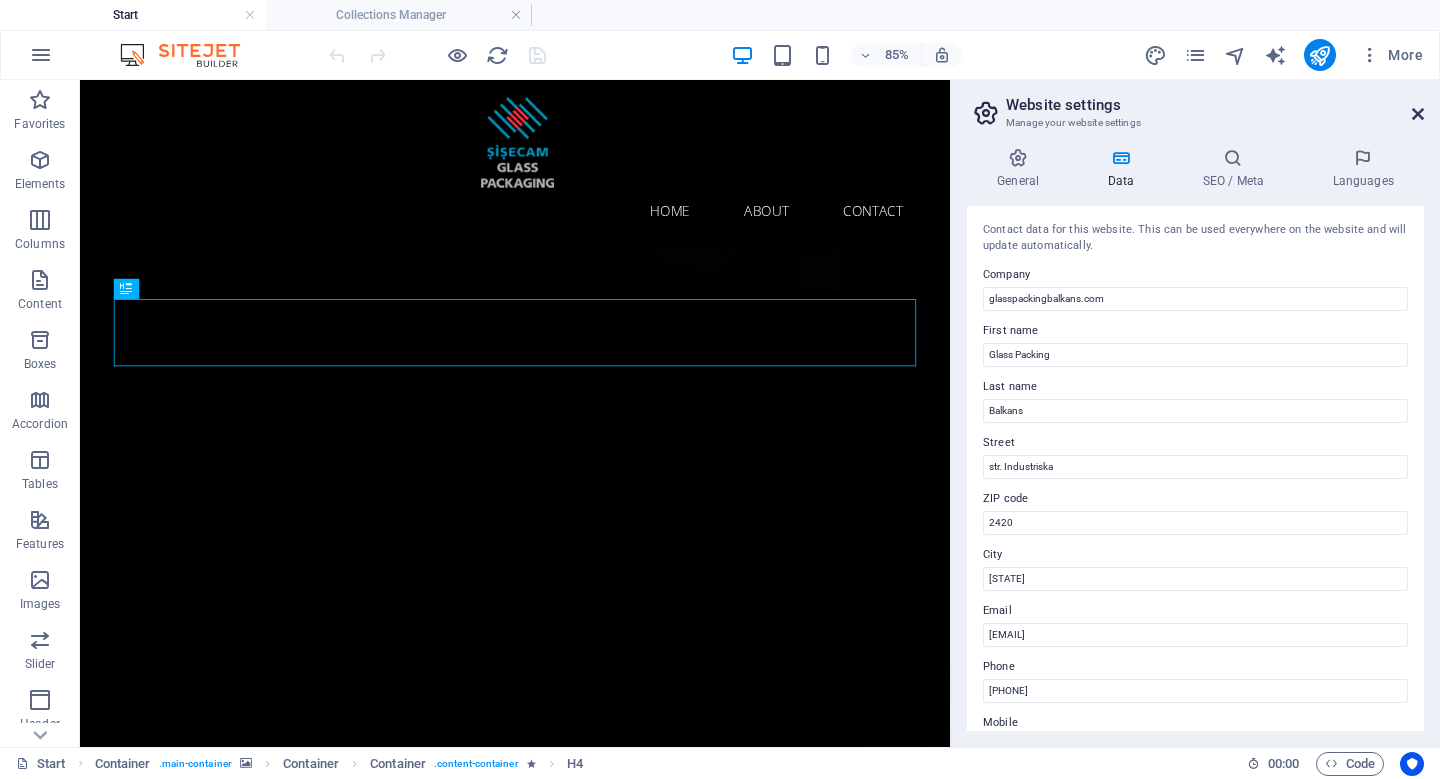 click at bounding box center (1418, 114) 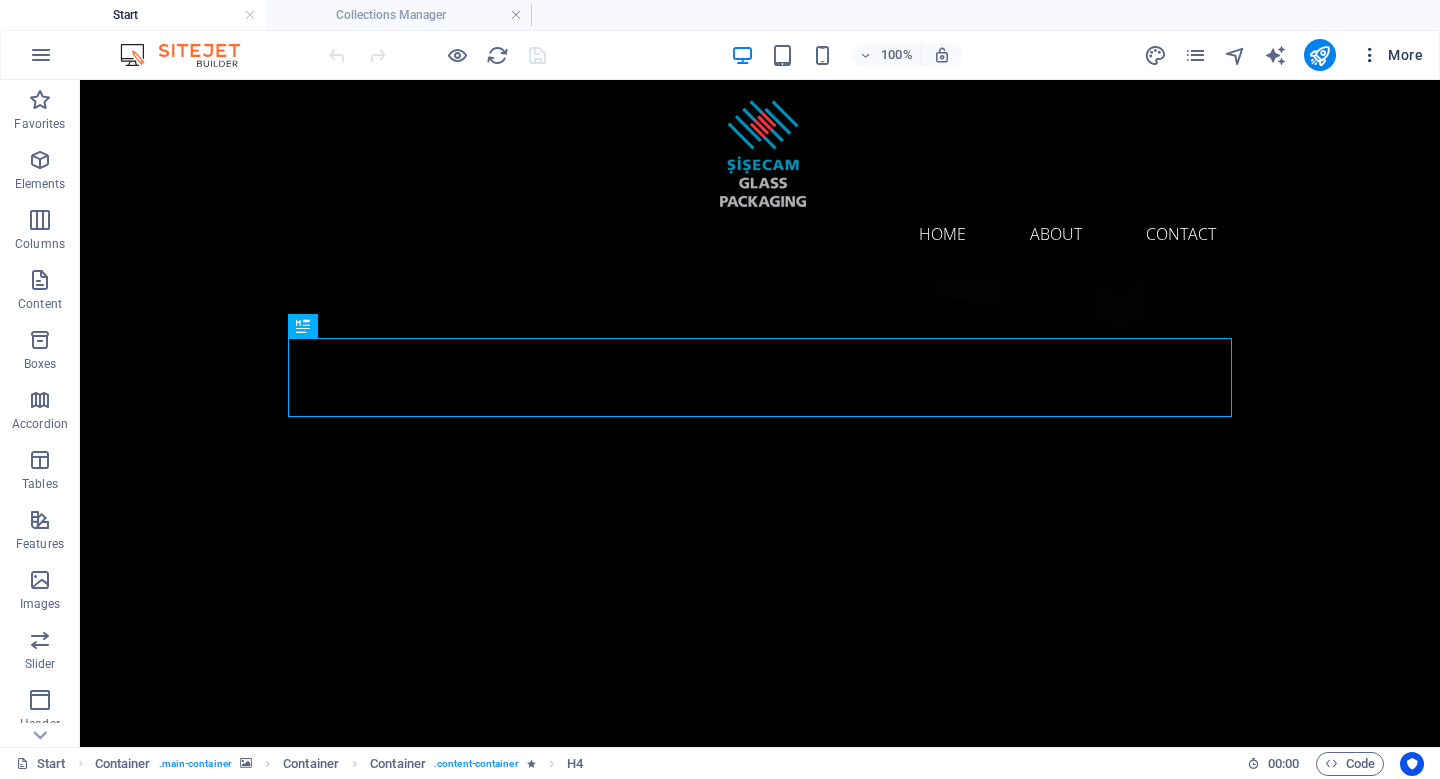 click on "More" at bounding box center [1391, 55] 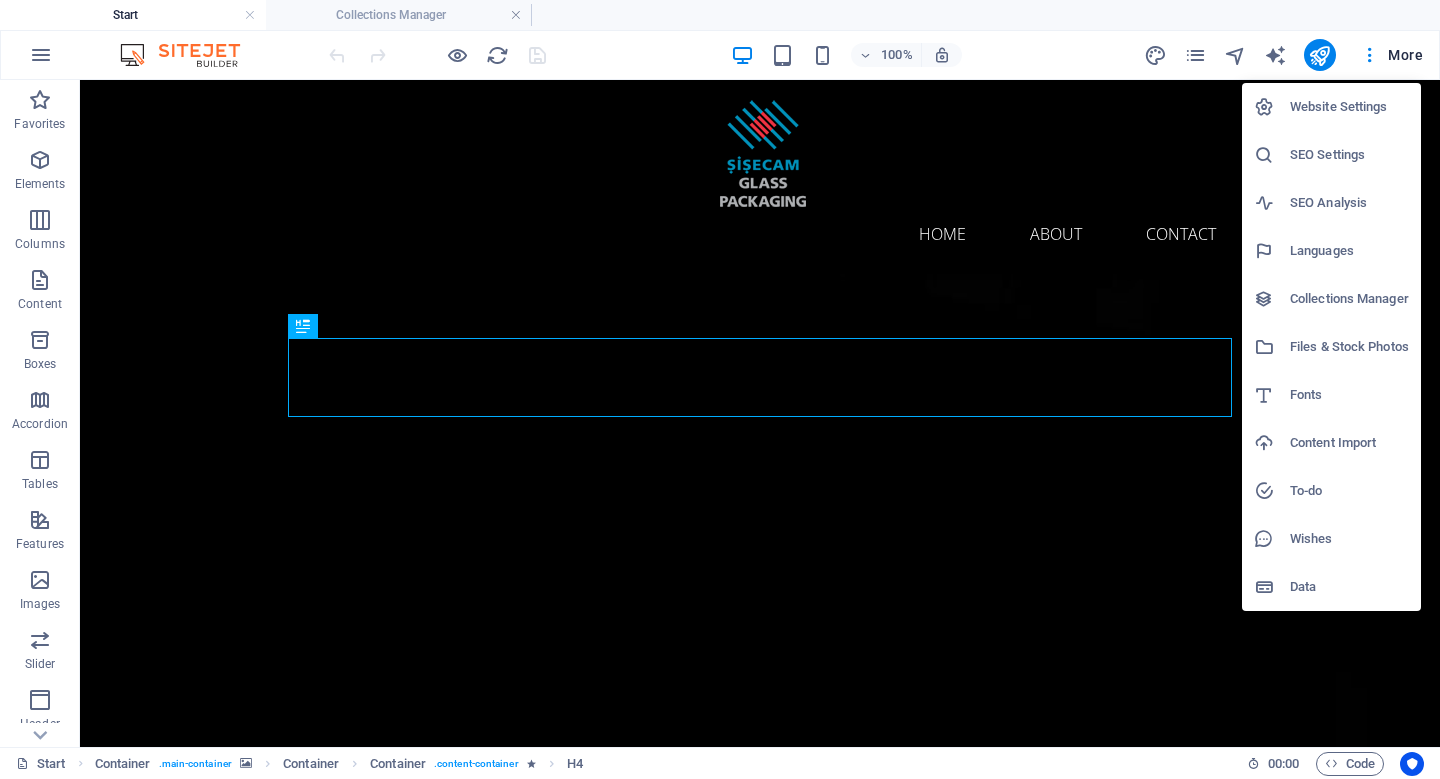 click on "Data" at bounding box center [1349, 587] 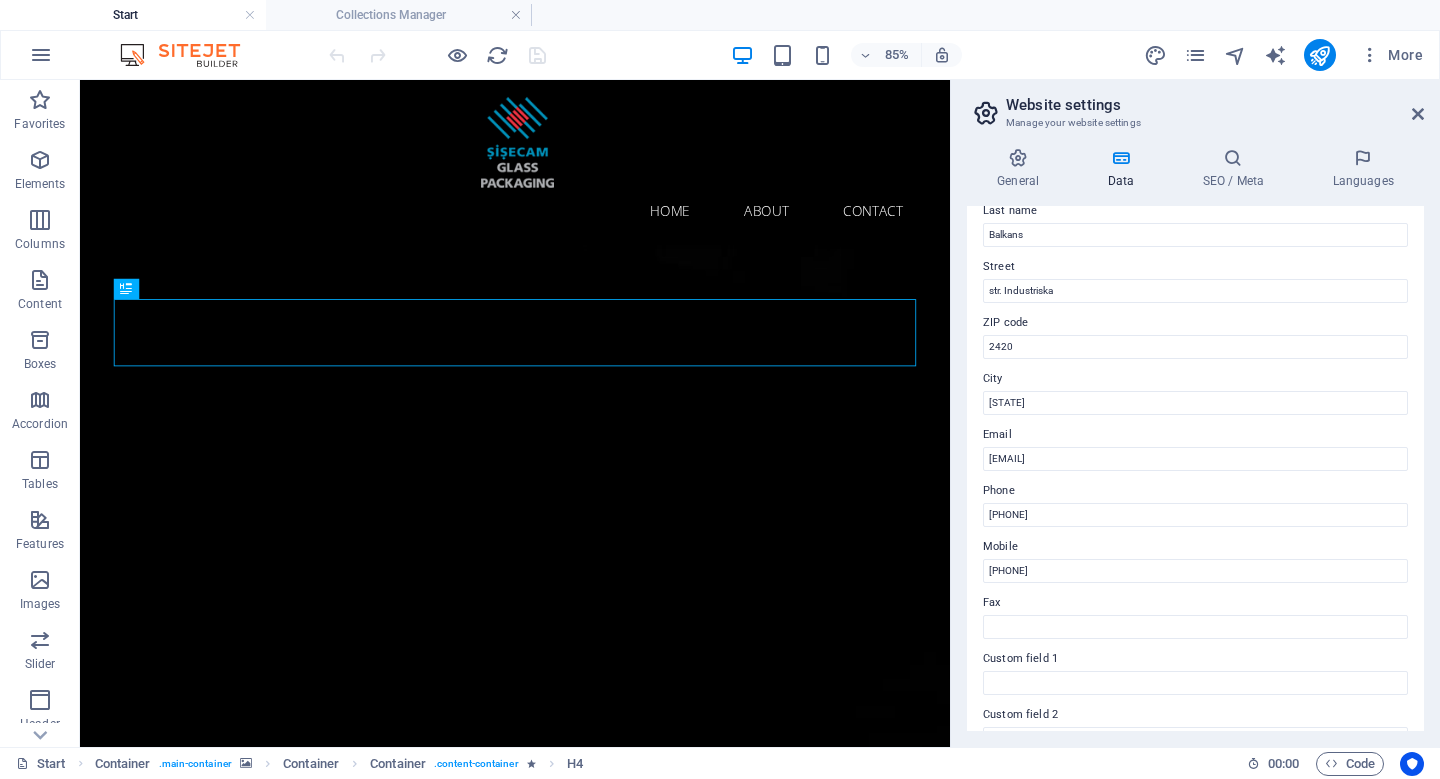 scroll, scrollTop: 0, scrollLeft: 0, axis: both 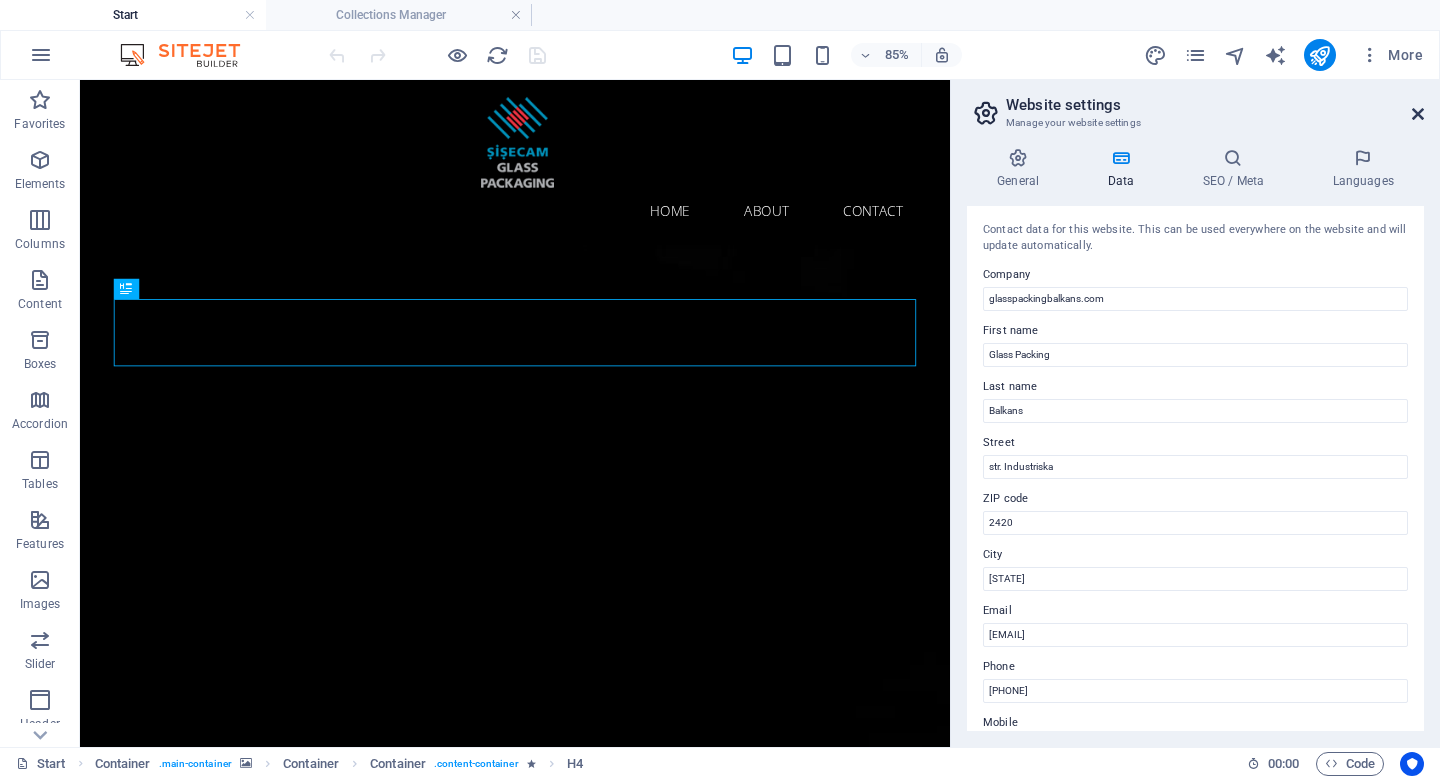 click at bounding box center (1418, 114) 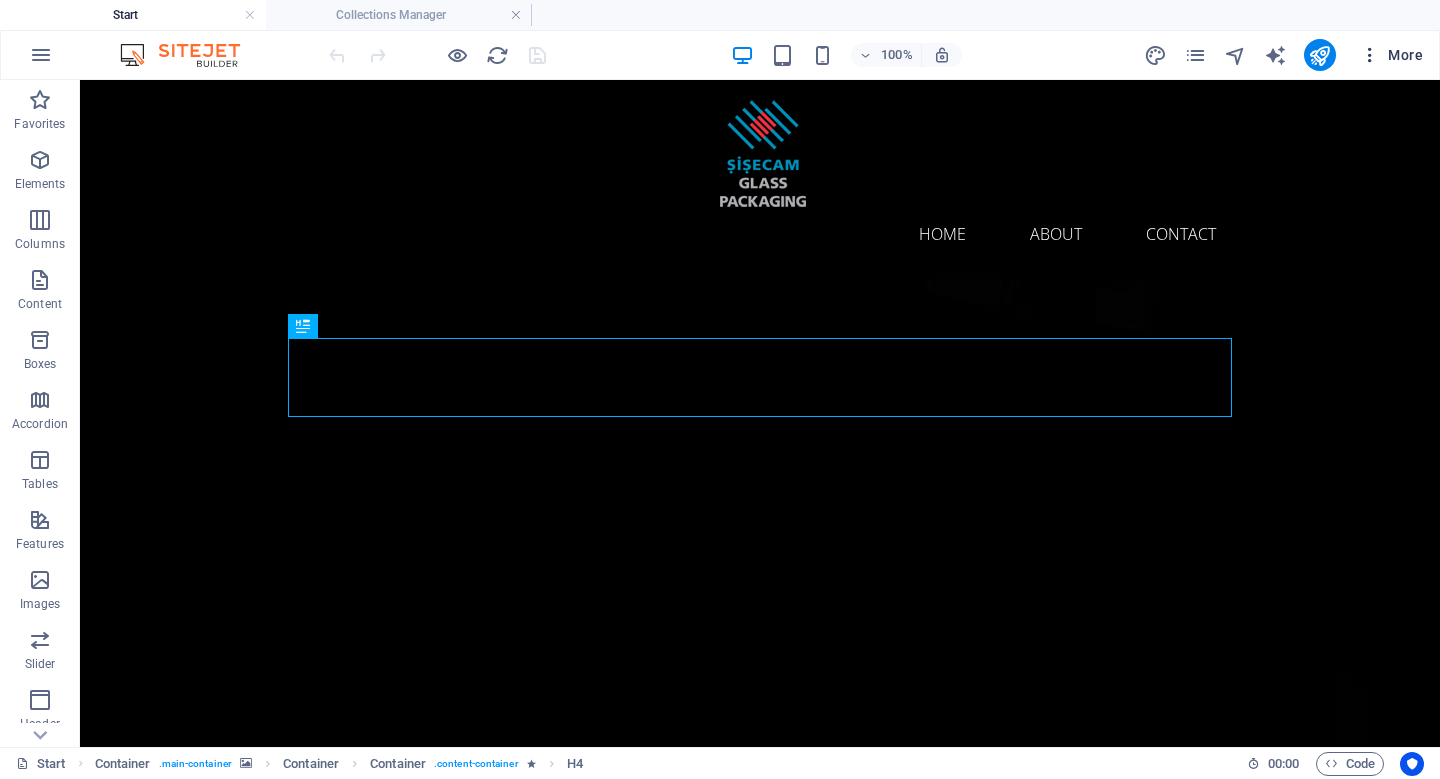click at bounding box center [1370, 55] 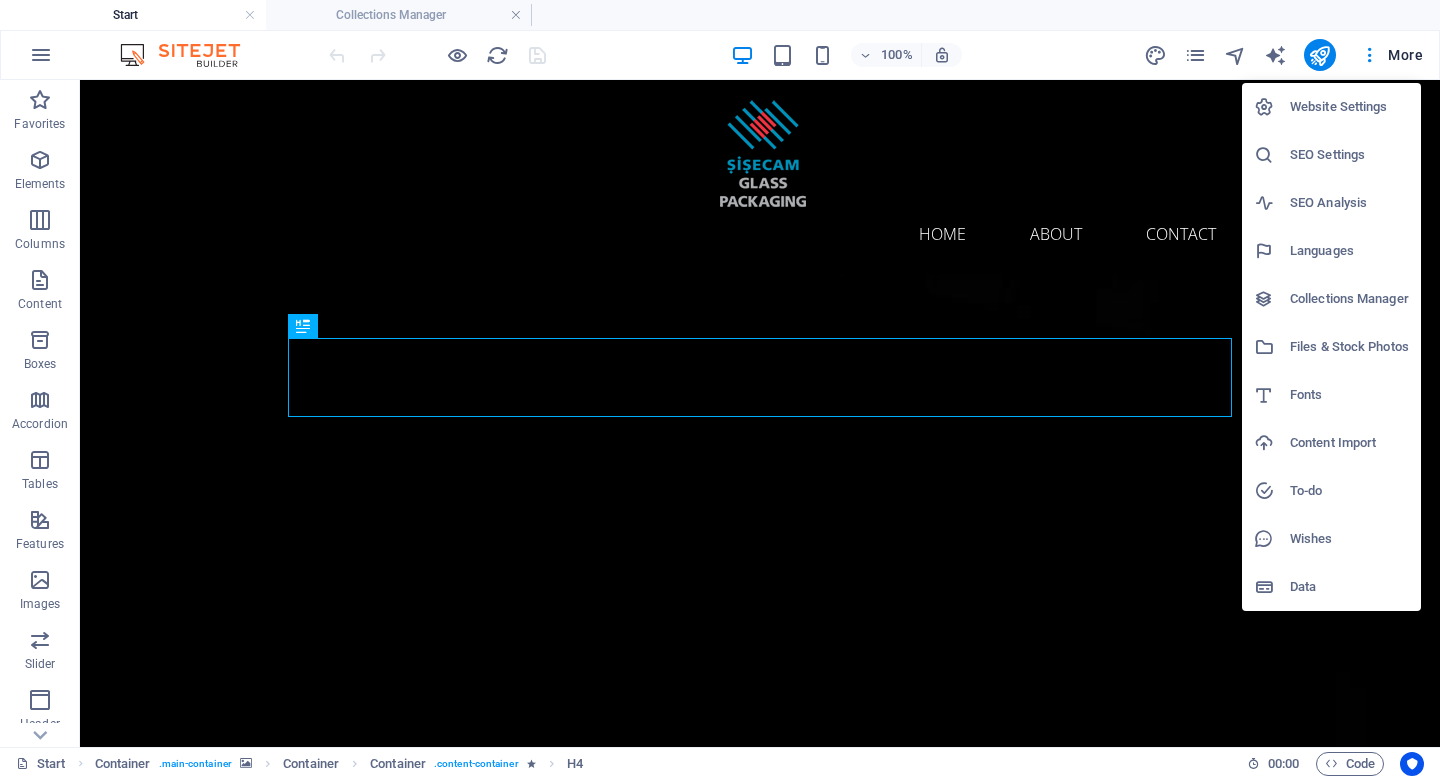click at bounding box center [720, 389] 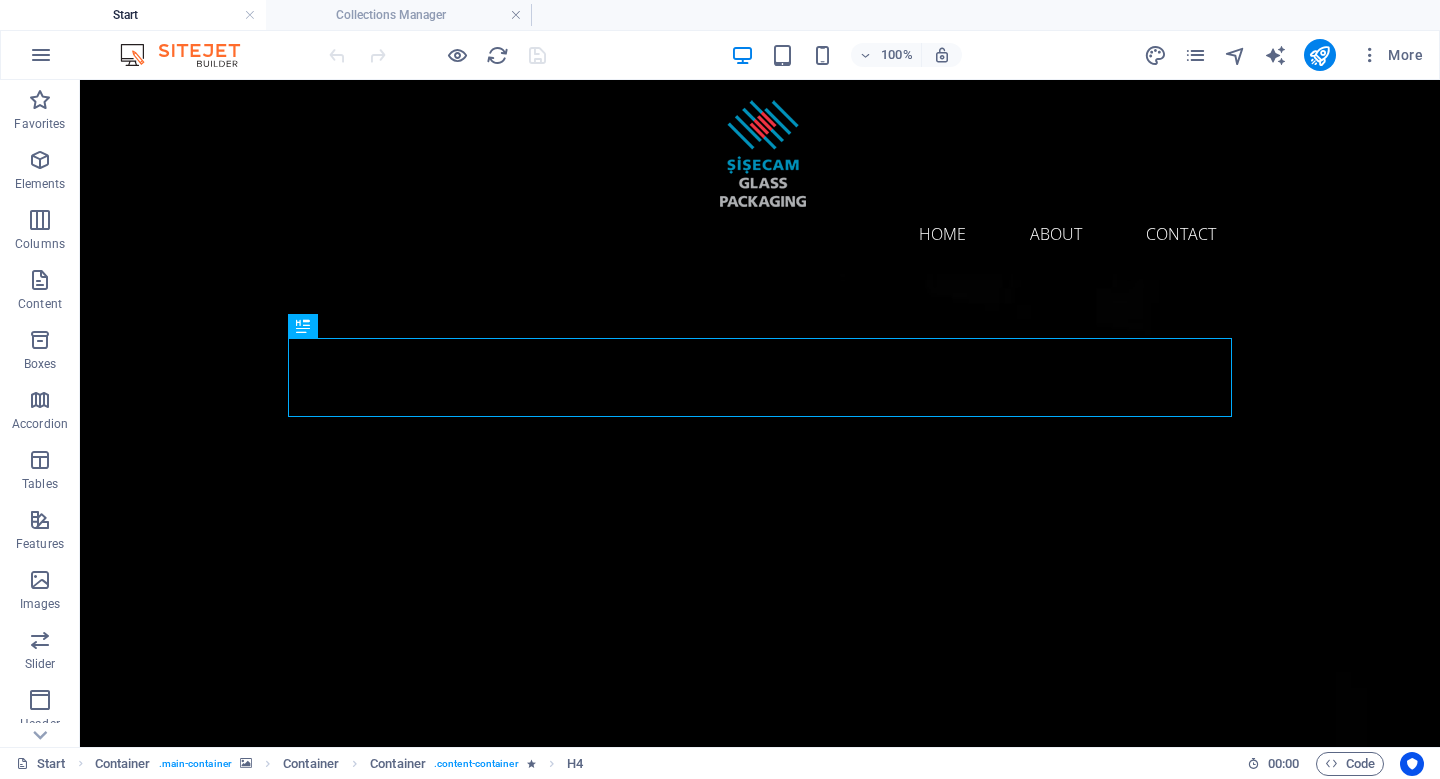 click on "Website Settings SEO Settings SEO Analysis Languages Collections Manager Files & Stock Photos Fonts Content Import To-do Wishes Data" at bounding box center [720, 395] 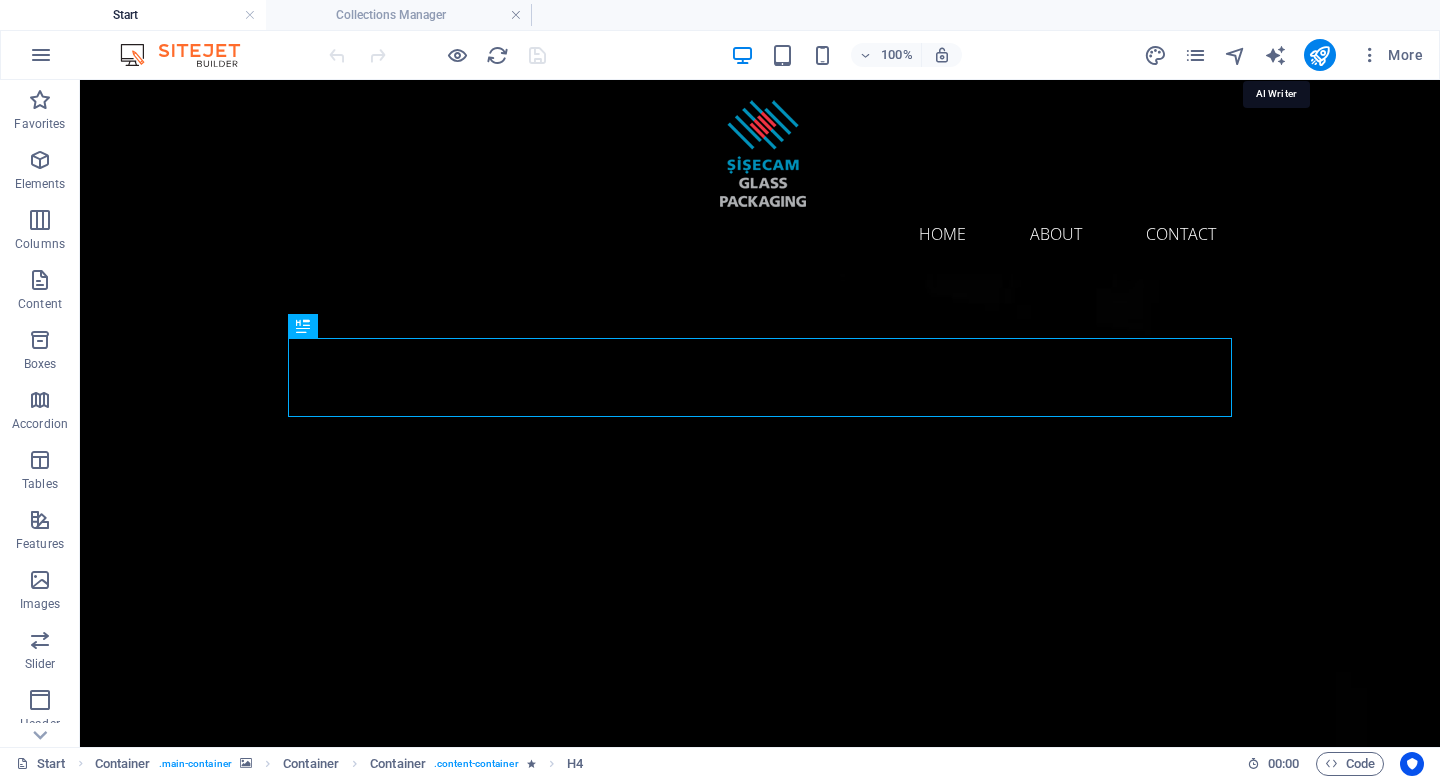 click at bounding box center (1275, 55) 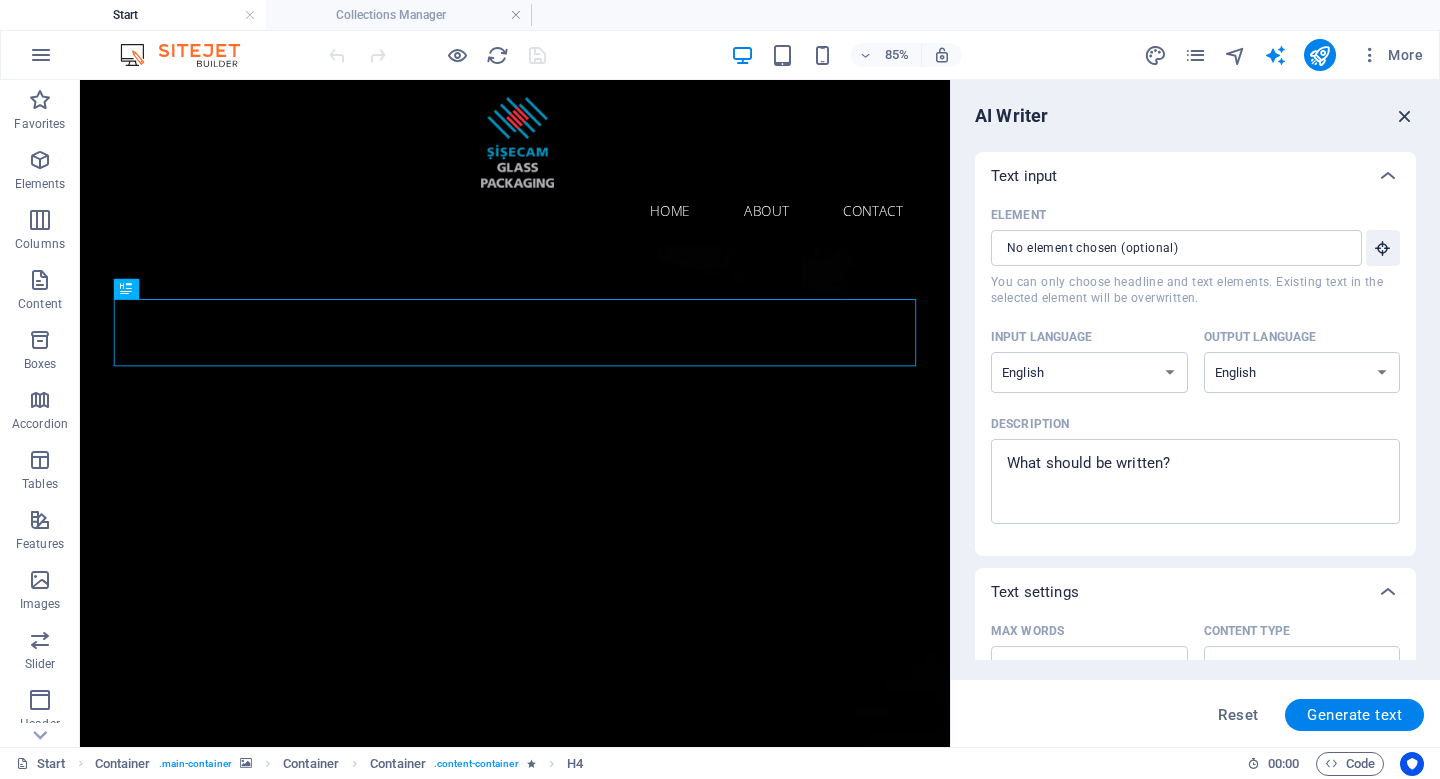 click at bounding box center [1405, 116] 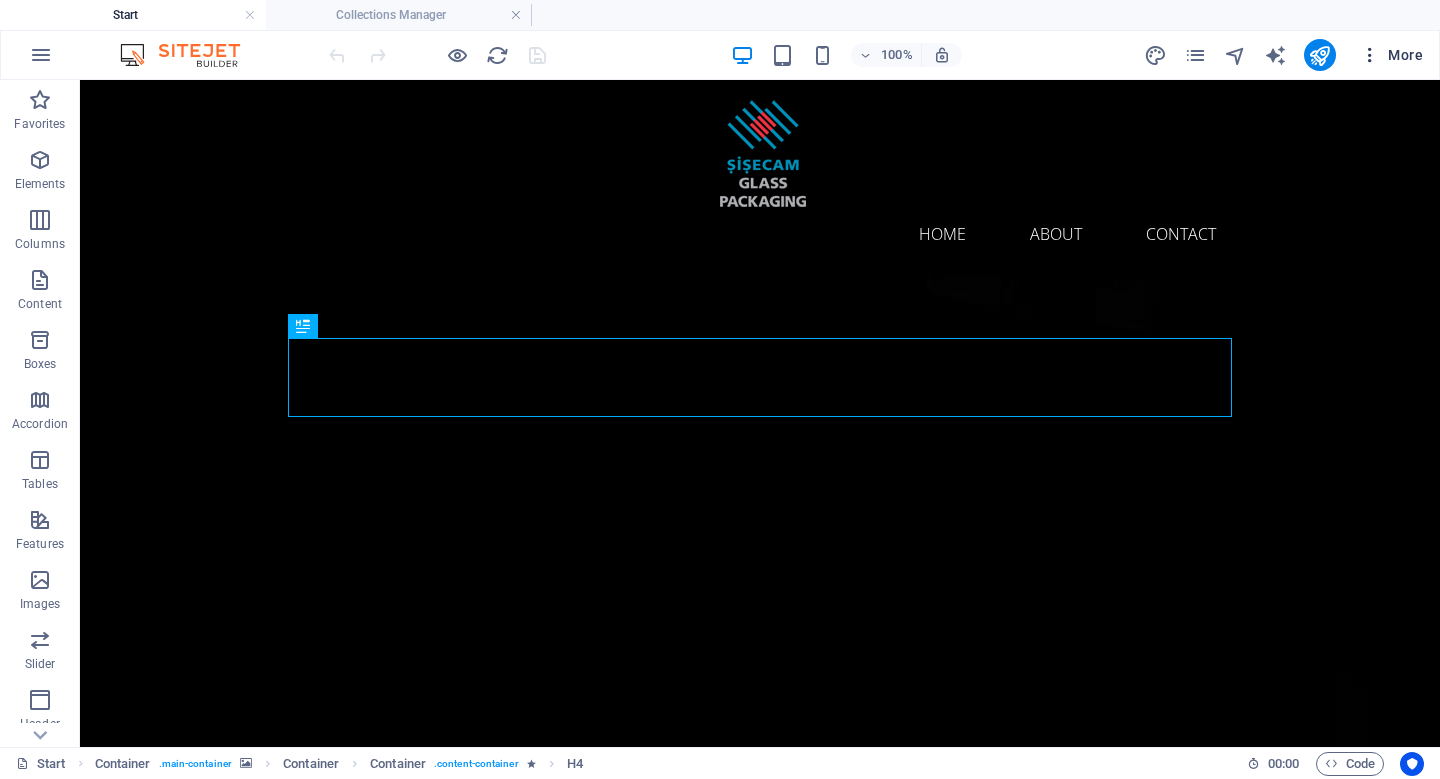 click at bounding box center [1370, 55] 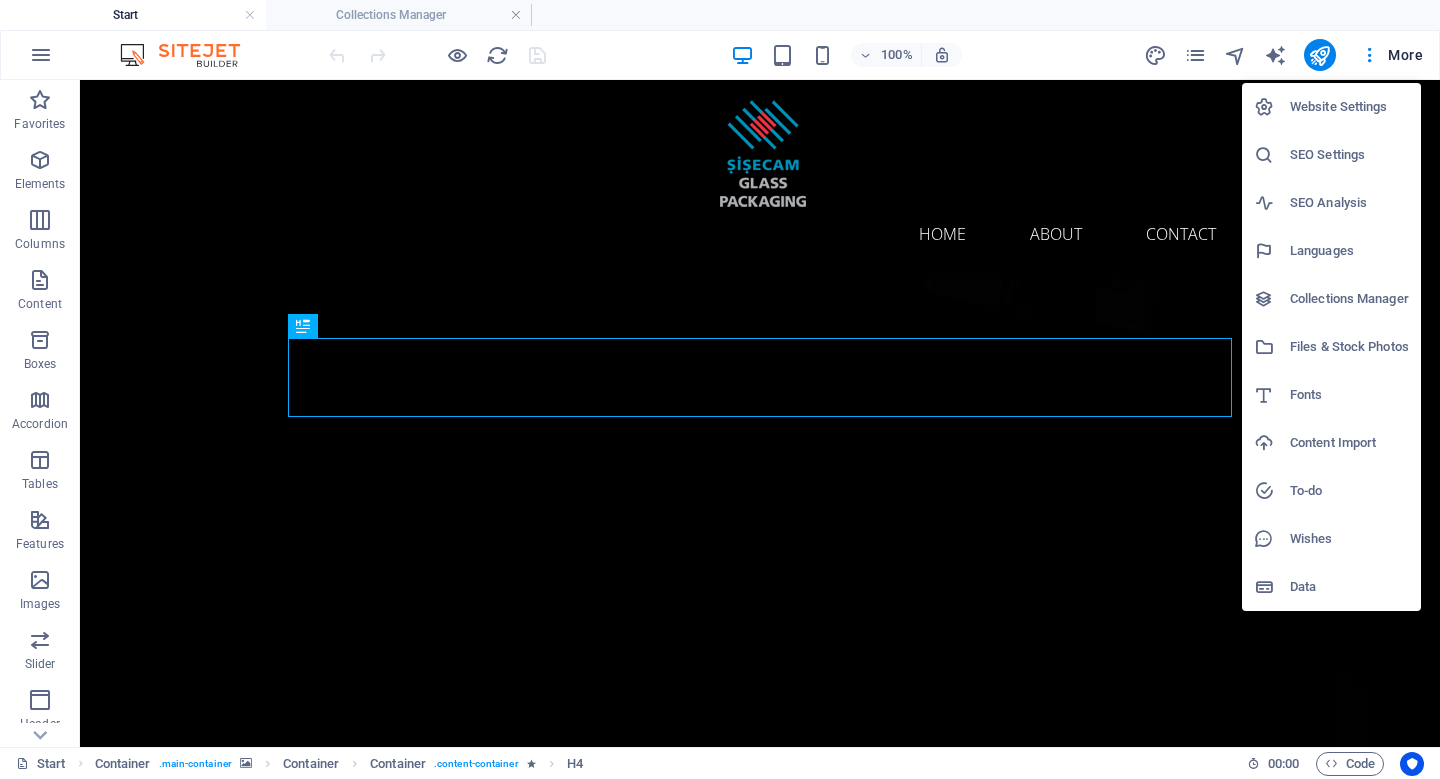 click at bounding box center [720, 389] 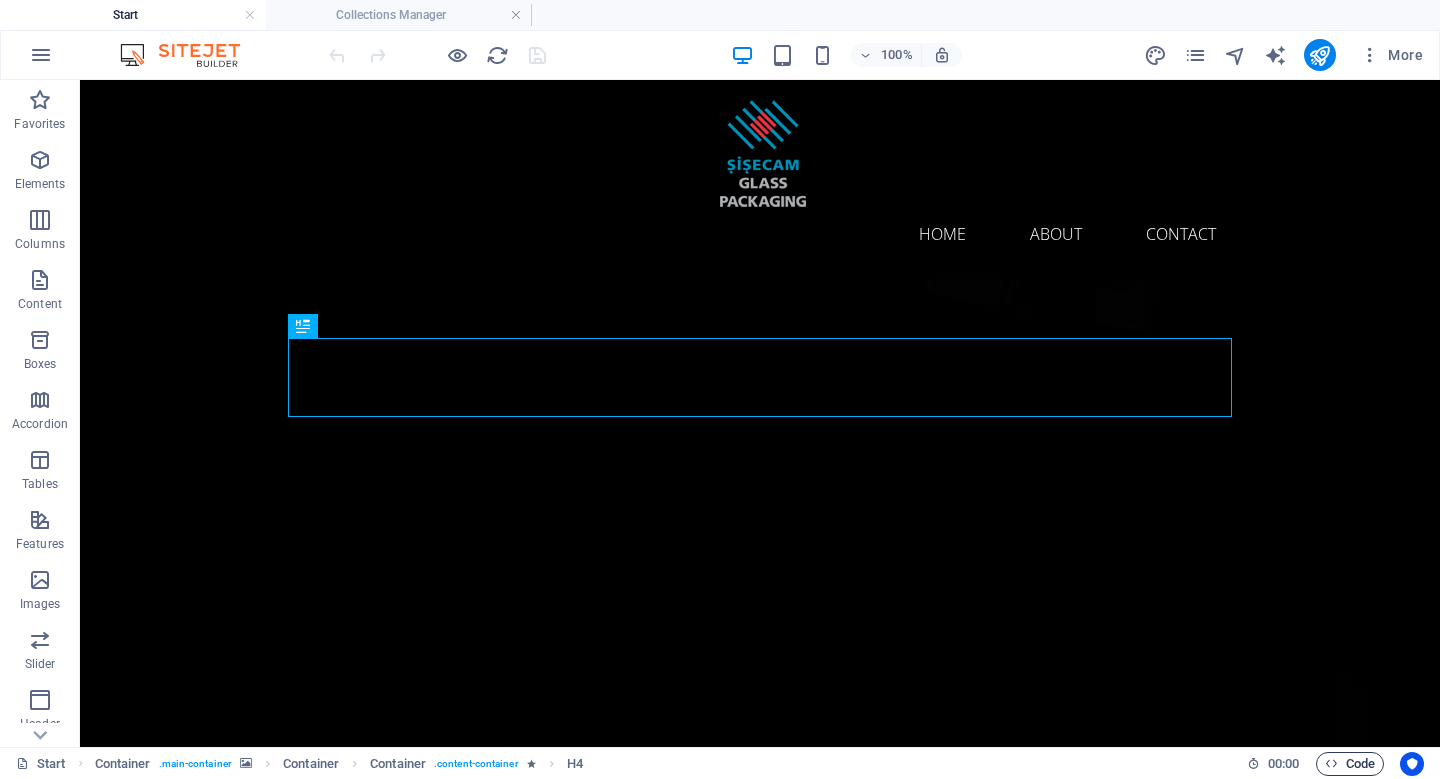 click on "Code" at bounding box center (1350, 764) 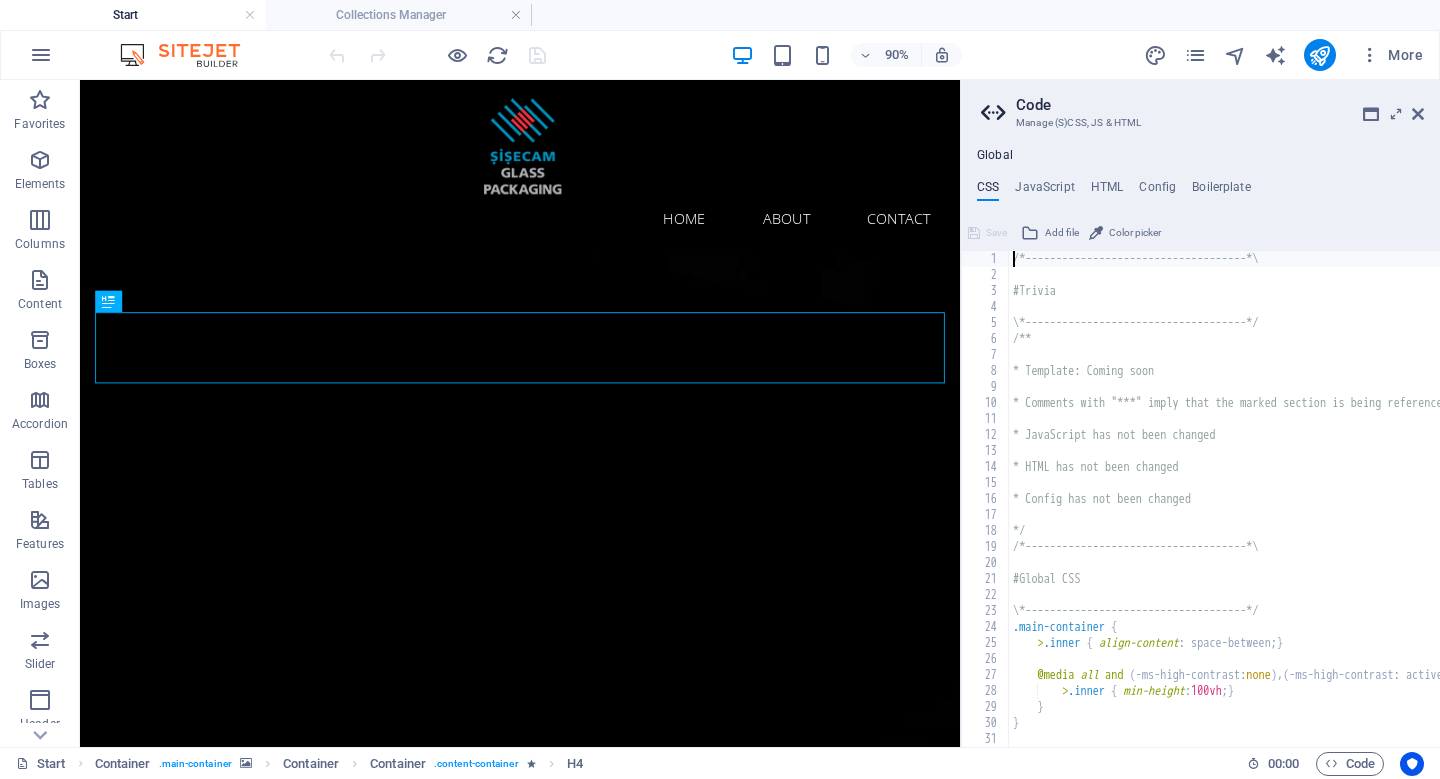 click on "/*------------------------------------*\     #Trivia \*------------------------------------*/ /**   * Template: Coming soon   * Comments with "***" imply that the marked section is being referenced somewhere else   * JavaScript has not been changed   * HTML has not been changed   * Config has not been changed   */ /*------------------------------------*\     #Global CSS \*------------------------------------*/ .main-container   {      > .inner   {   align-content : space-between;  }      @media   all   and   ( -ms-high-contrast:  none ) ,  ( -ms-high-contrast: active )   {           > .inner   {   min-height :  100vh ;  }      } } /*------------------------------------*\" at bounding box center [1336, 515] 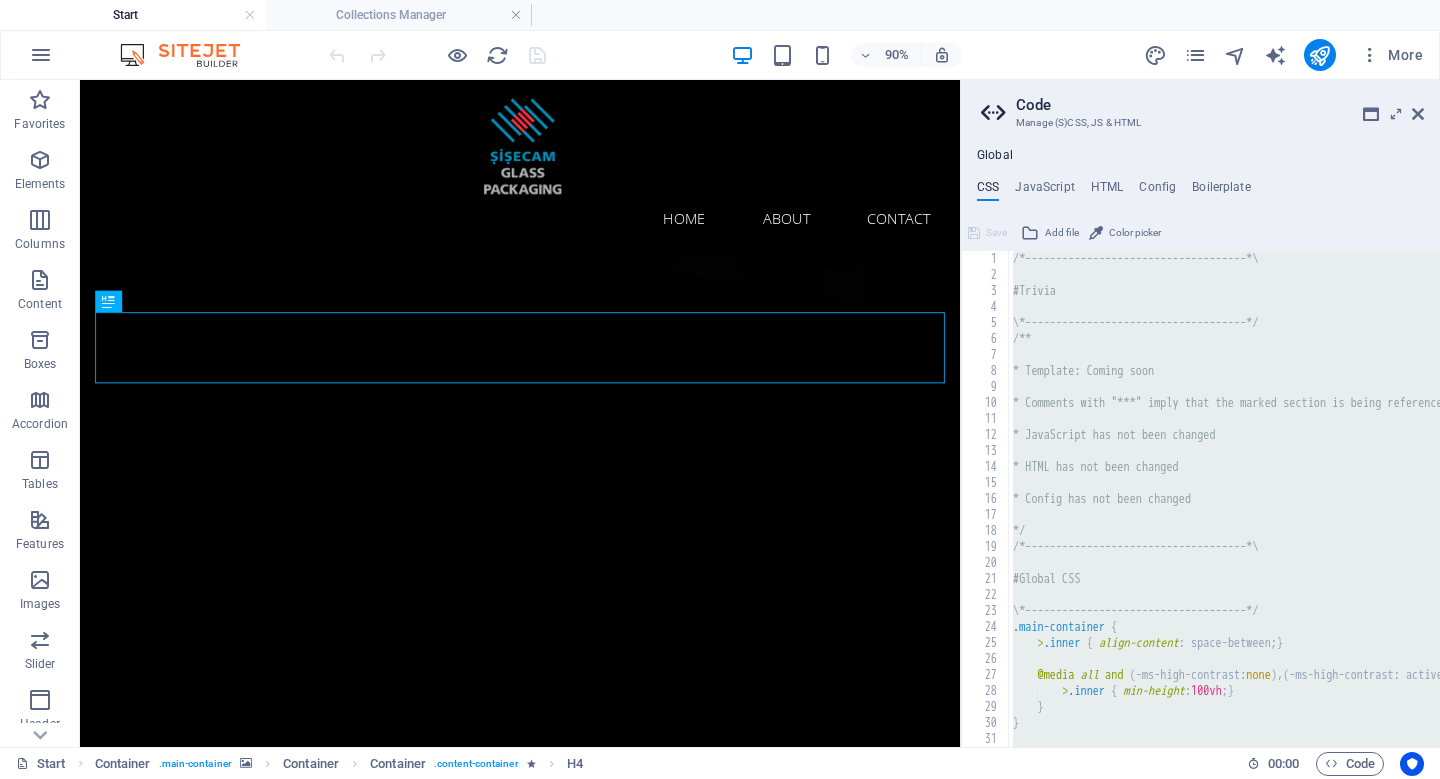 paste 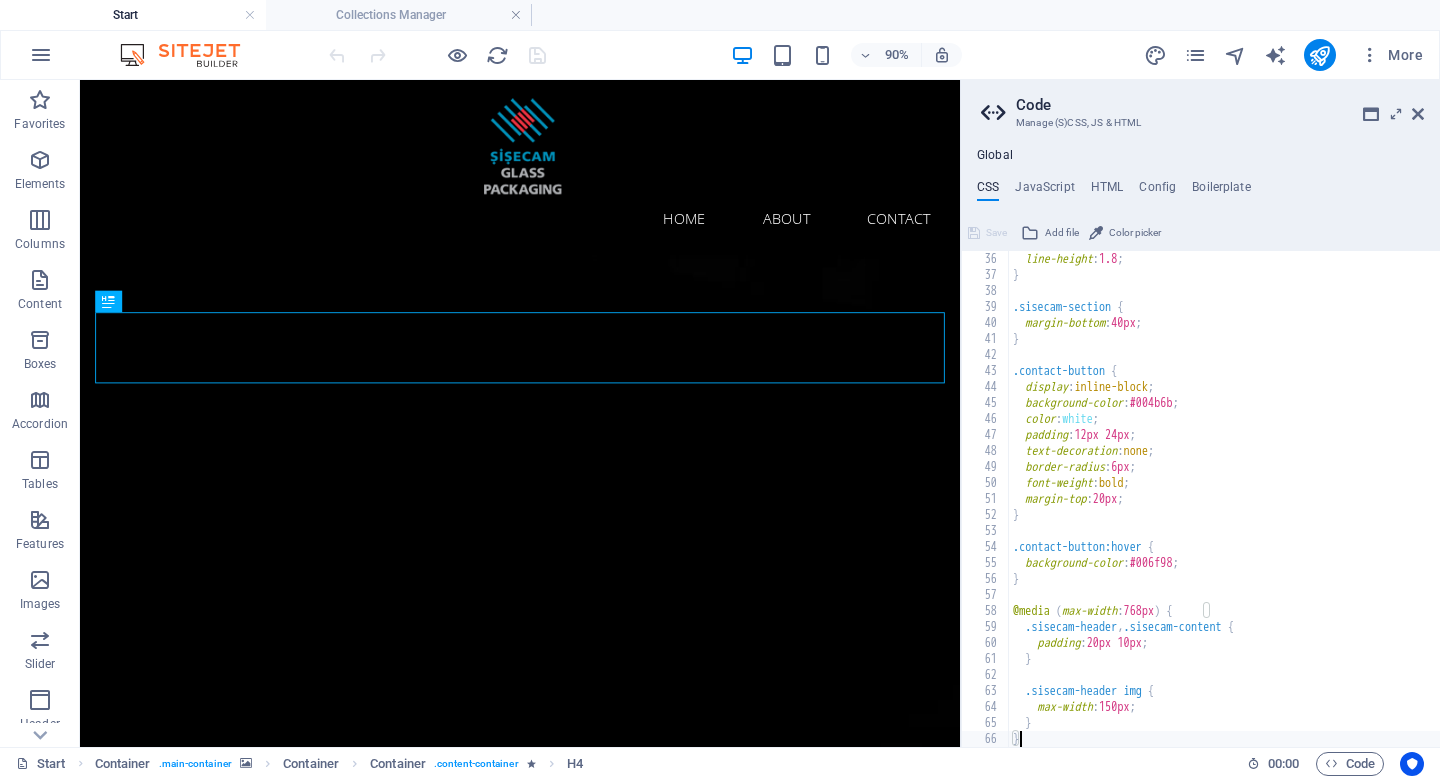 scroll, scrollTop: 560, scrollLeft: 0, axis: vertical 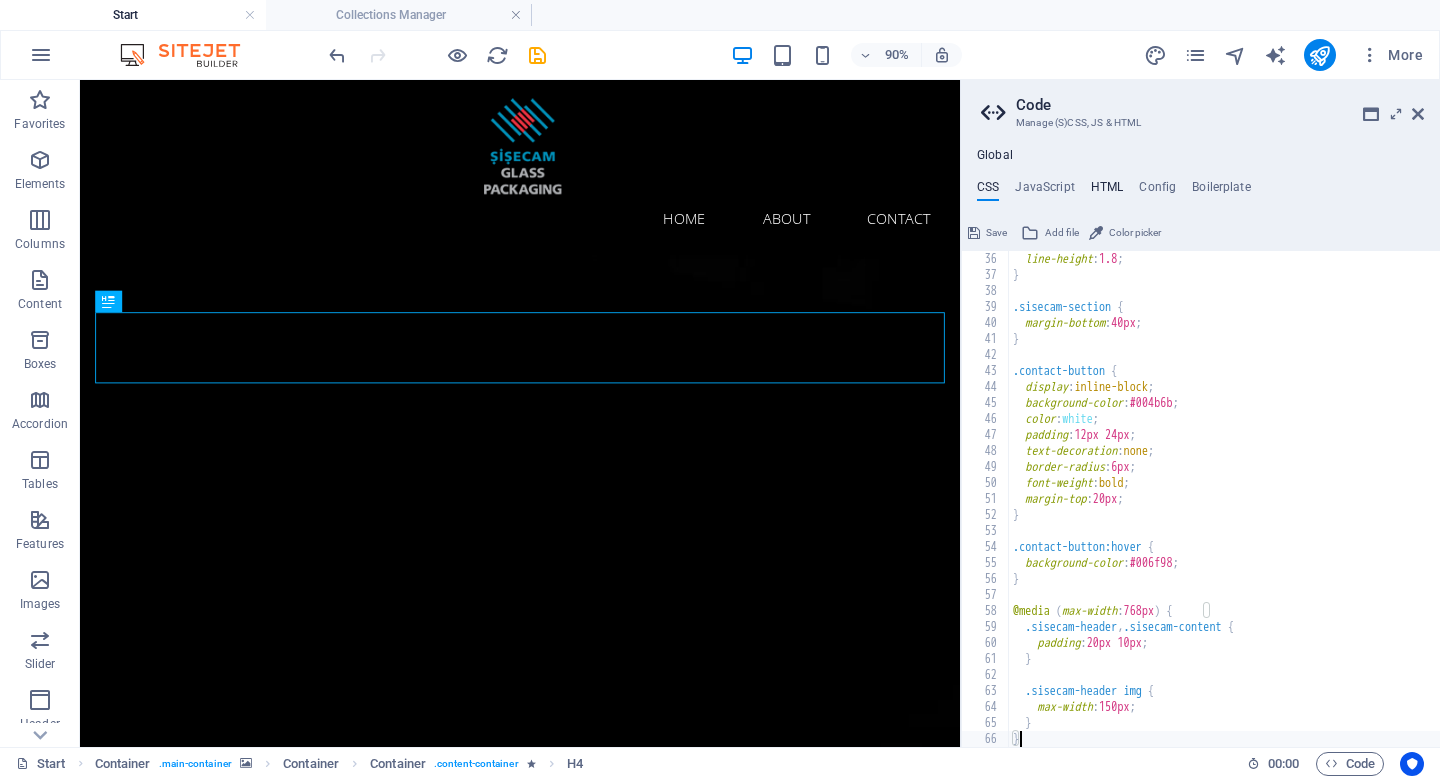 click on "HTML" at bounding box center [1107, 191] 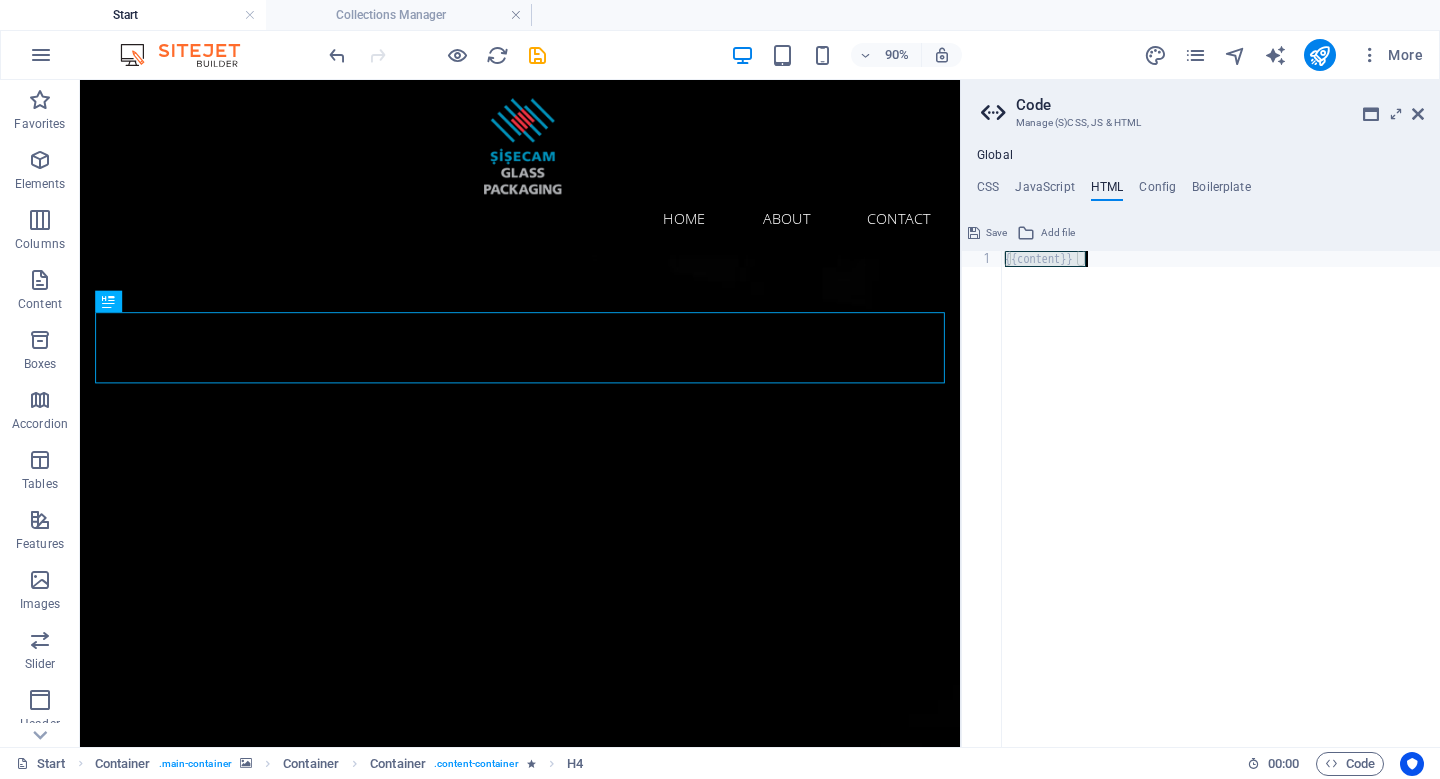 paste 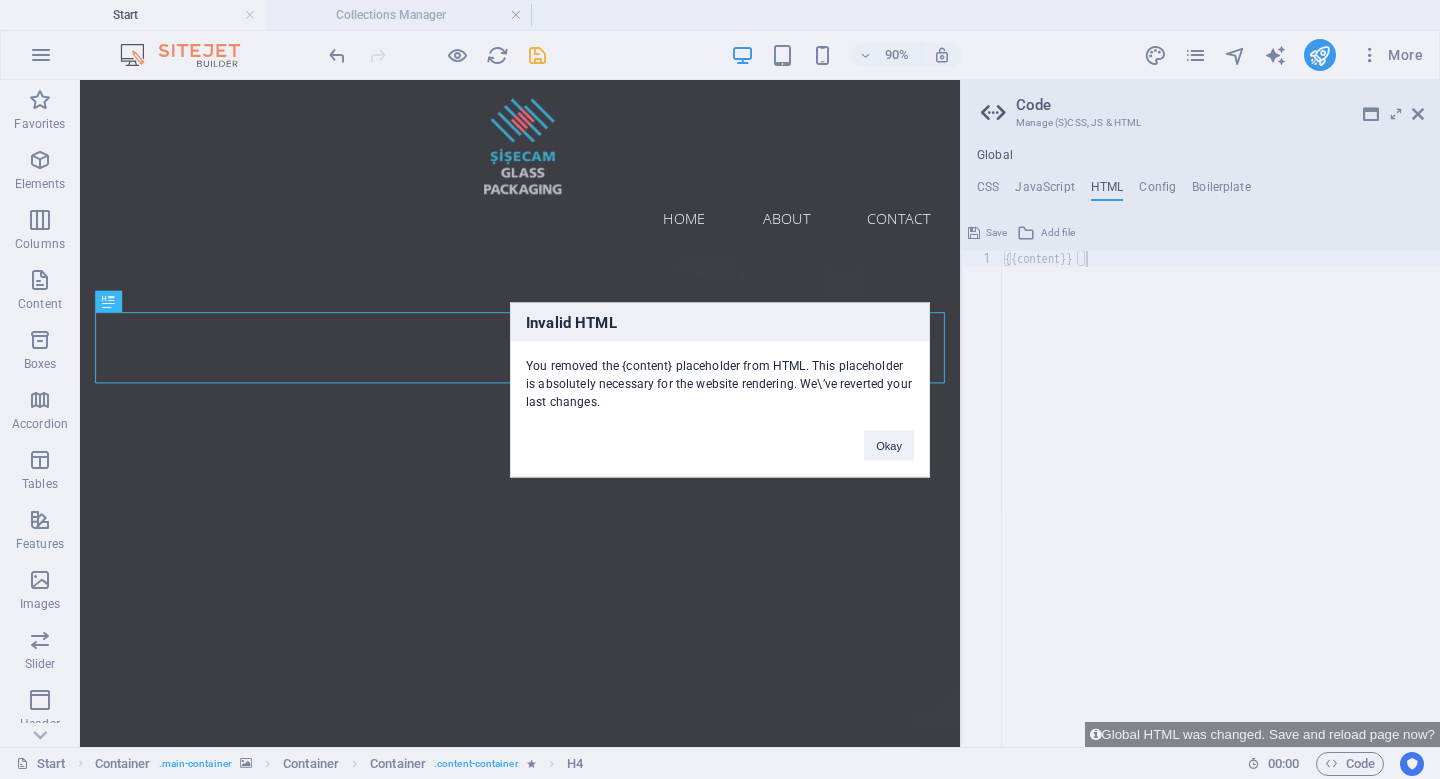 type 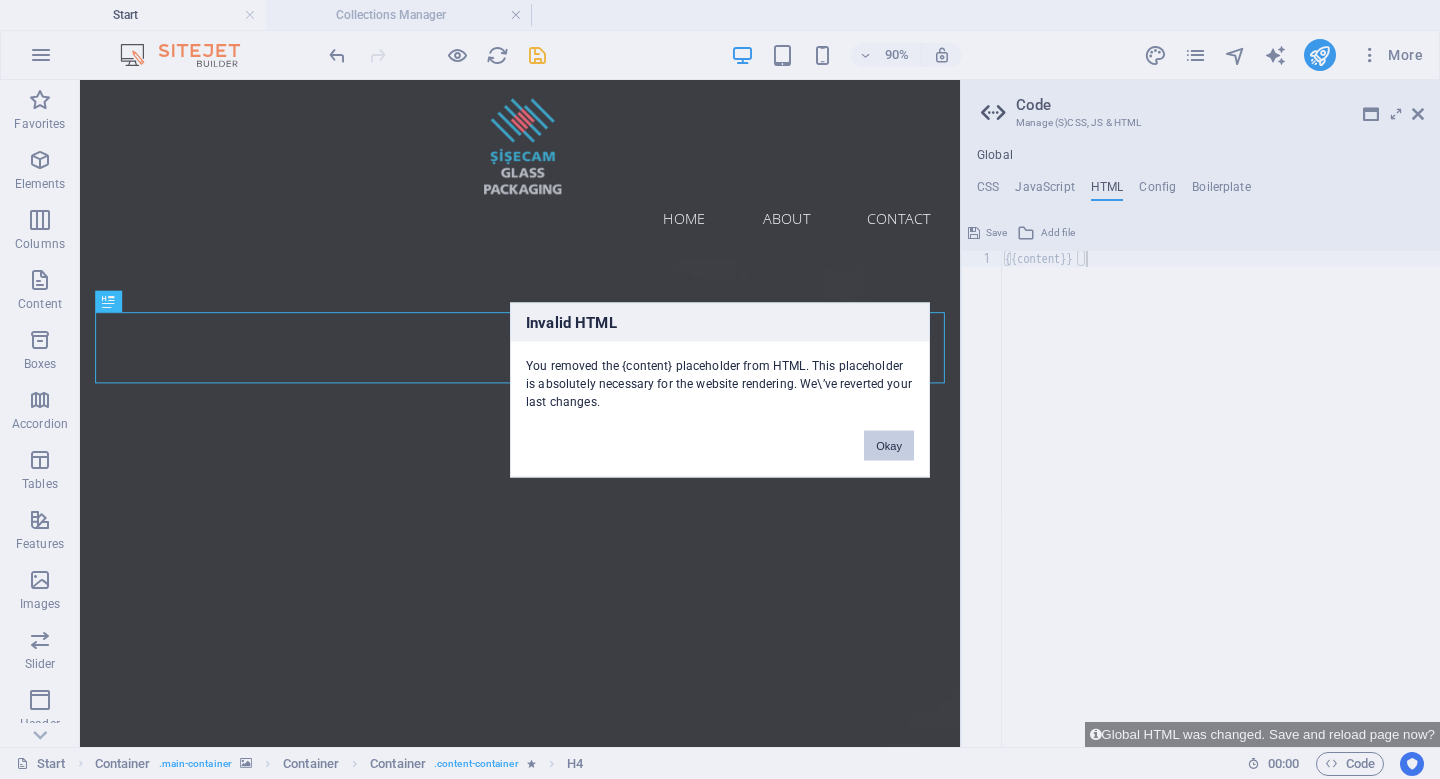 click on "Okay" at bounding box center (889, 445) 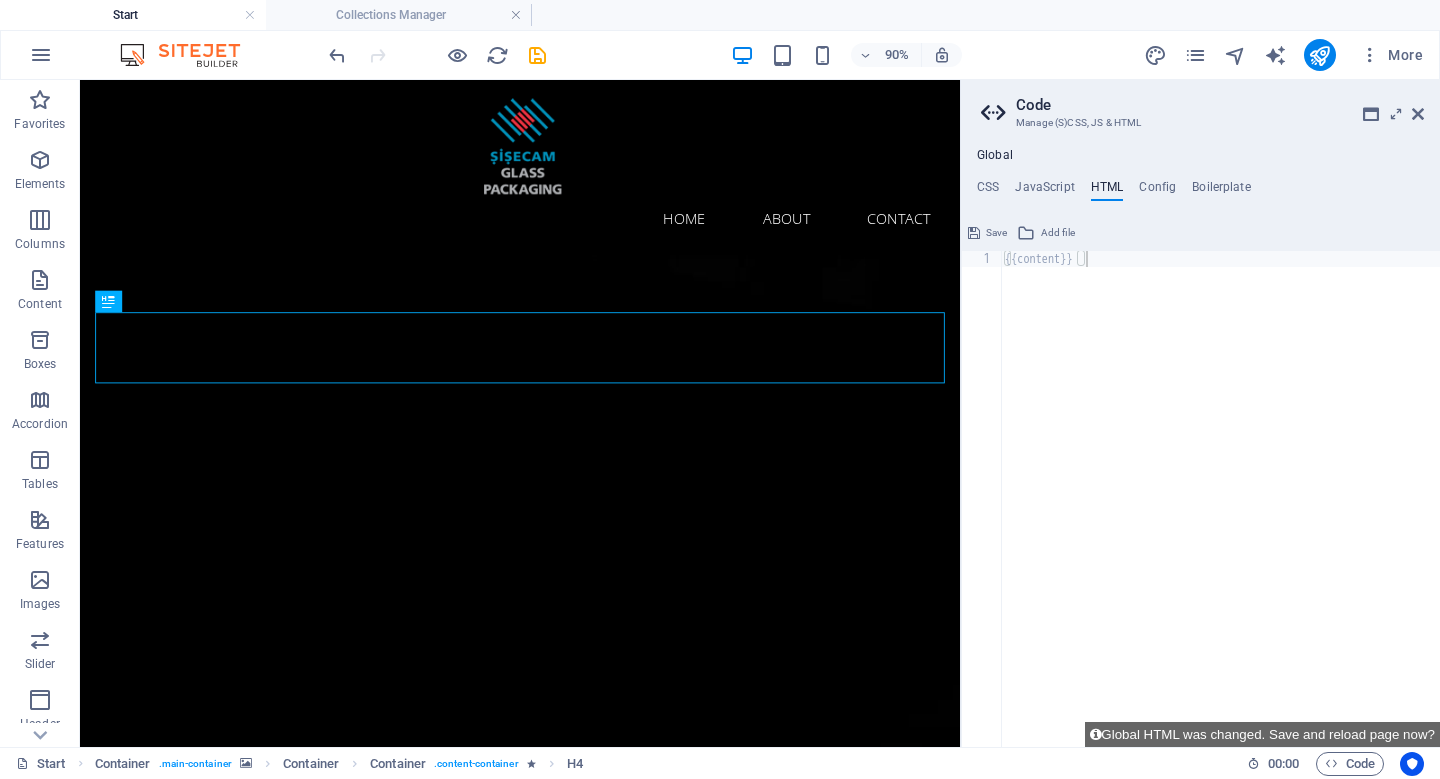 type on "{{content}}" 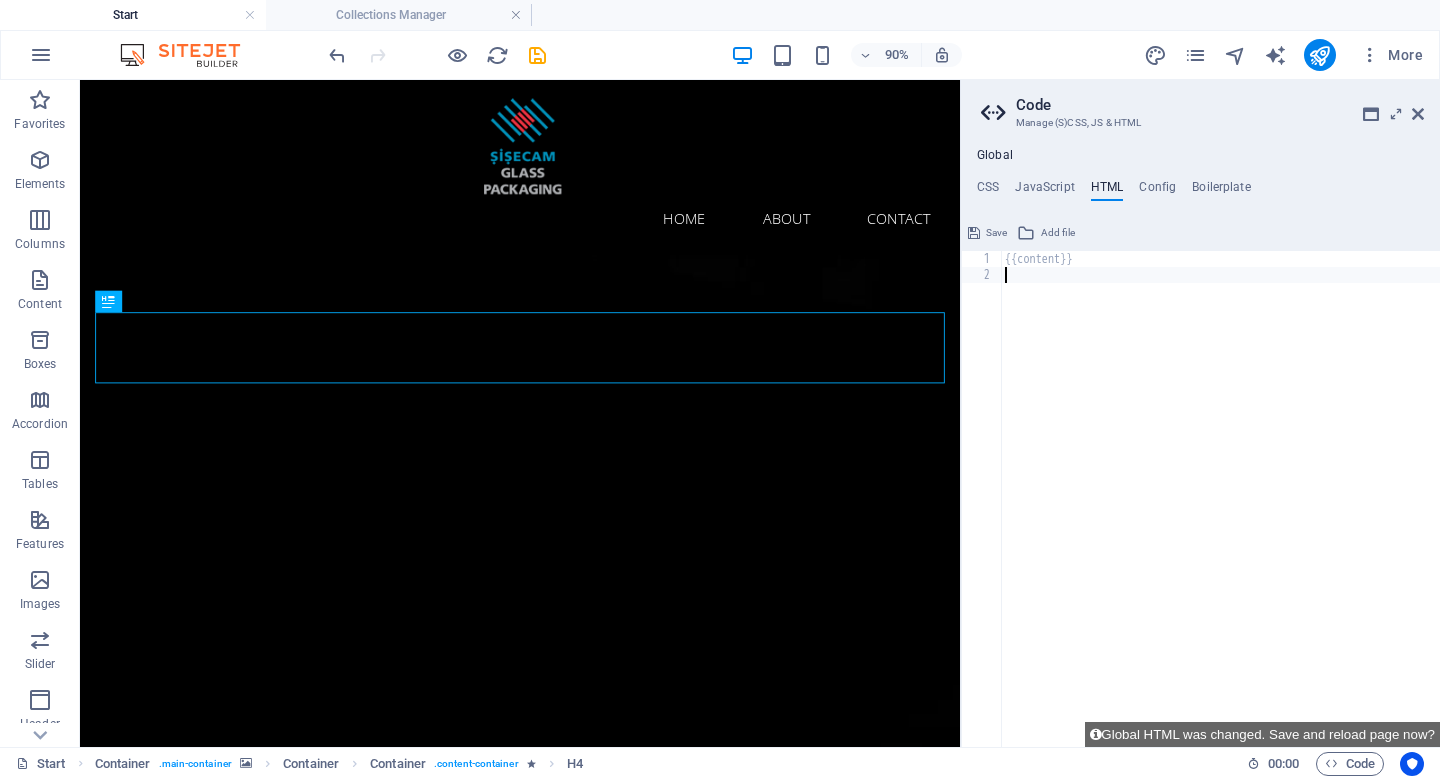 paste on "</div>" 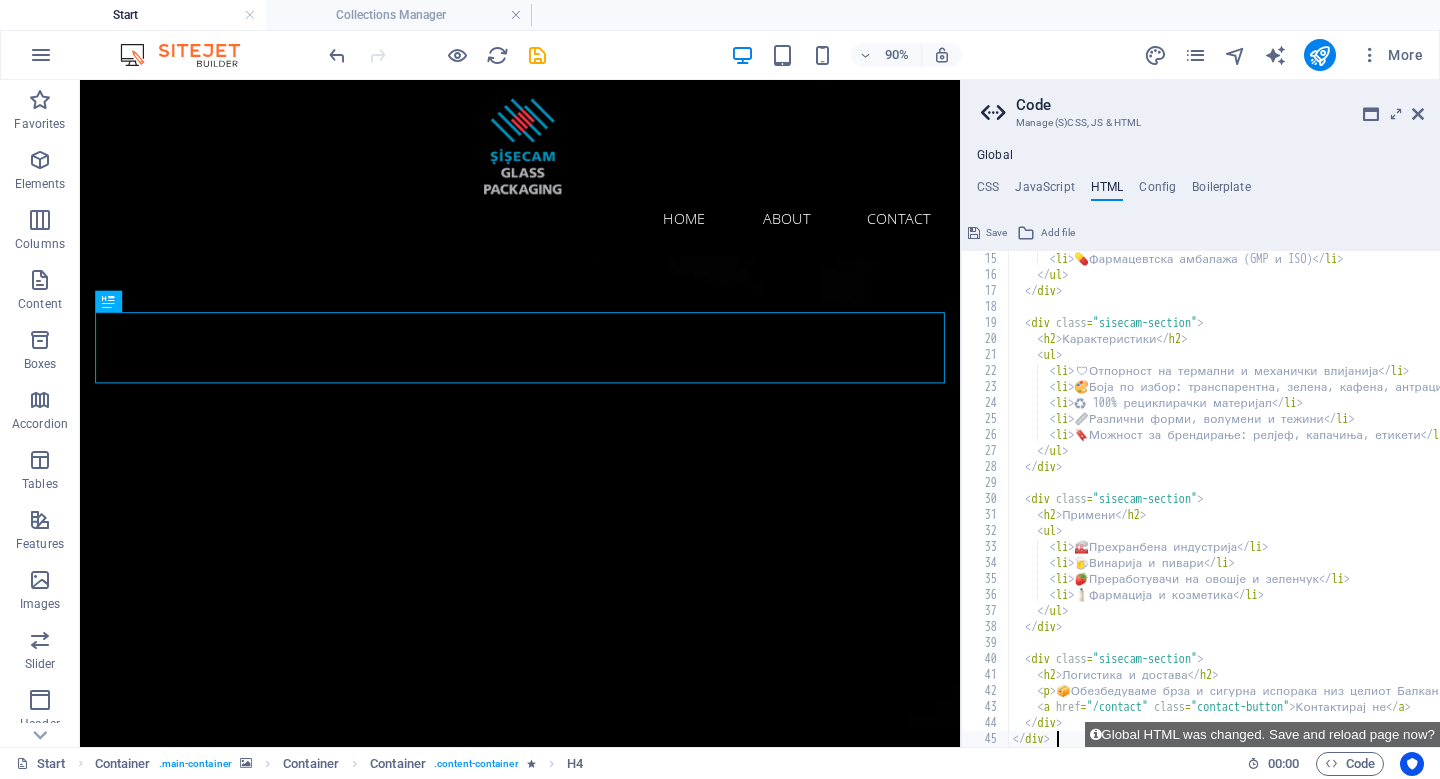 scroll, scrollTop: 183, scrollLeft: 0, axis: vertical 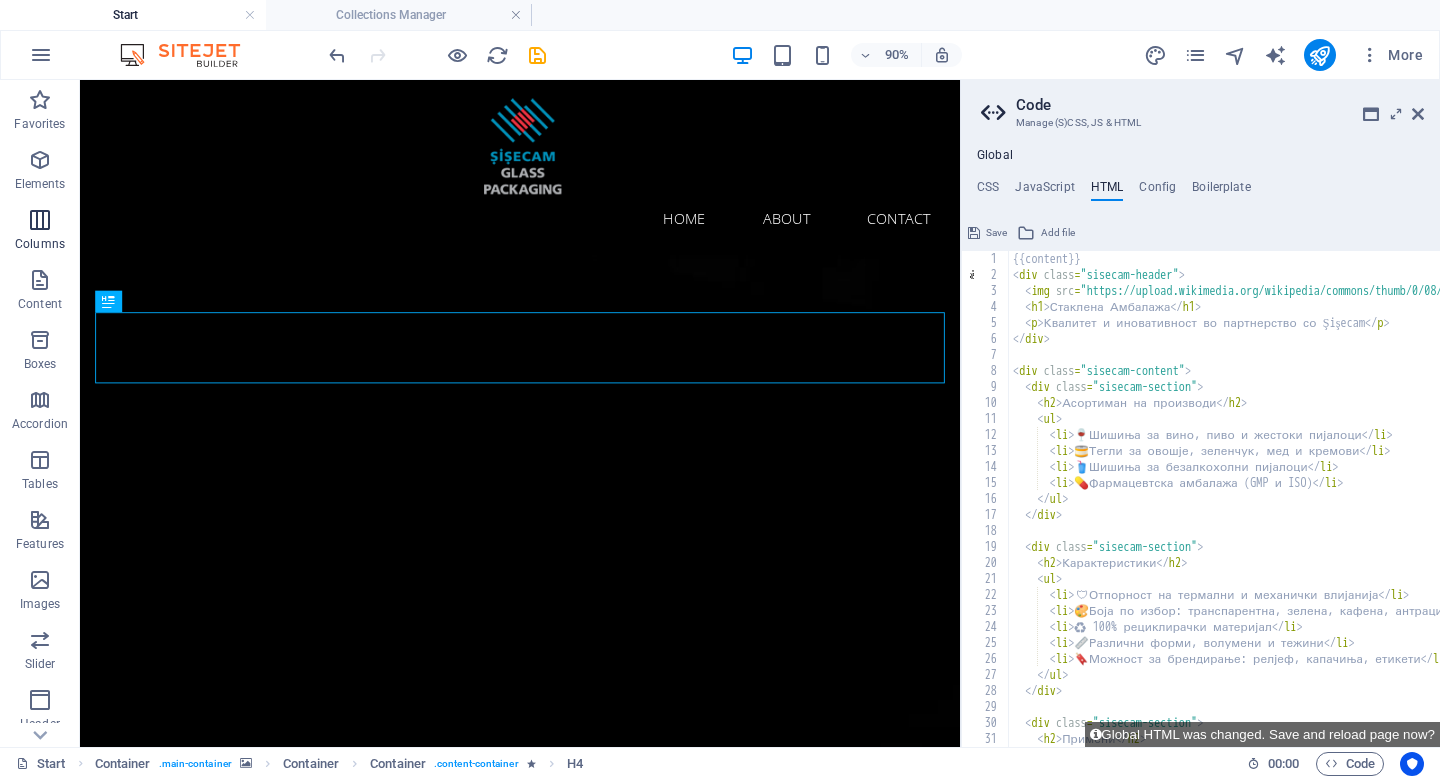 type on "</div>" 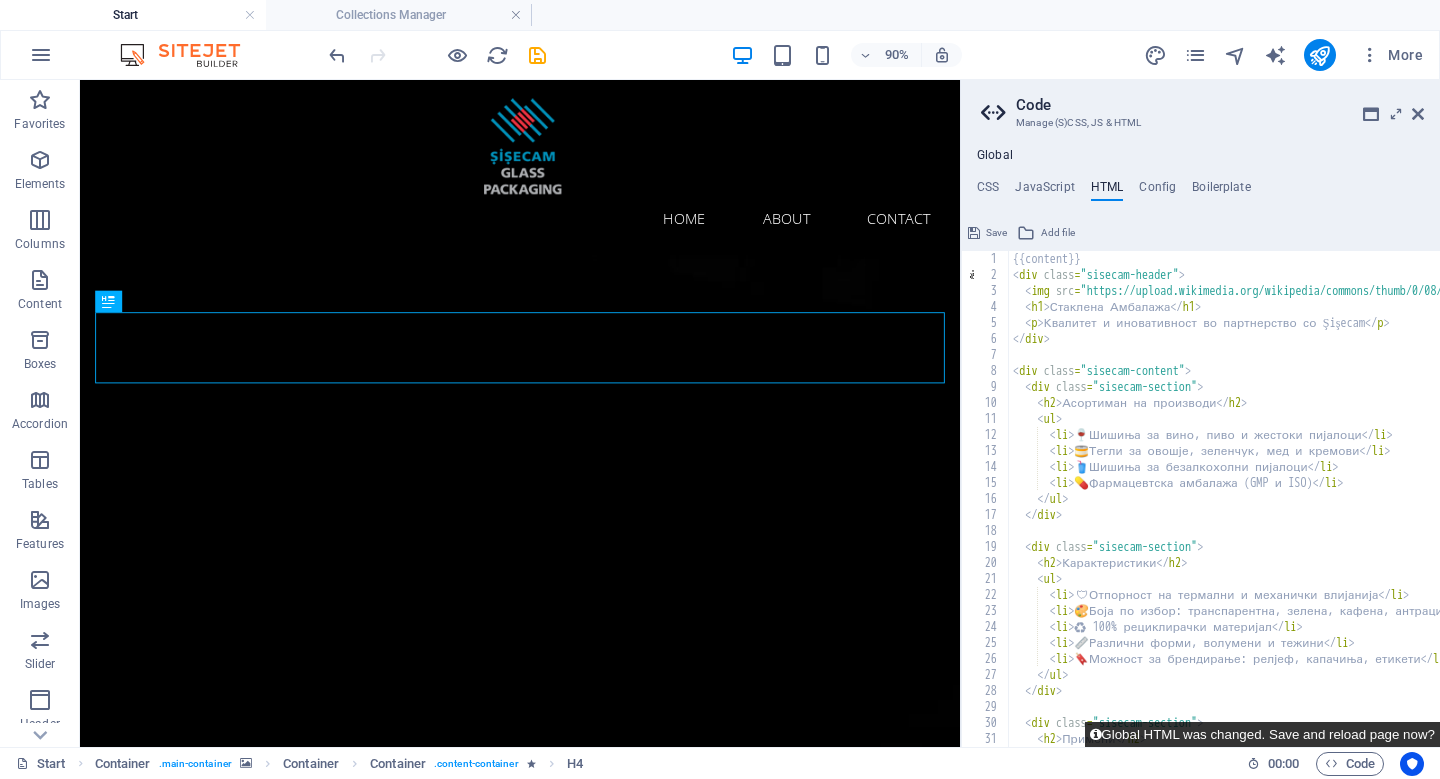 click on "Global HTML was changed. Save and reload page now?" at bounding box center [1262, 734] 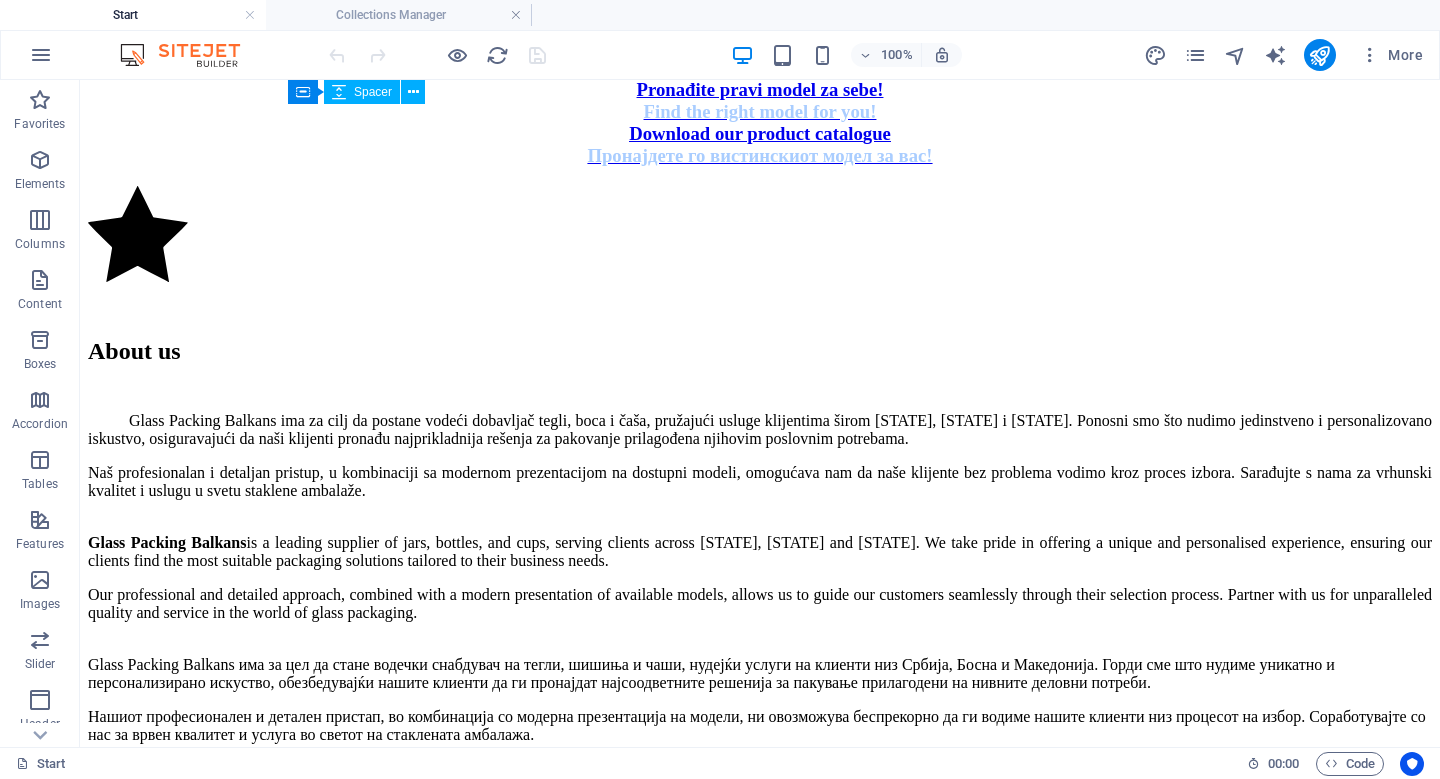scroll, scrollTop: 3022, scrollLeft: 0, axis: vertical 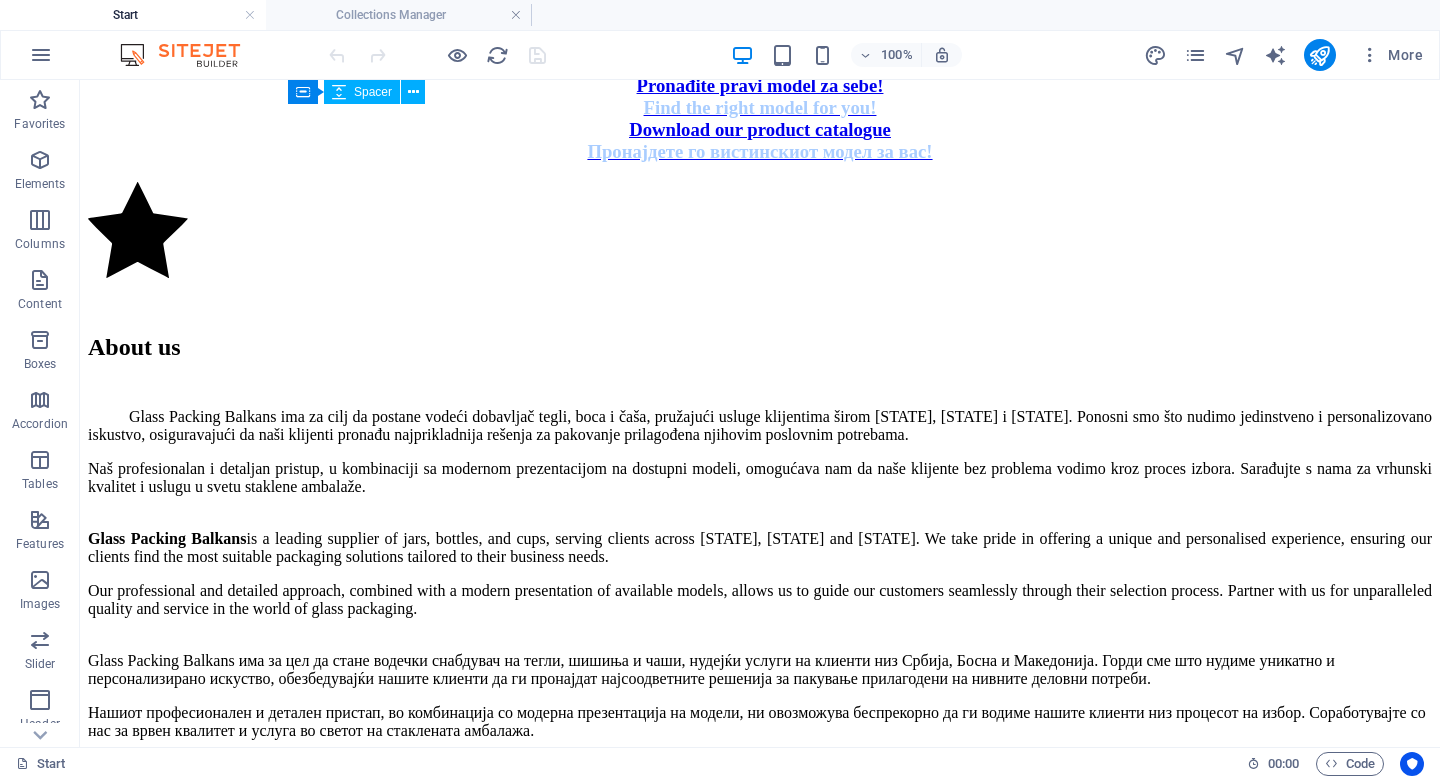 click on "Асортиман на производи" at bounding box center [760, 1920] 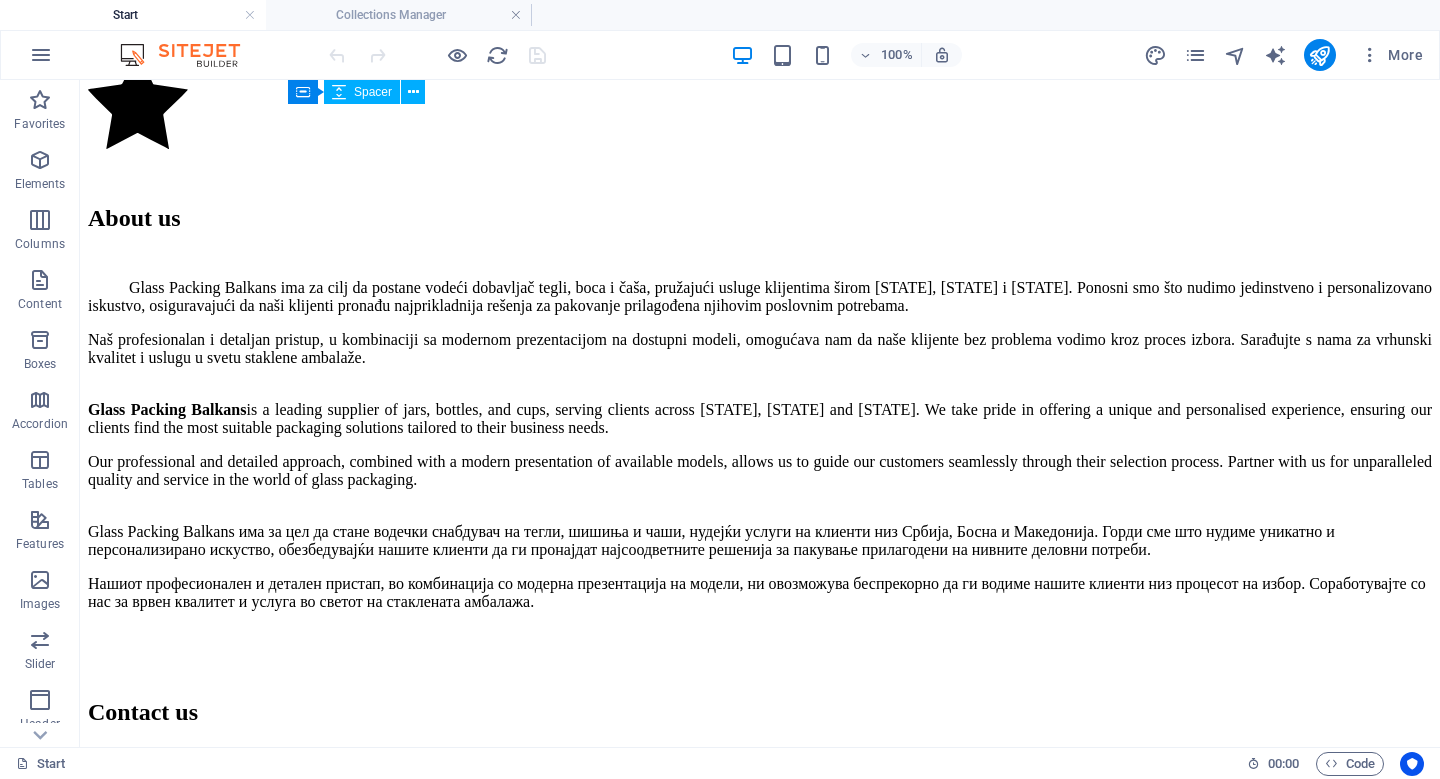scroll, scrollTop: 3166, scrollLeft: 0, axis: vertical 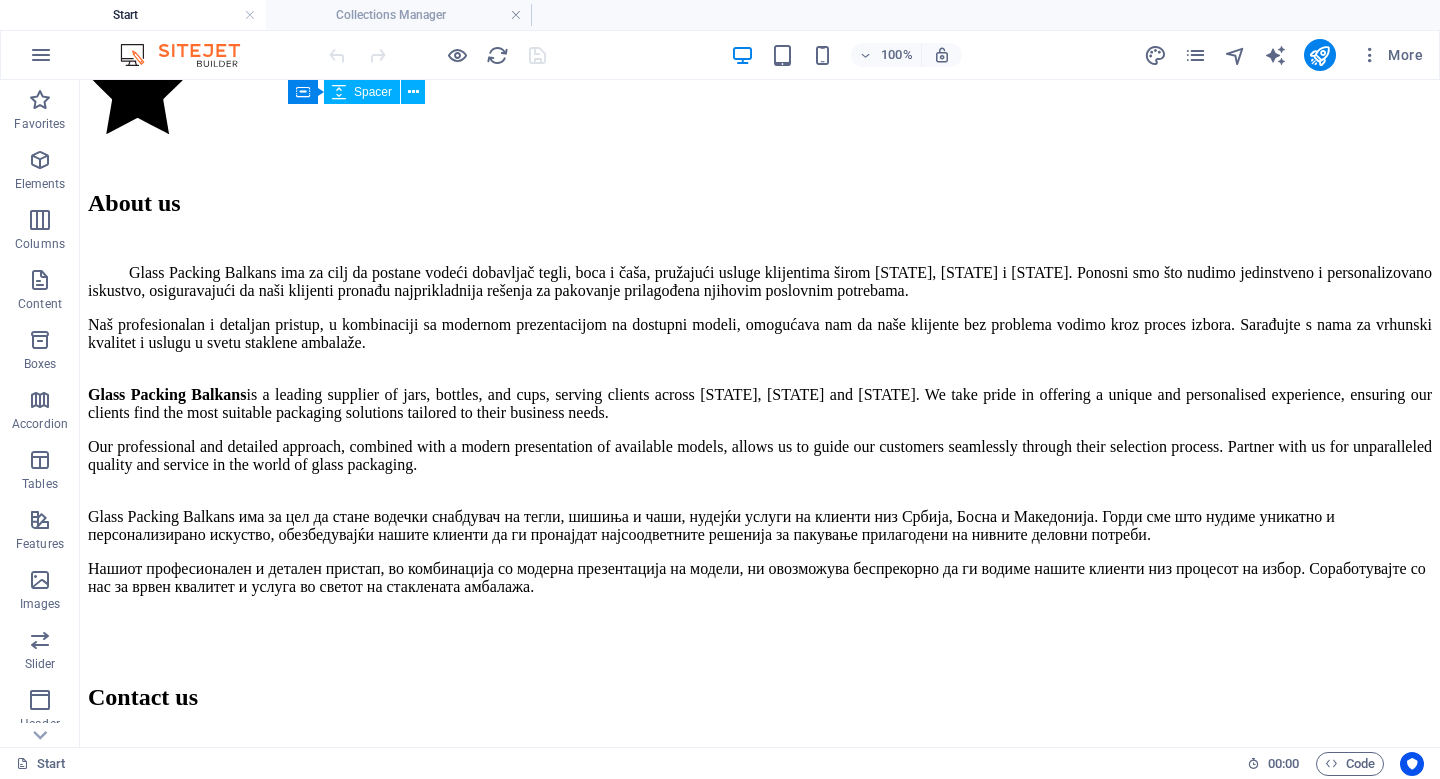 click on "Карактеристики" at bounding box center [760, 1919] 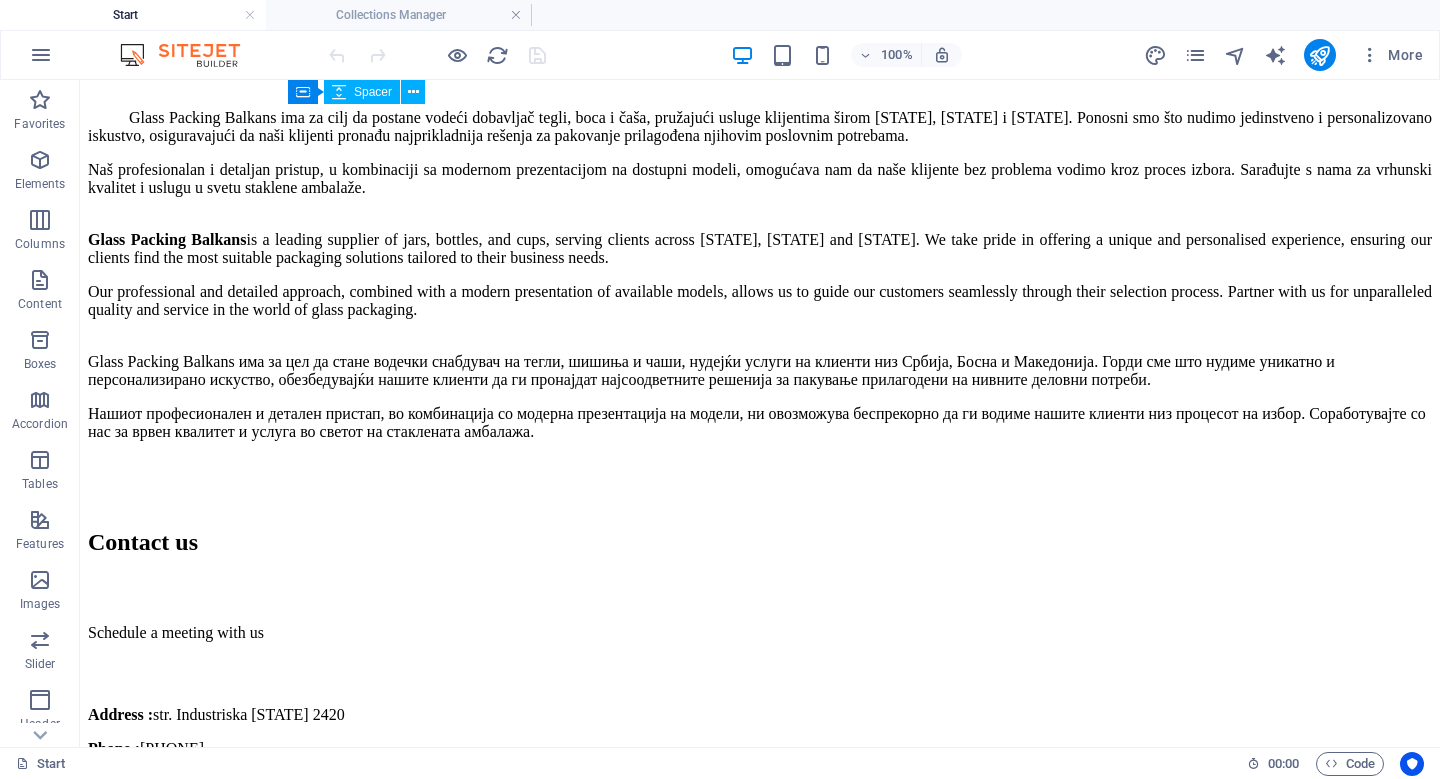 scroll, scrollTop: 3435, scrollLeft: 0, axis: vertical 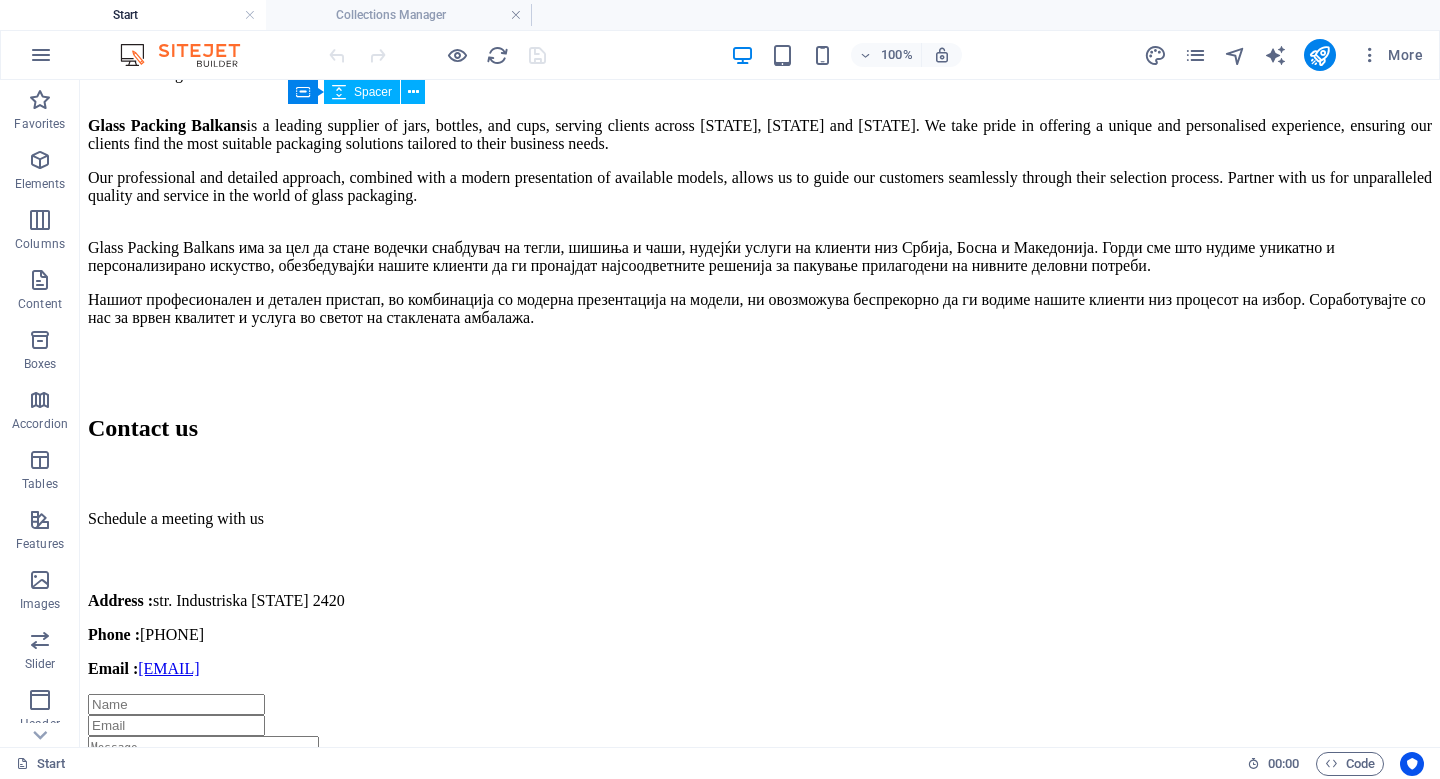 click on "Логистика и достава" at bounding box center [760, 1951] 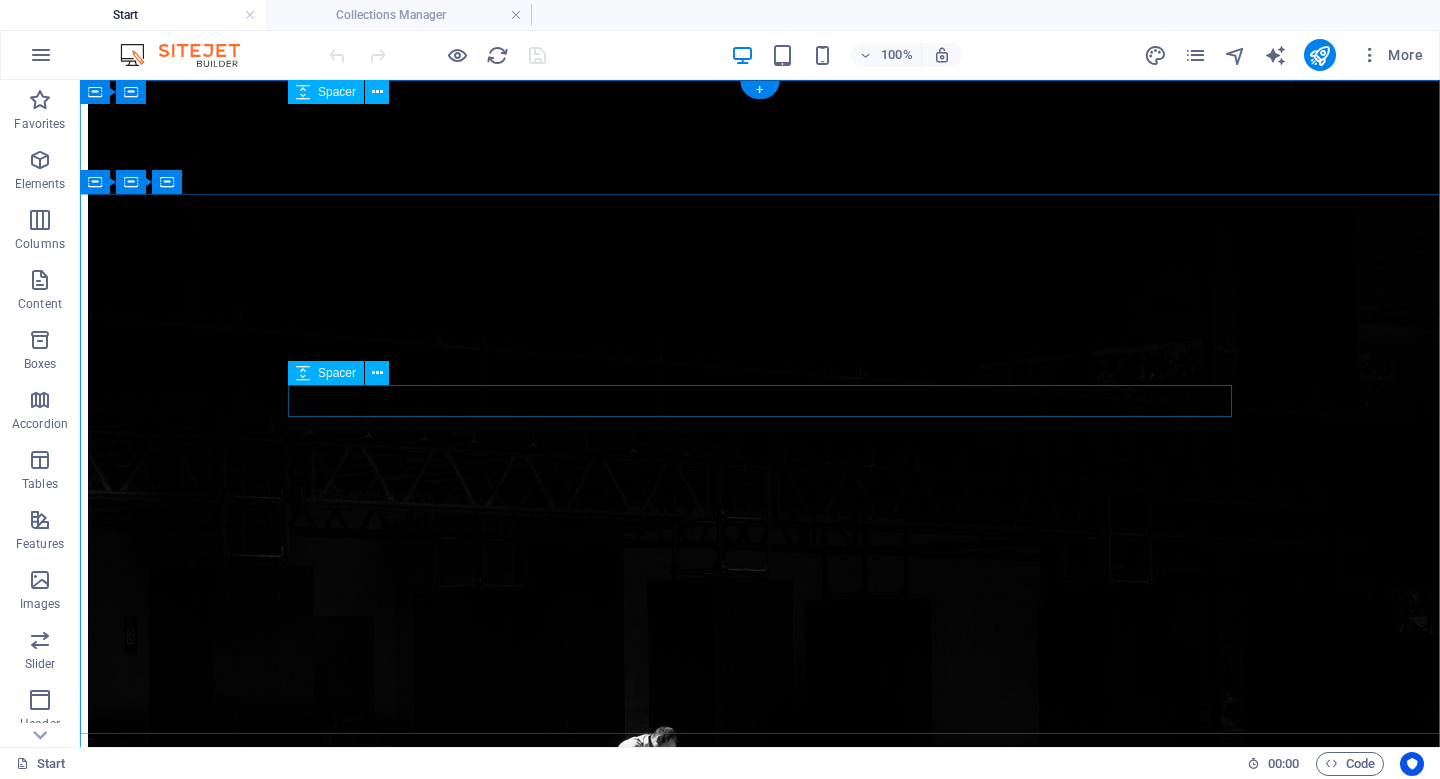 scroll, scrollTop: 0, scrollLeft: 0, axis: both 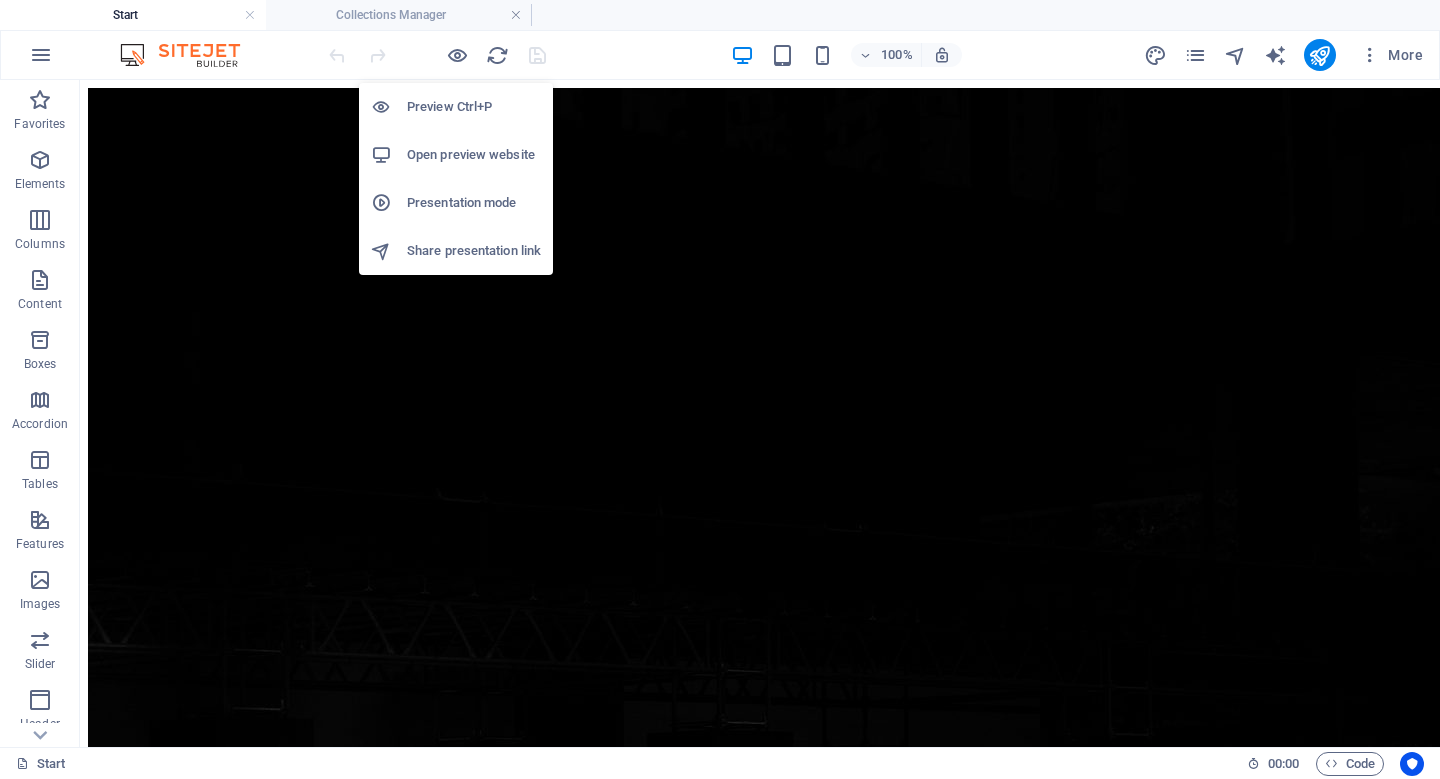 click on "Preview Ctrl+P" at bounding box center (474, 107) 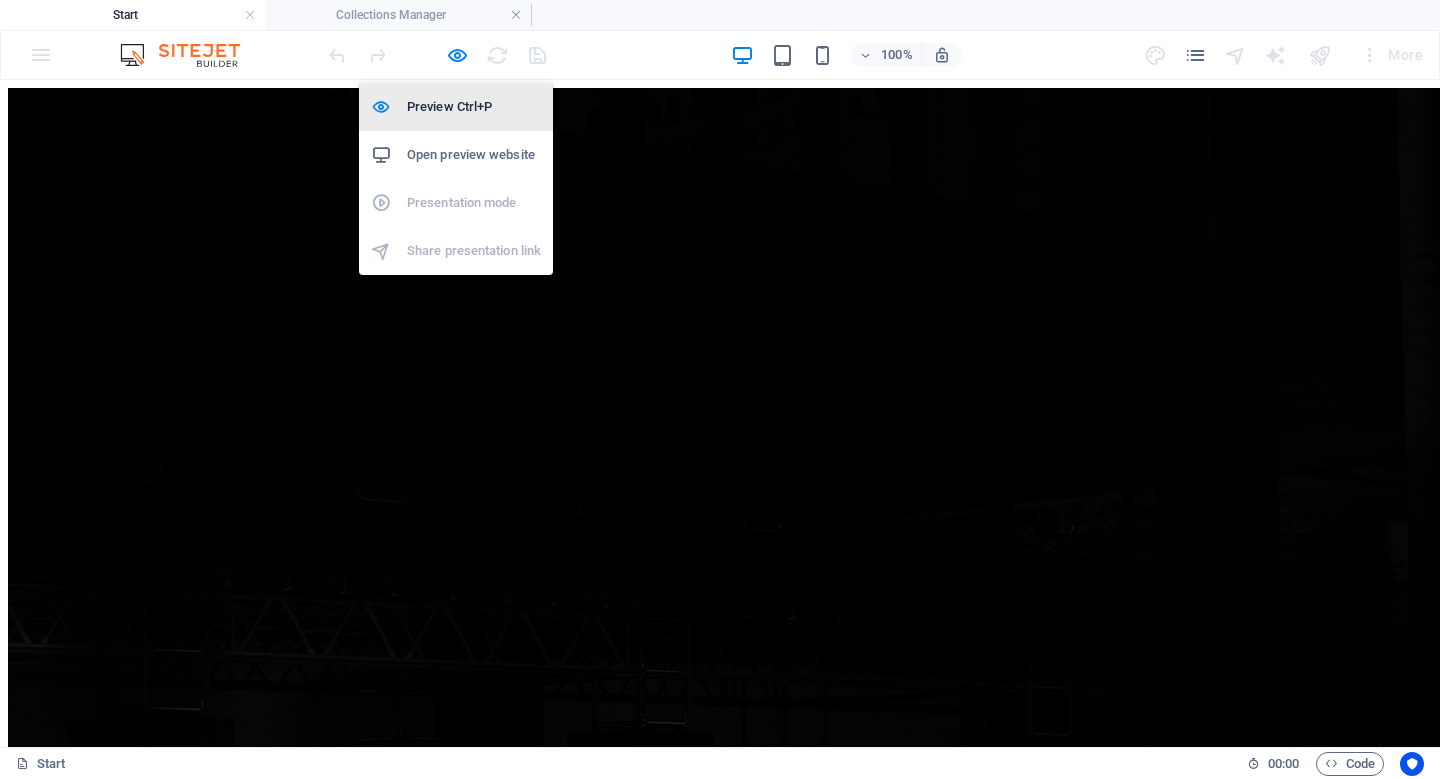 click on "Preview Ctrl+P" at bounding box center [474, 107] 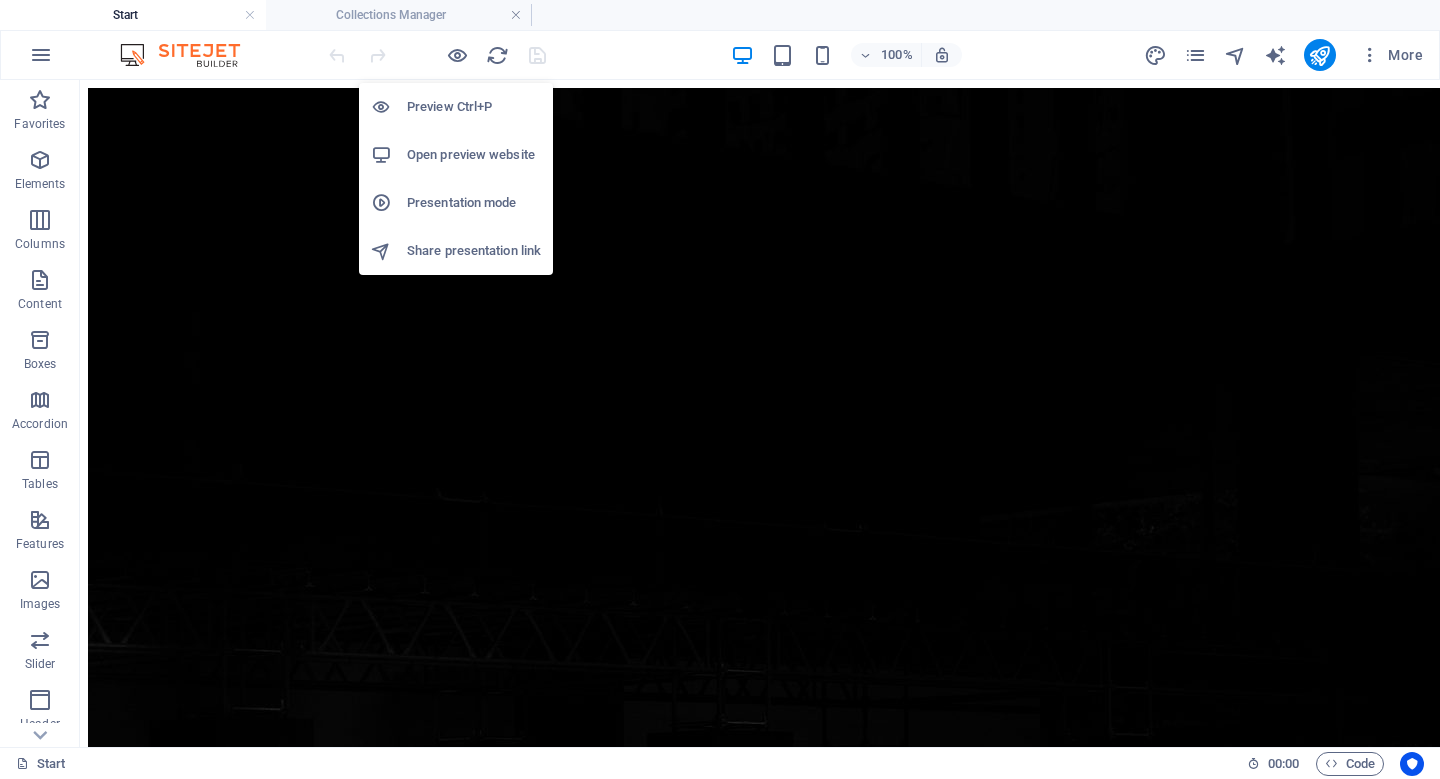 click on "Preview Ctrl+P" at bounding box center (474, 107) 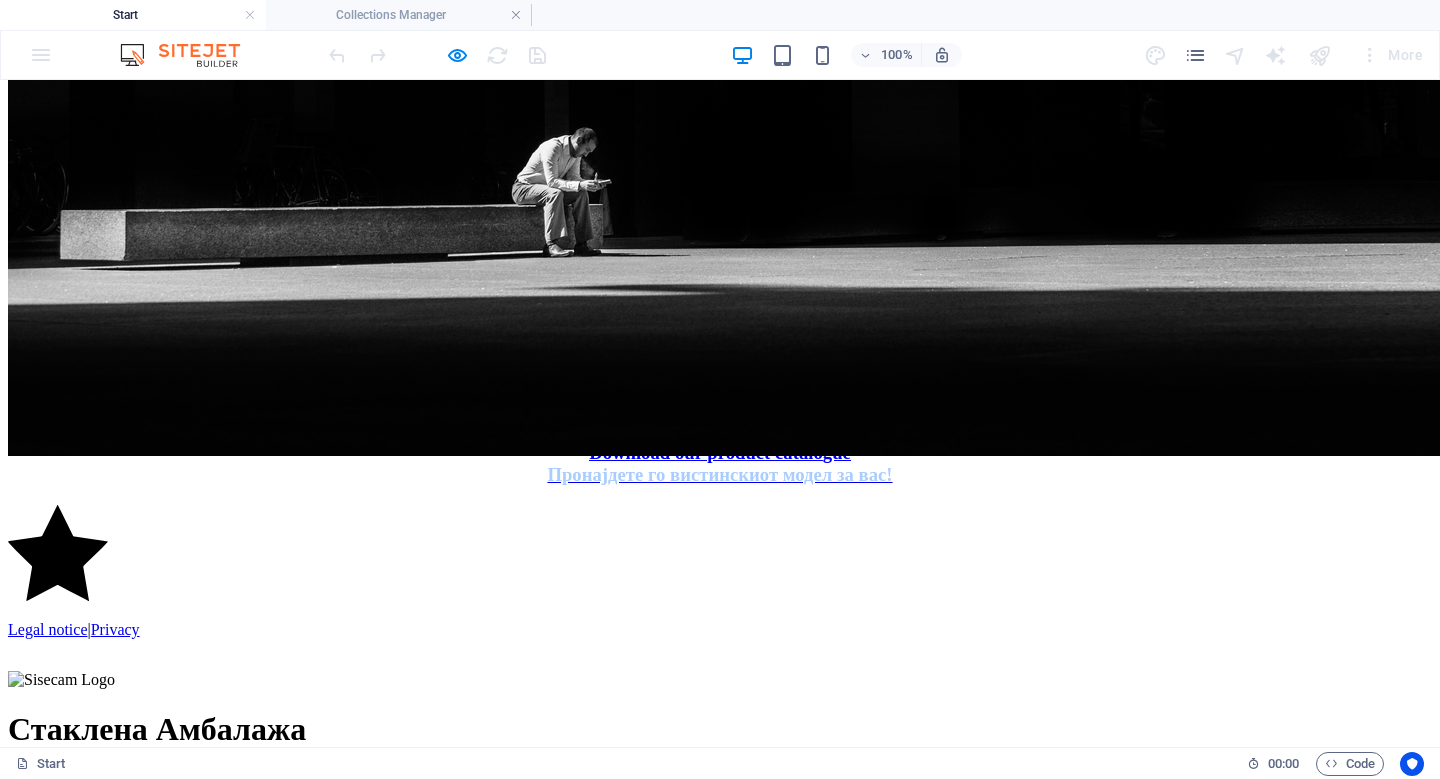 scroll, scrollTop: 1026, scrollLeft: 0, axis: vertical 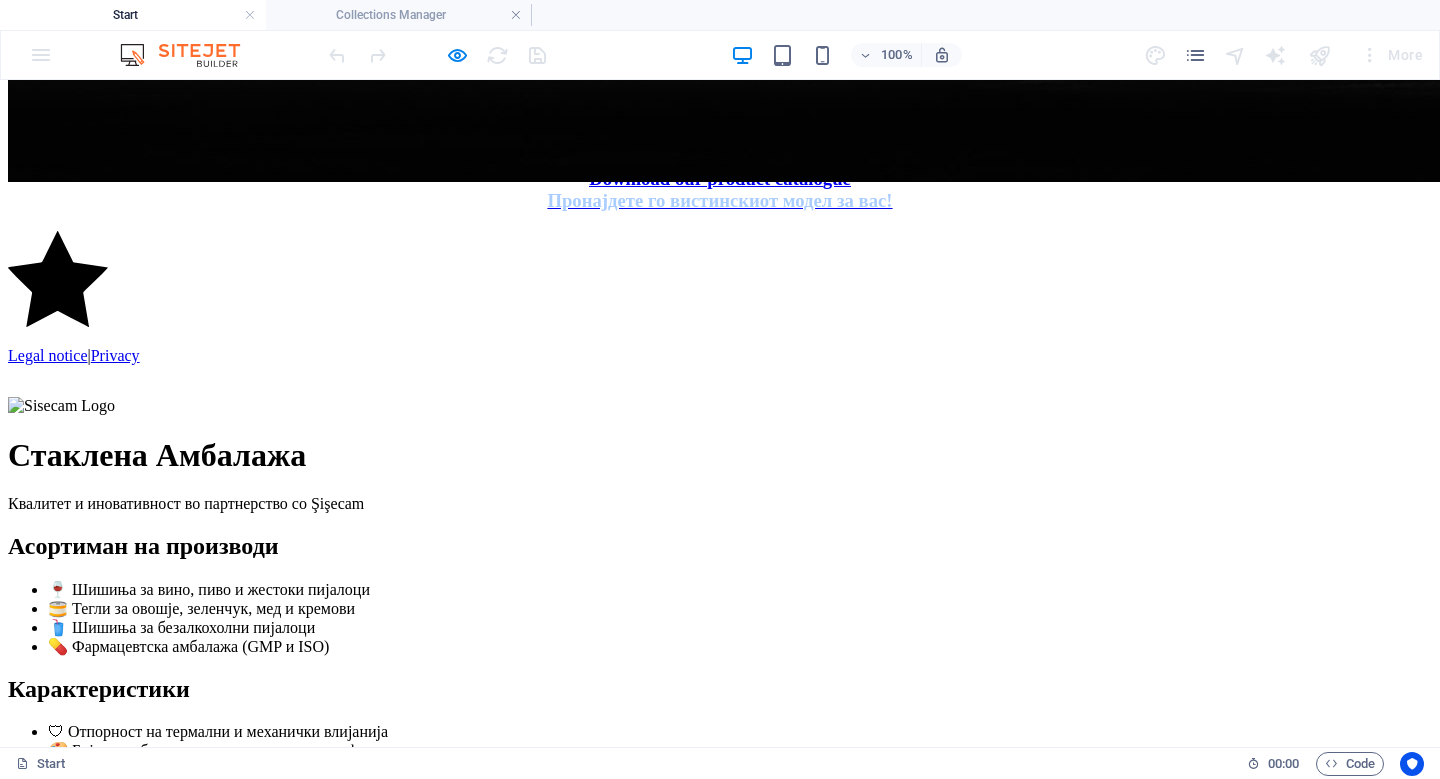 click on "Карактеристики" at bounding box center (720, 689) 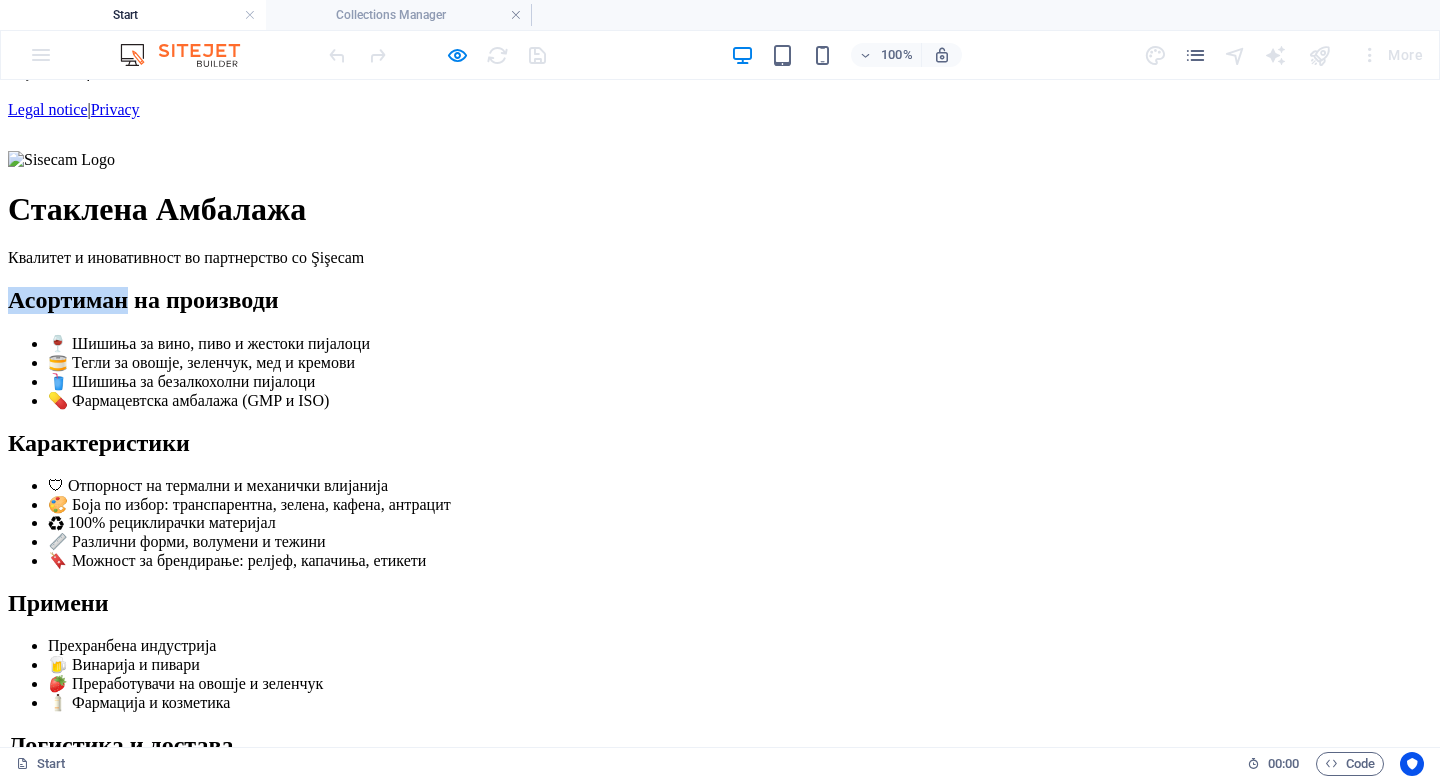 scroll, scrollTop: 1346, scrollLeft: 0, axis: vertical 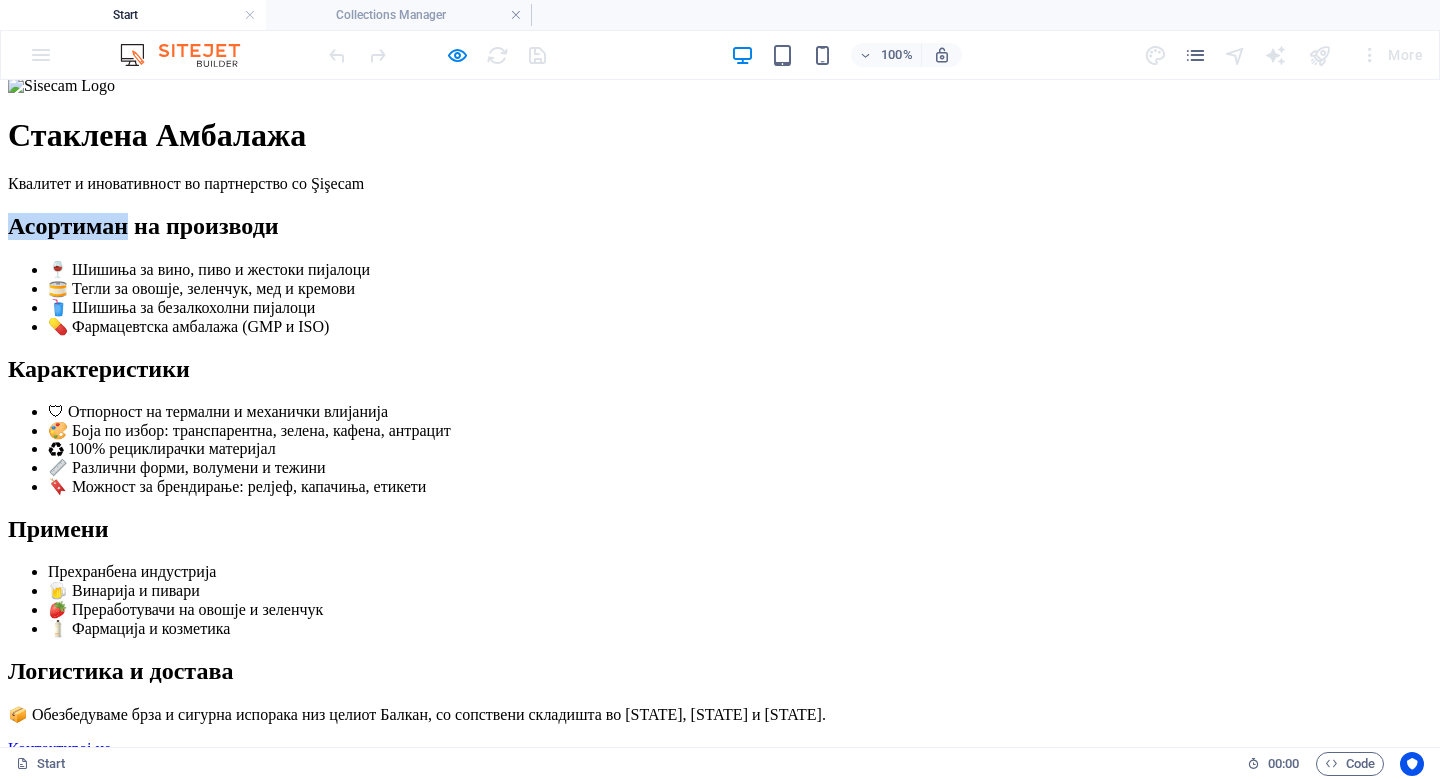 click on "Контактирај не" at bounding box center (59, 748) 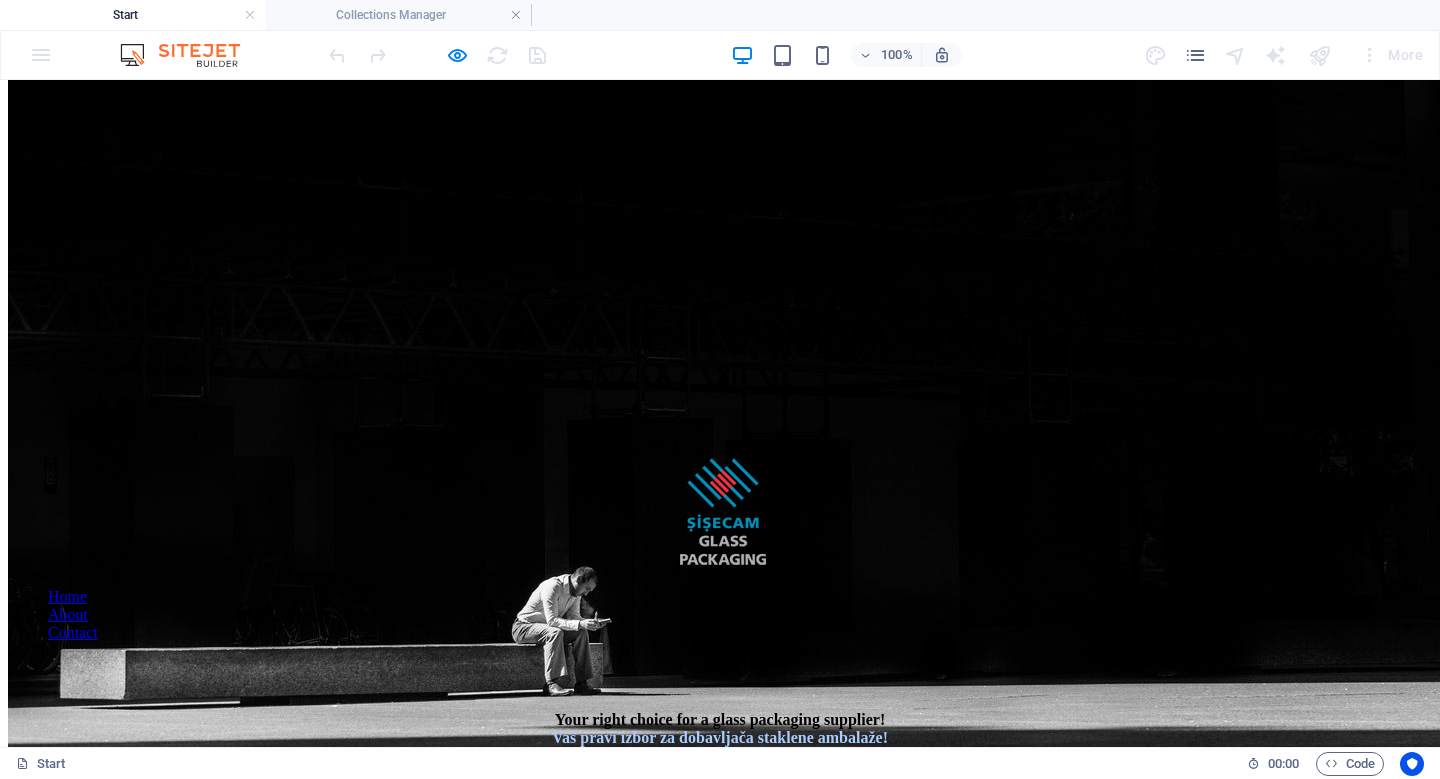 scroll, scrollTop: 0, scrollLeft: 0, axis: both 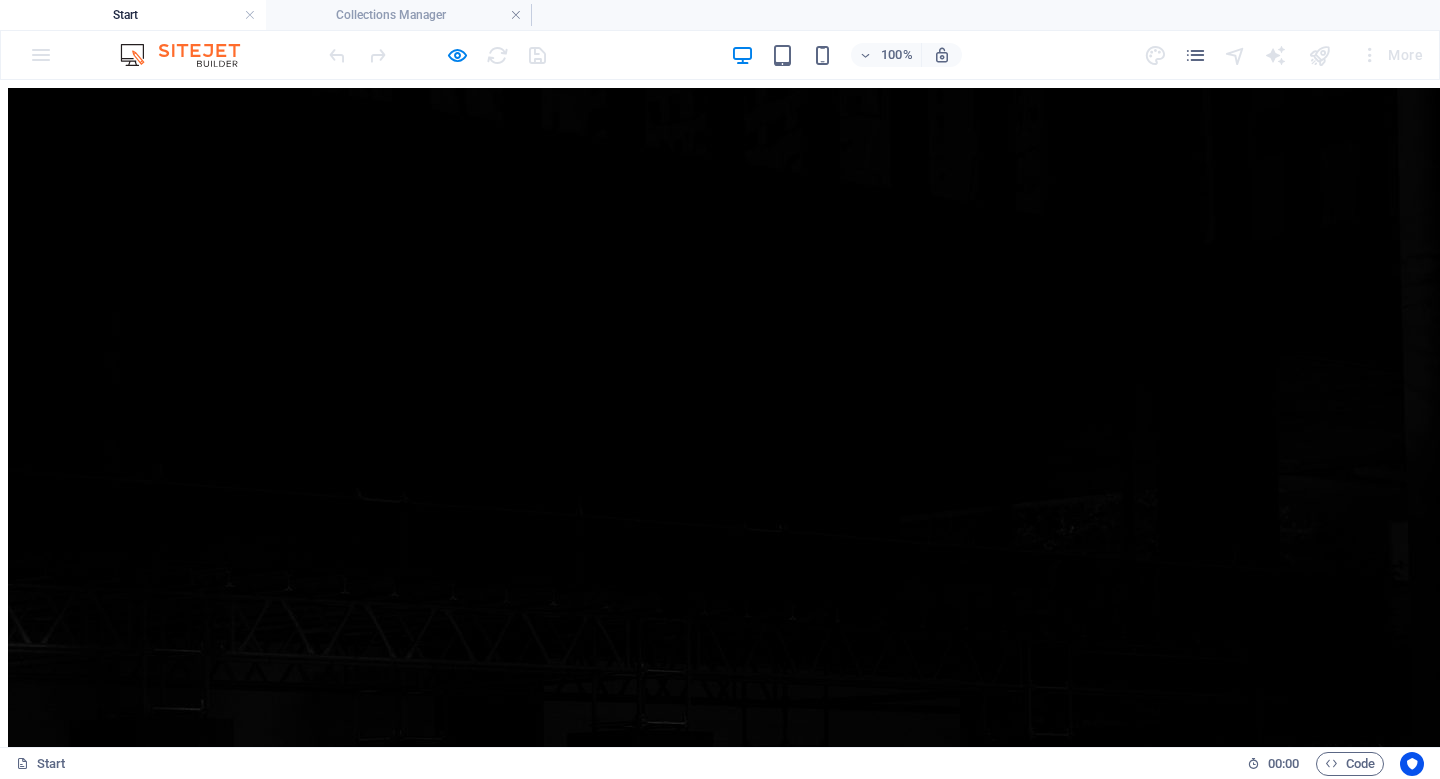 click at bounding box center [190, 55] 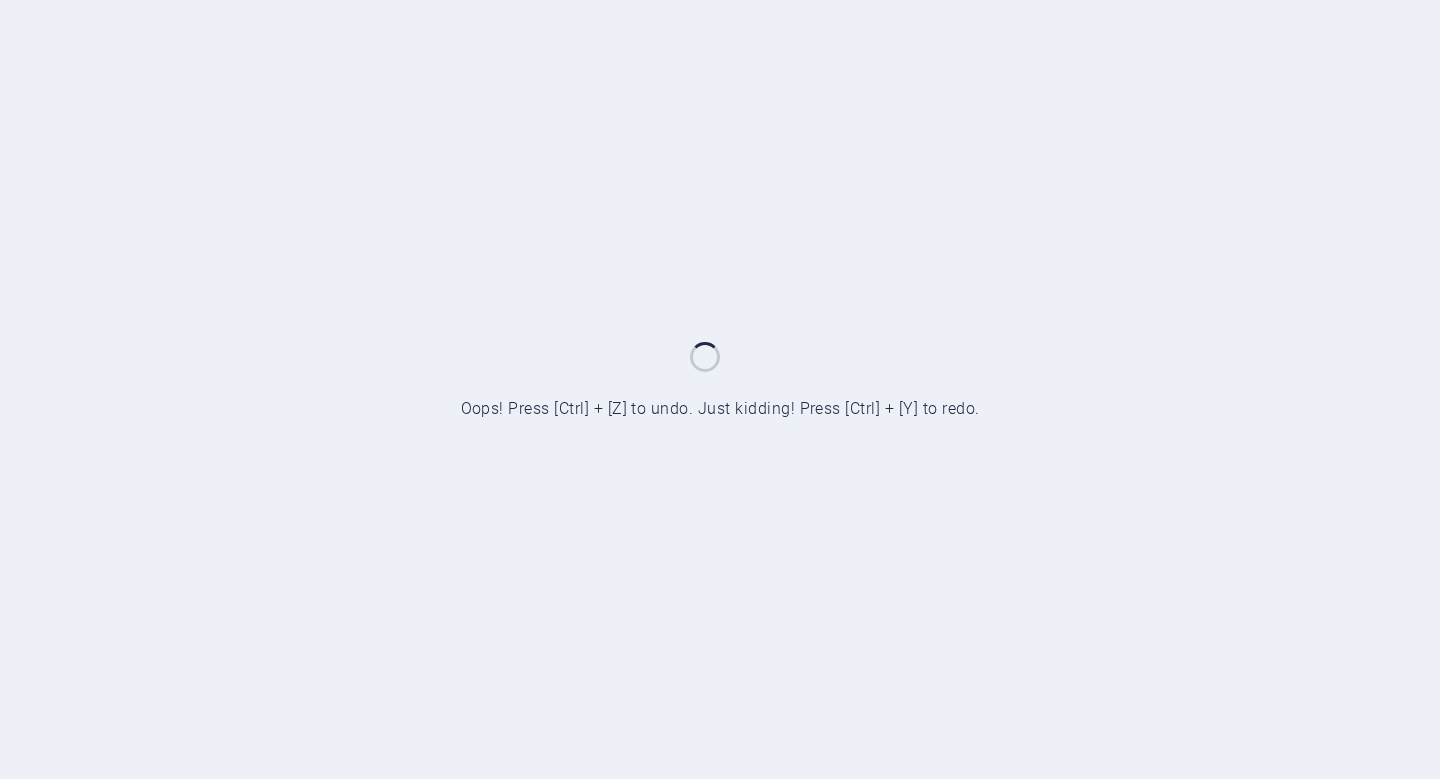 scroll, scrollTop: 0, scrollLeft: 0, axis: both 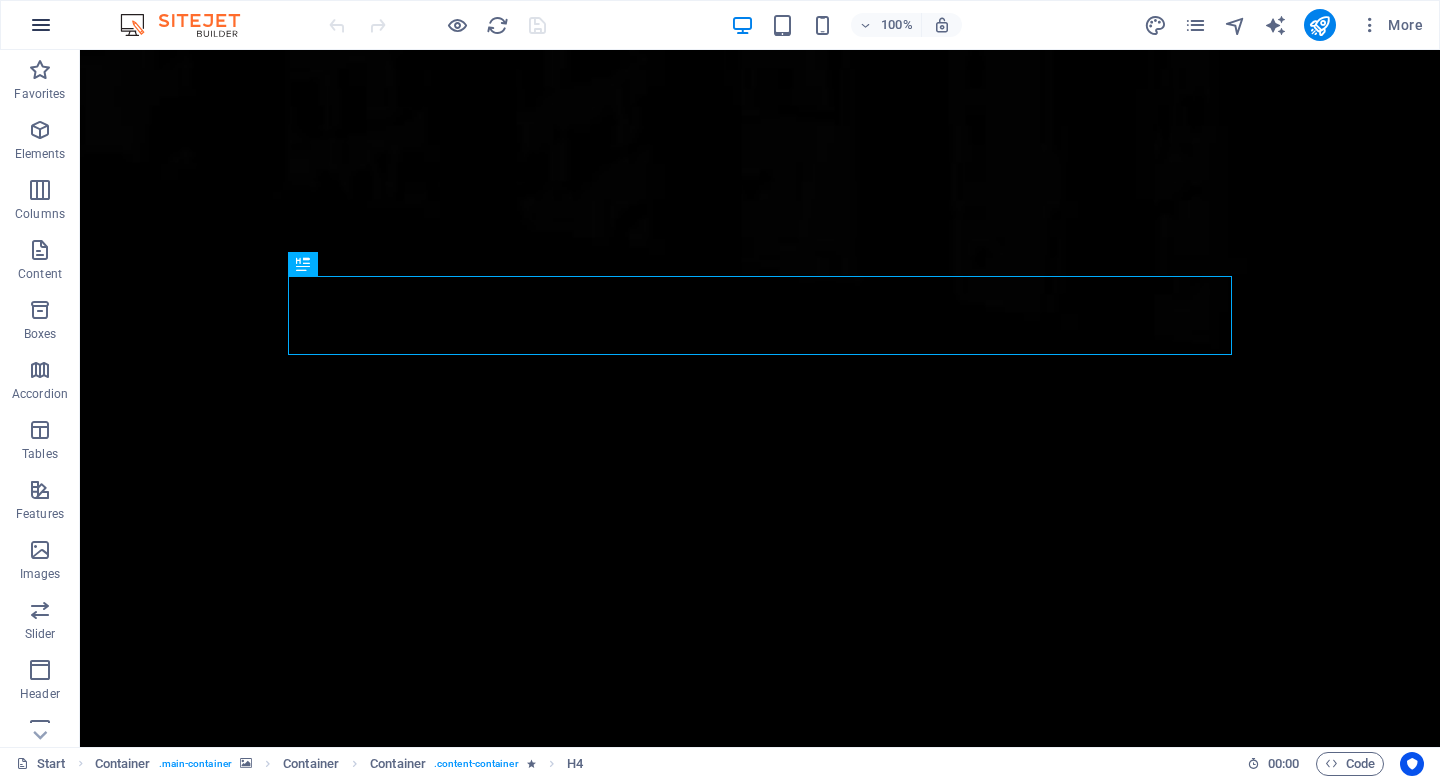 click at bounding box center [41, 25] 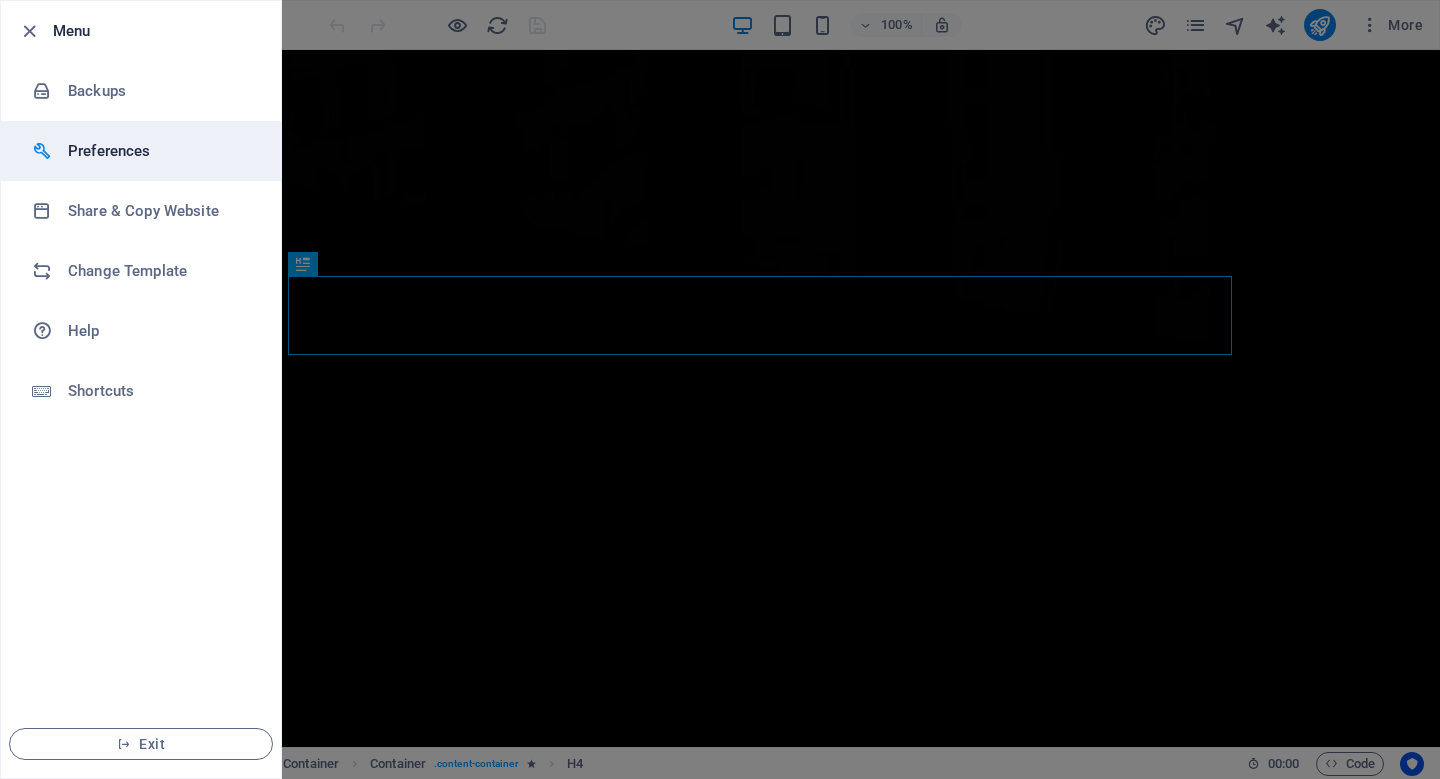 click on "Preferences" at bounding box center [160, 151] 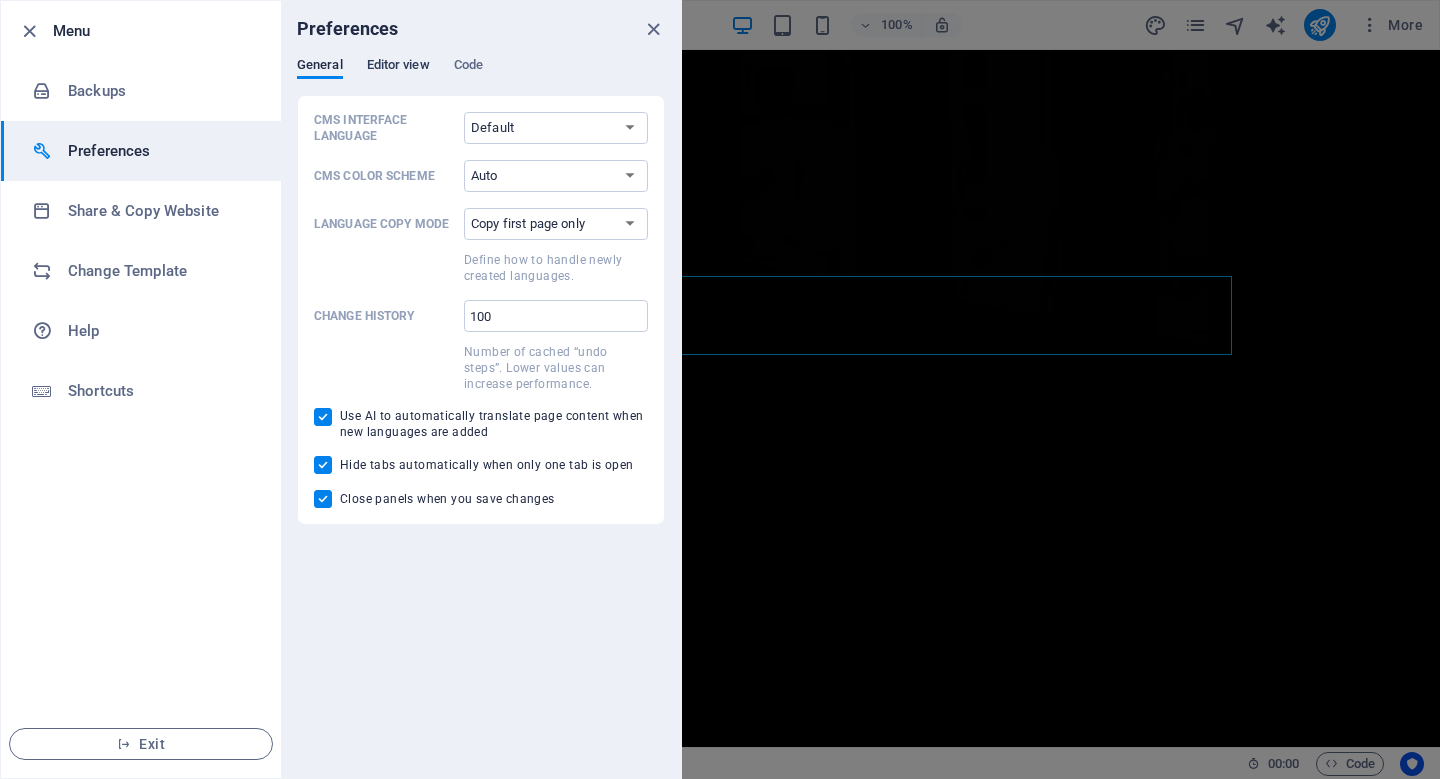 click on "Editor view" at bounding box center [398, 67] 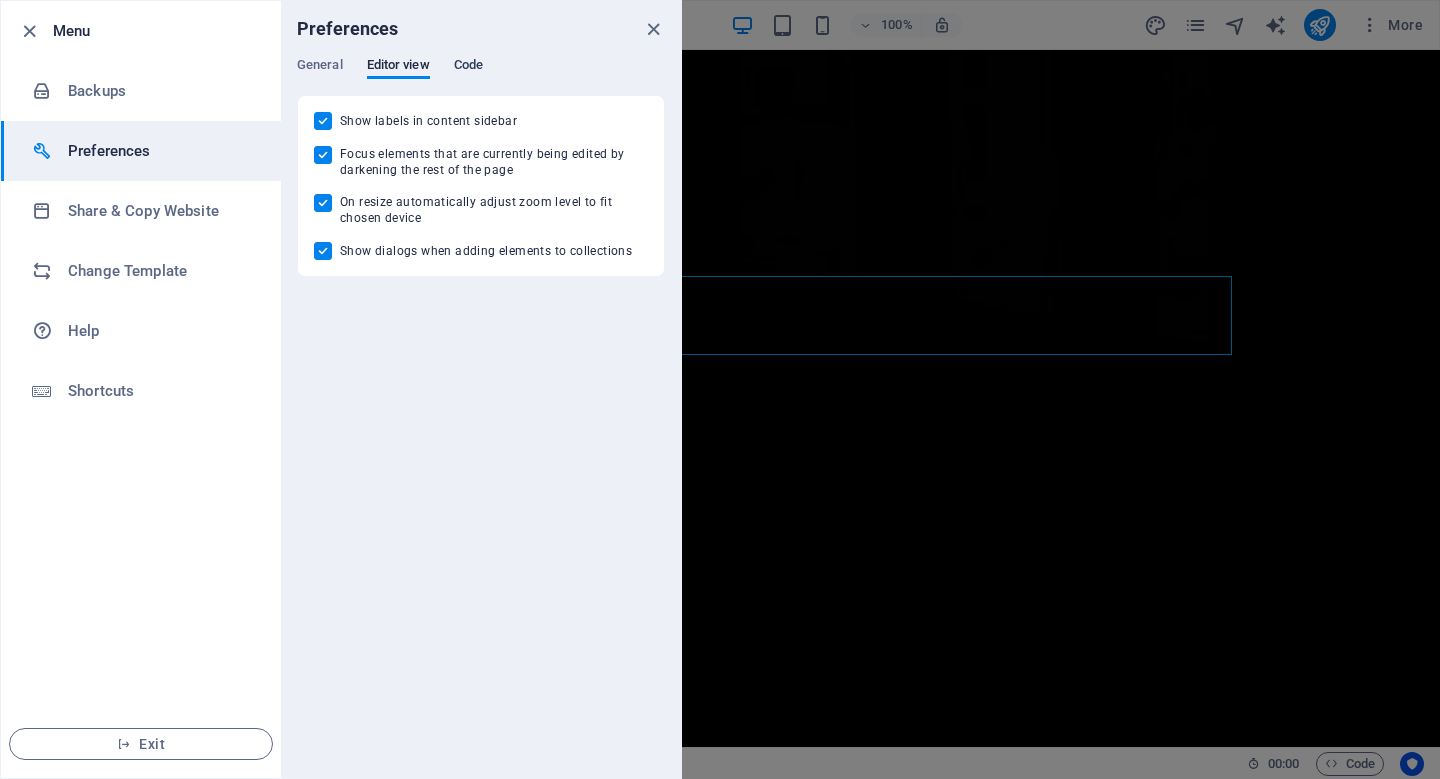 click on "Code" at bounding box center (468, 67) 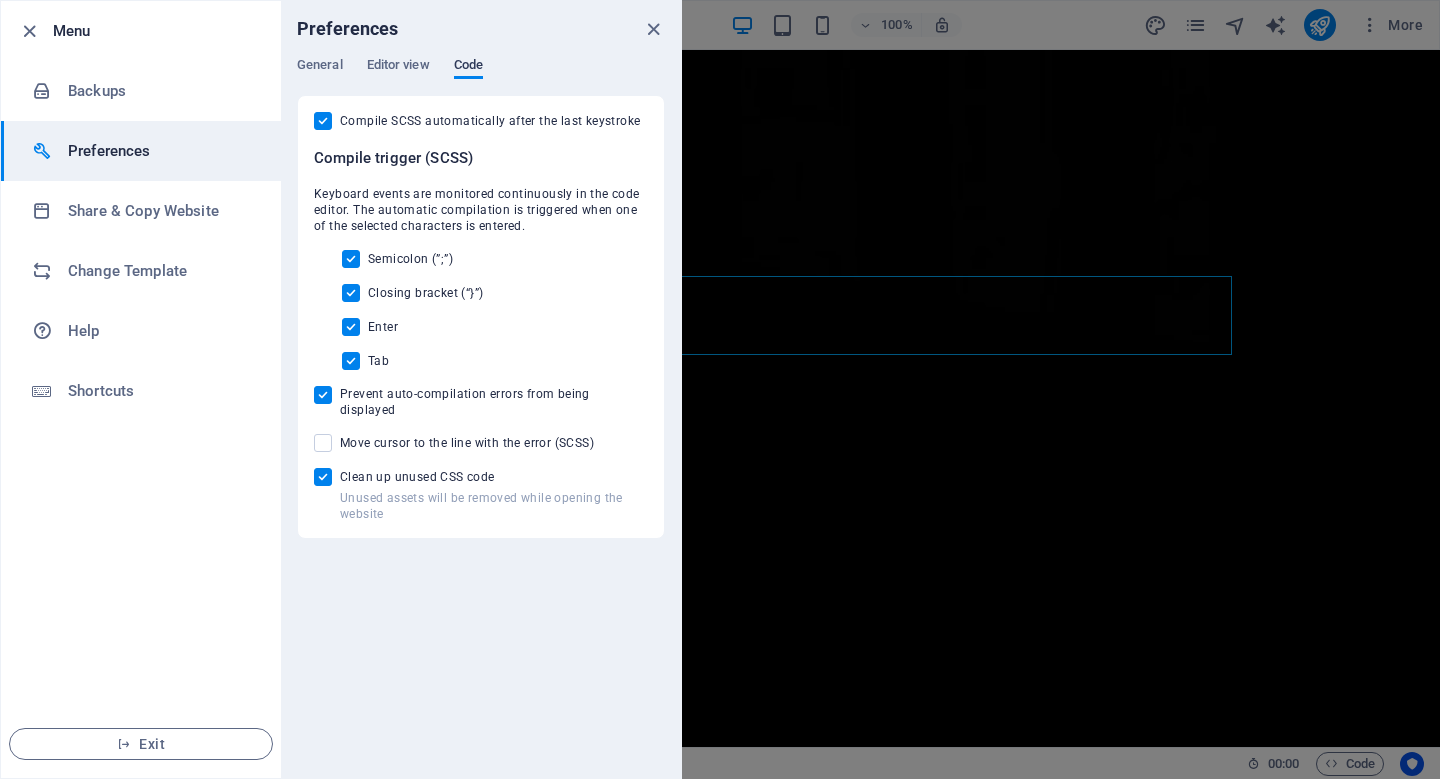click on "Code" at bounding box center (468, 67) 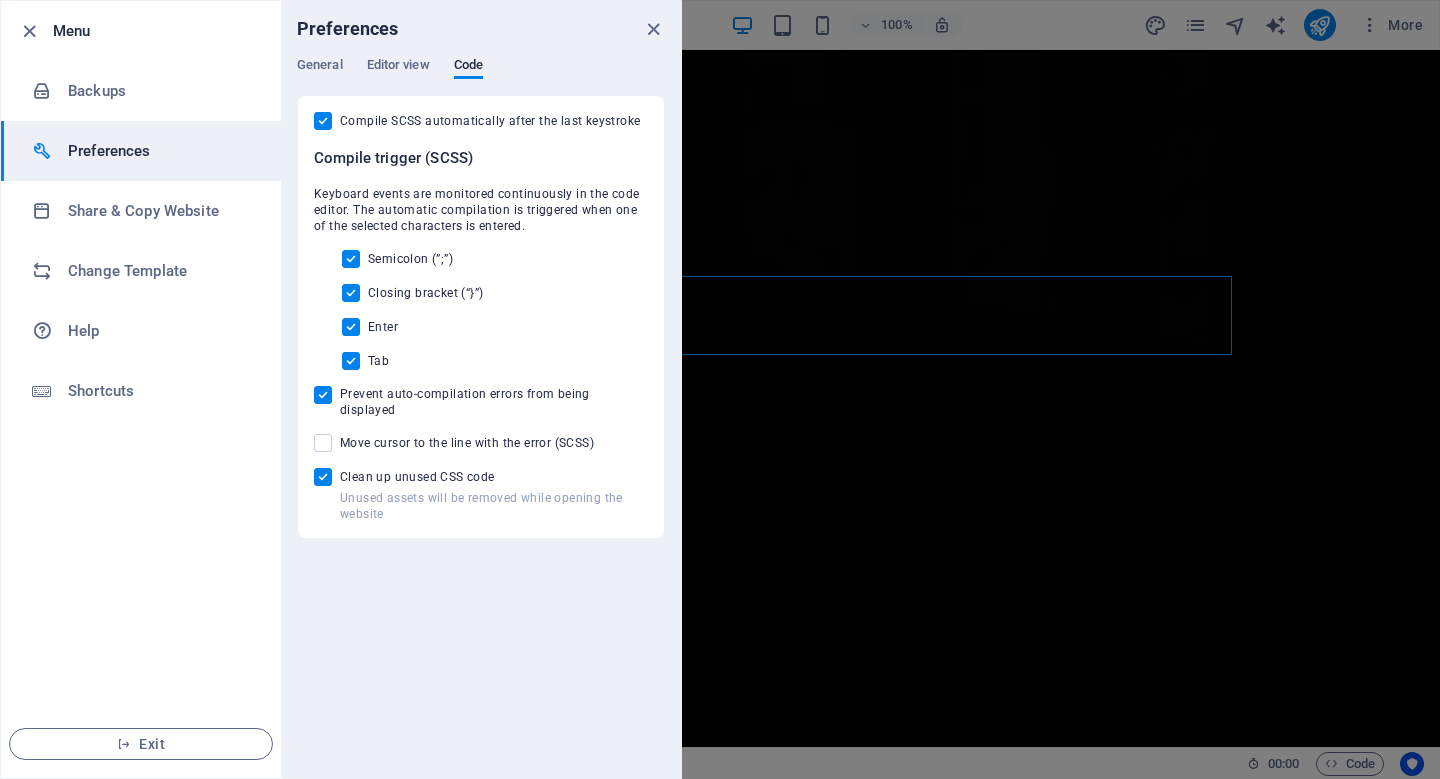 click on "Preferences" at bounding box center (481, 29) 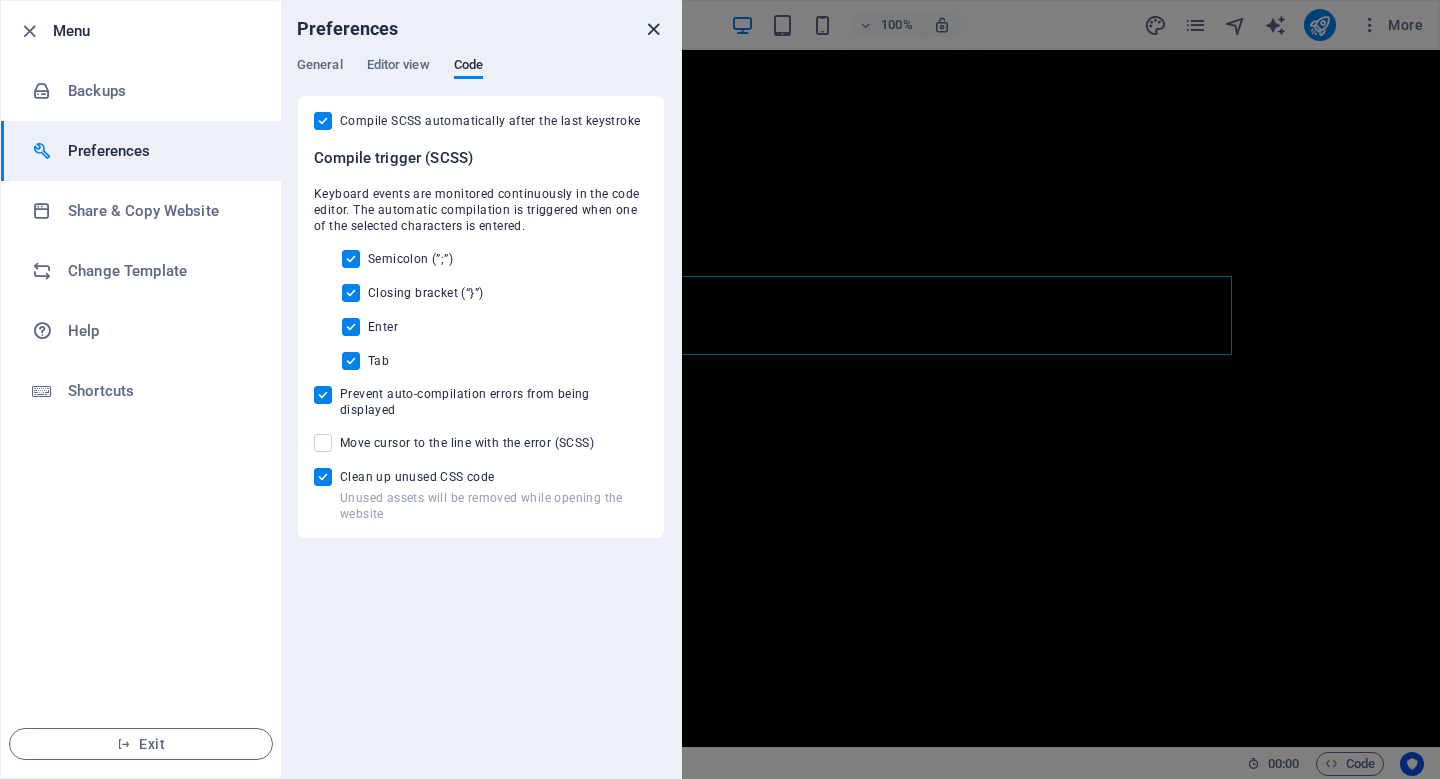 click at bounding box center [653, 29] 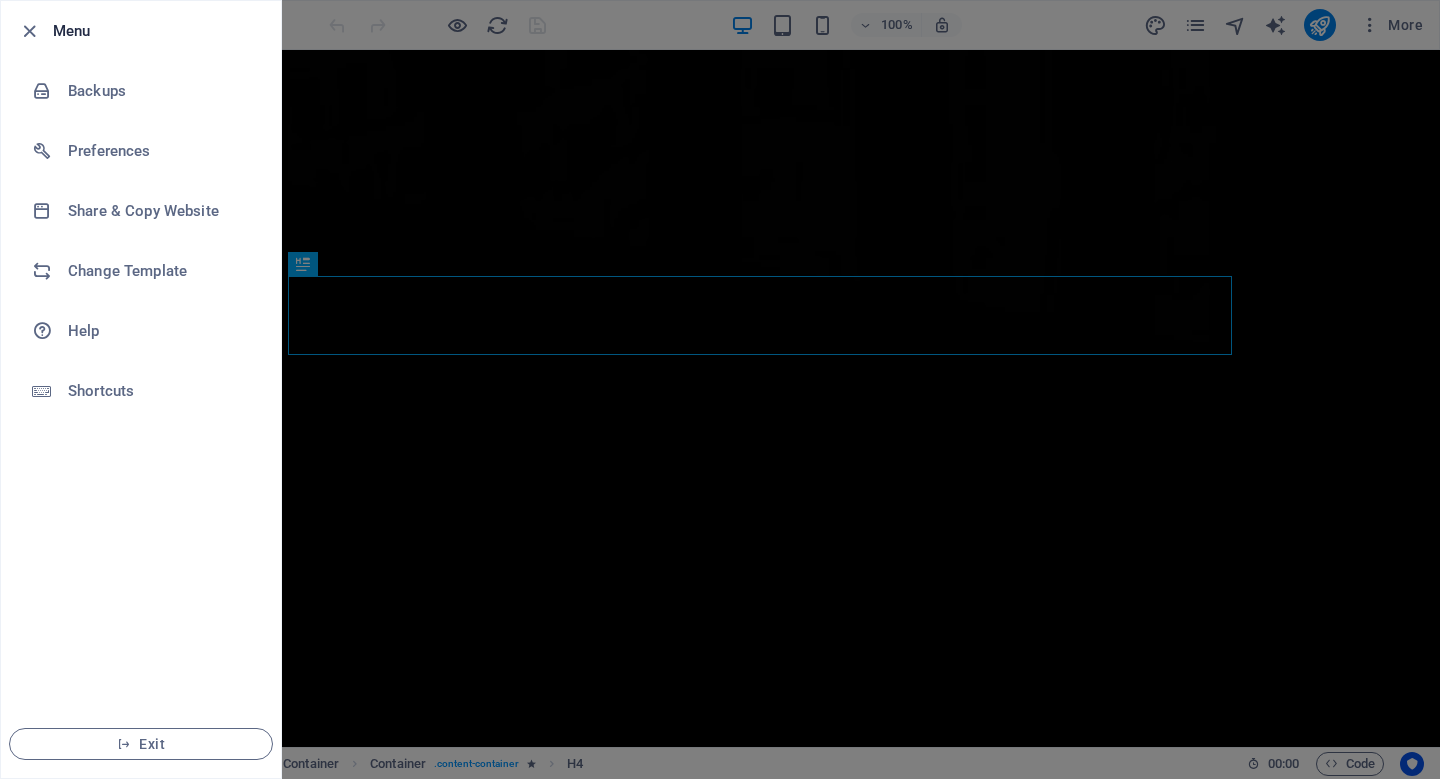 click at bounding box center (720, 389) 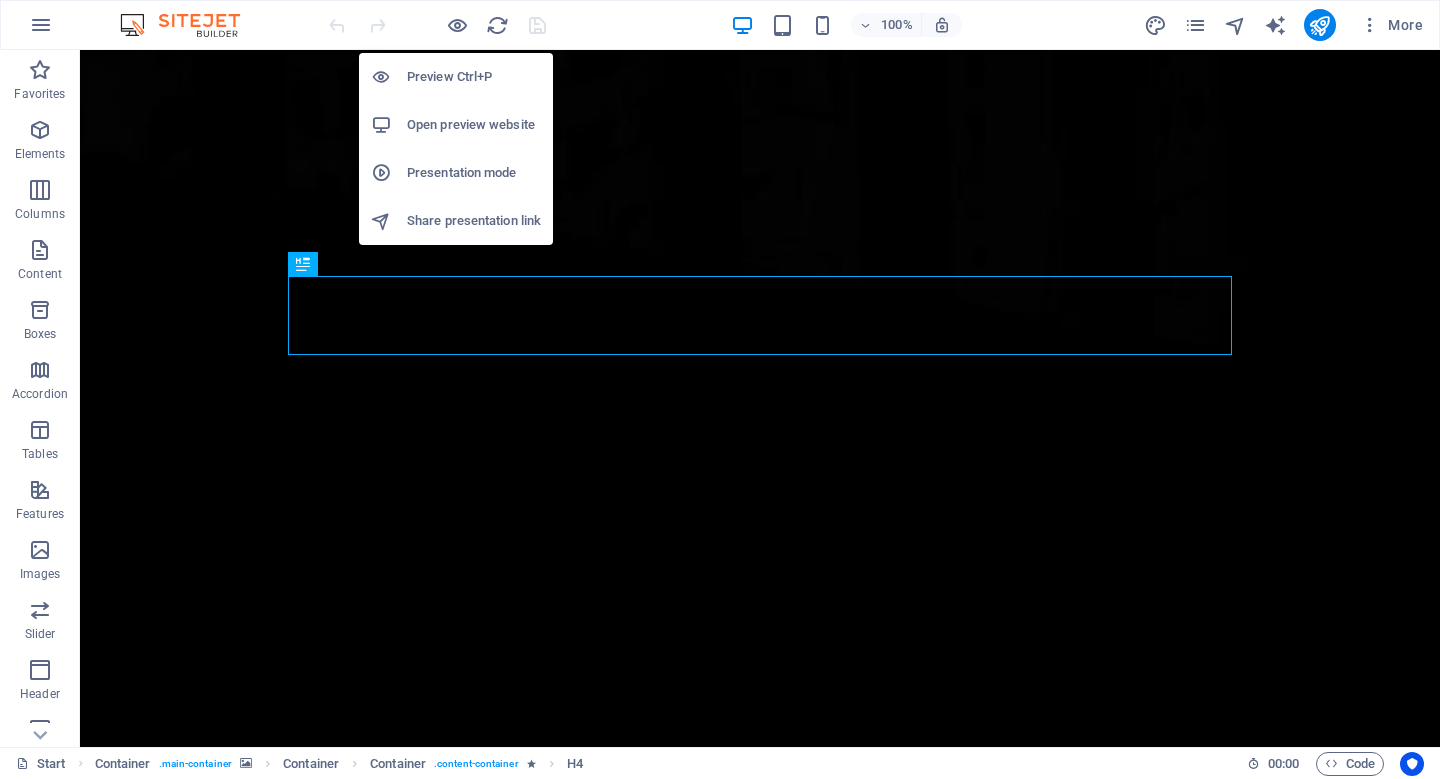 click on "Open preview website" at bounding box center [474, 125] 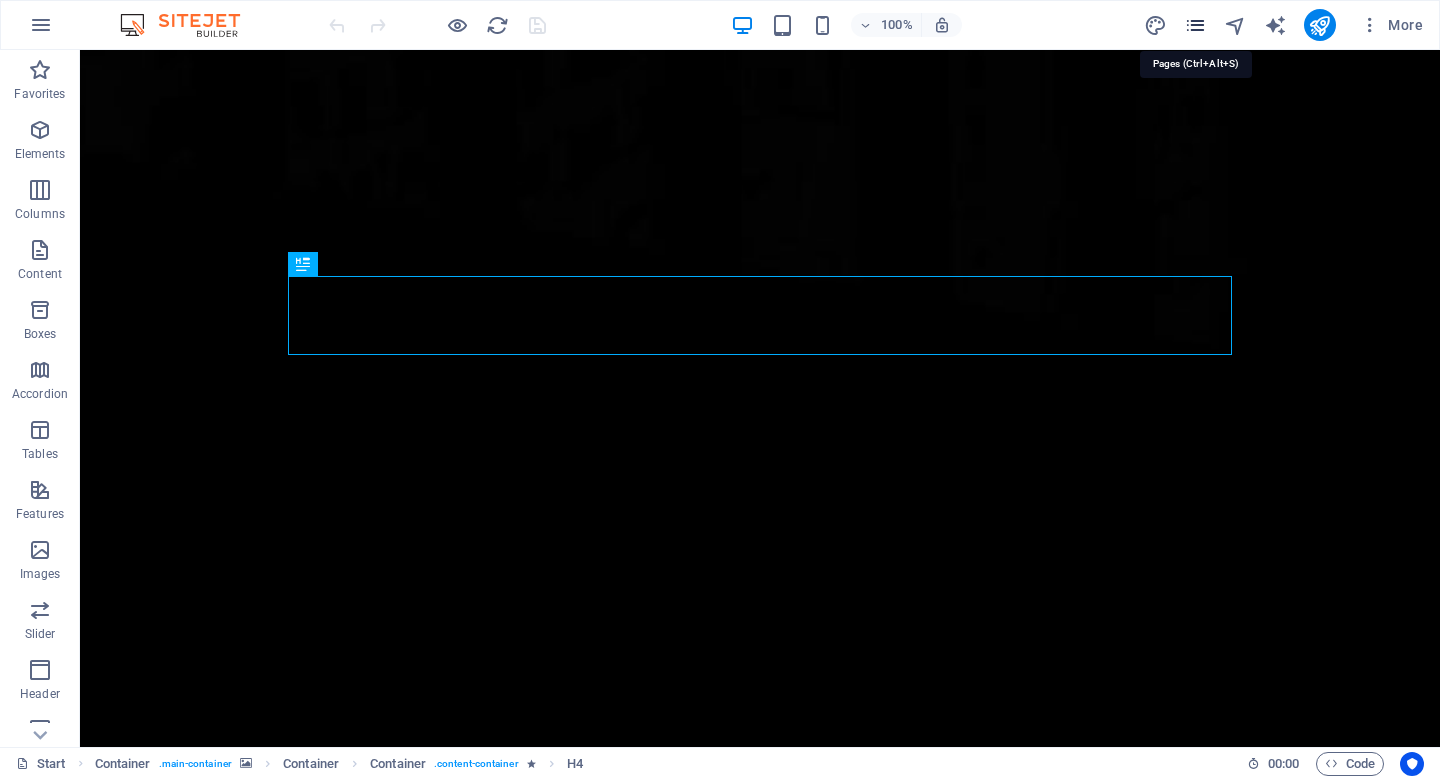 click at bounding box center [1195, 25] 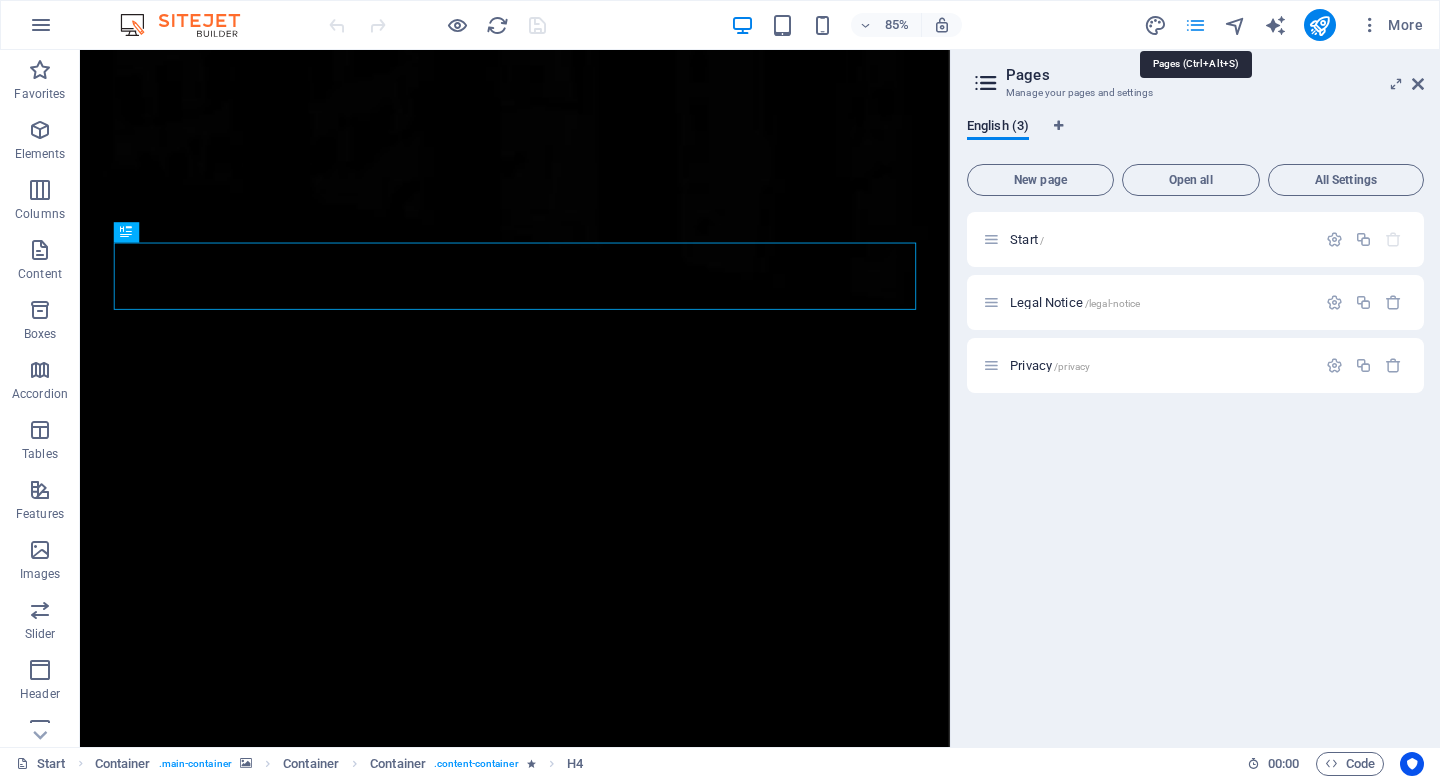 click at bounding box center [1195, 25] 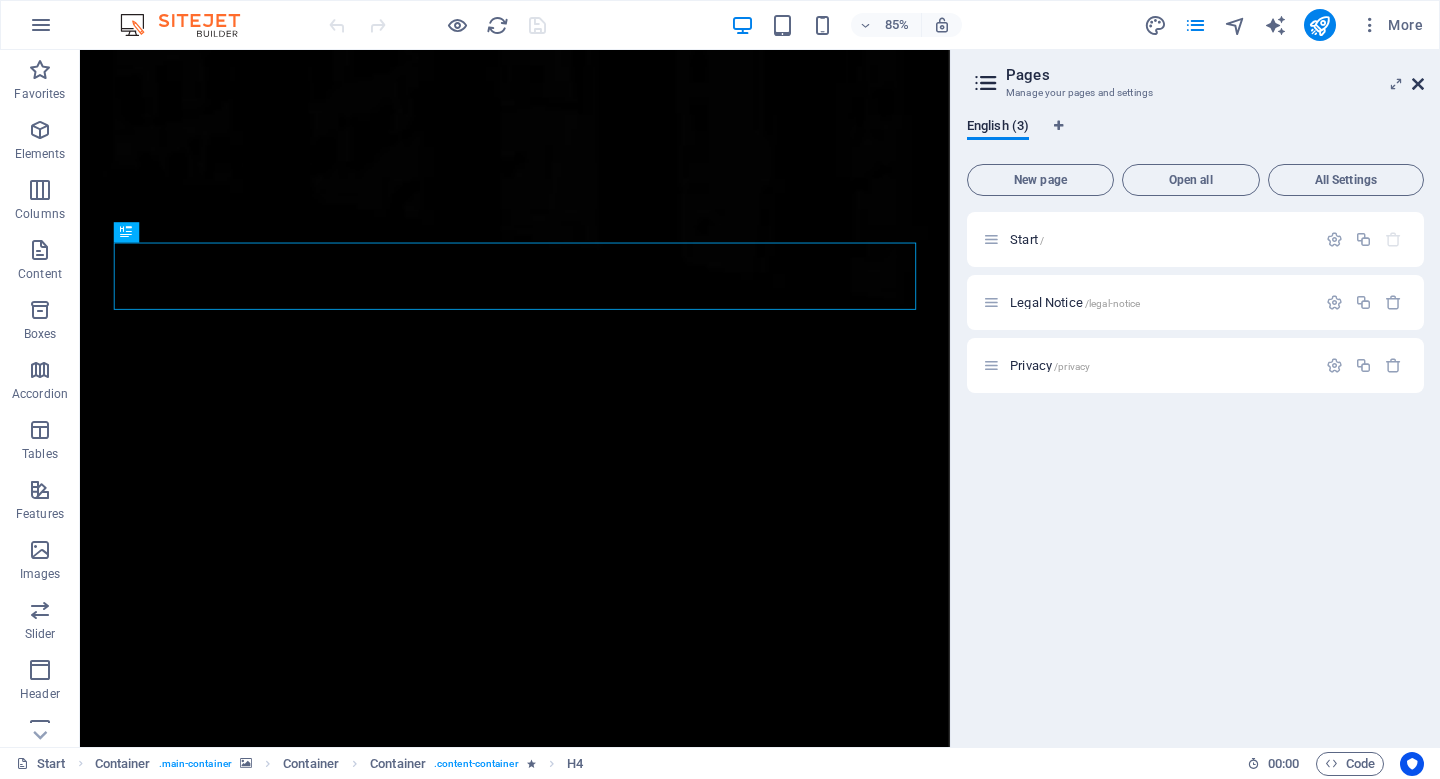 click at bounding box center [1418, 84] 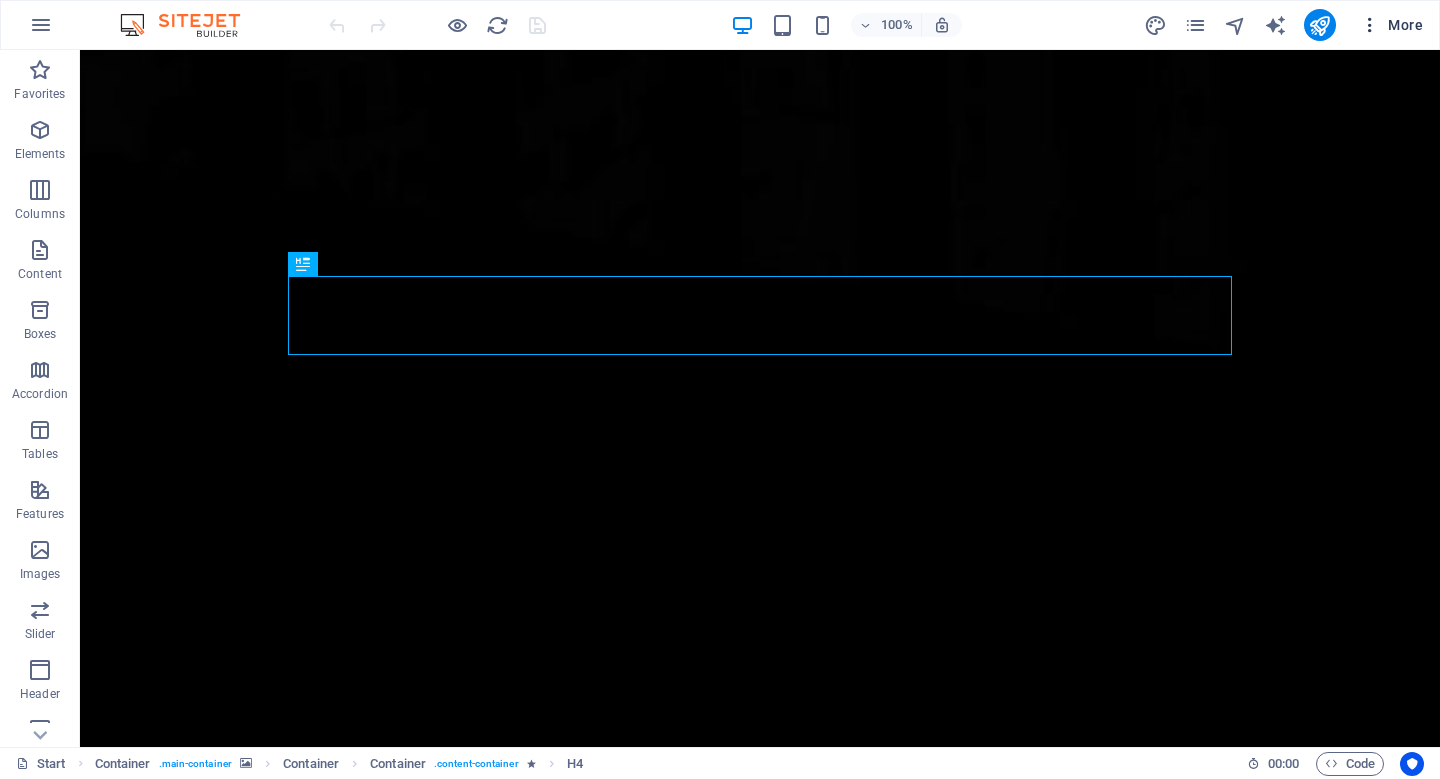 click on "More" at bounding box center (1391, 25) 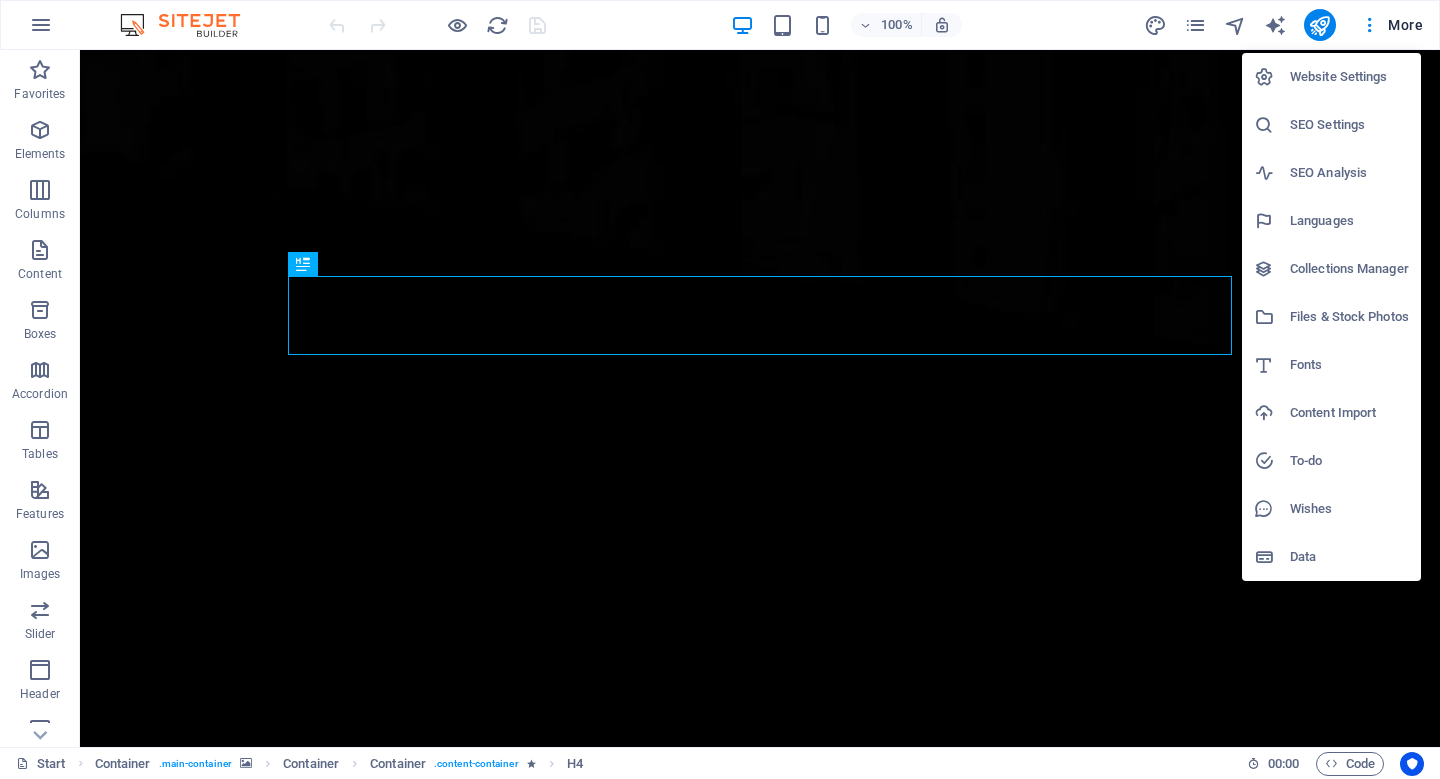 click on "Website Settings" at bounding box center [1331, 77] 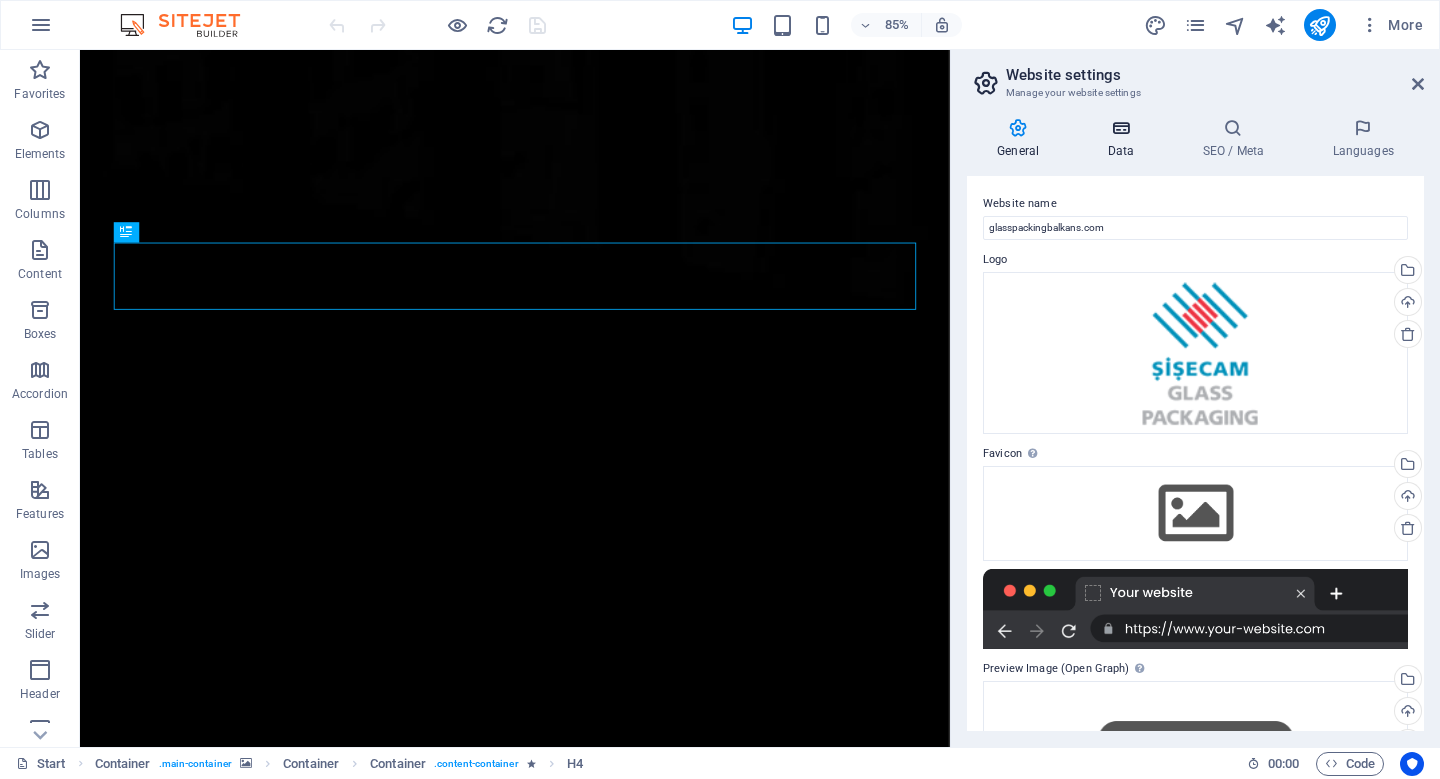 click on "Data" at bounding box center [1124, 139] 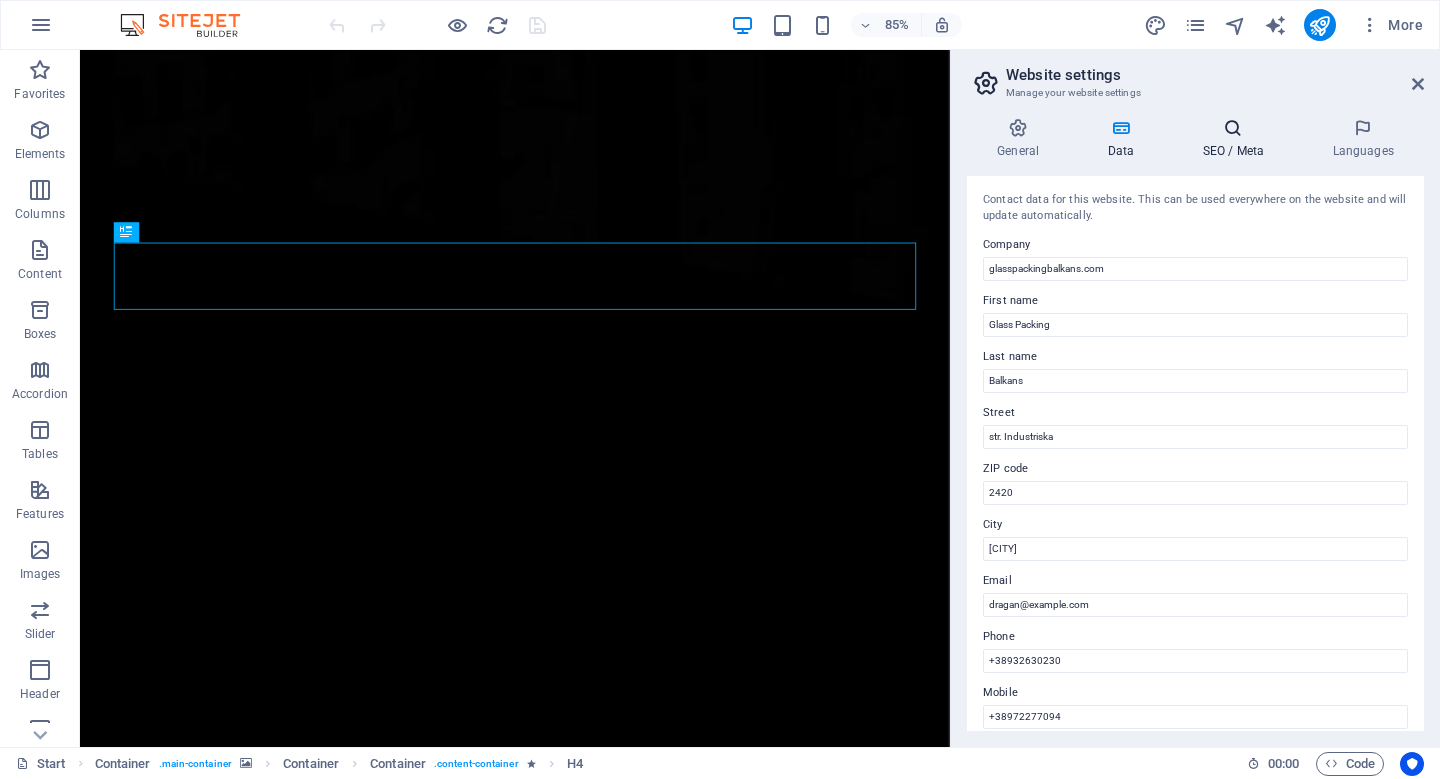 click on "SEO / Meta" at bounding box center [1237, 139] 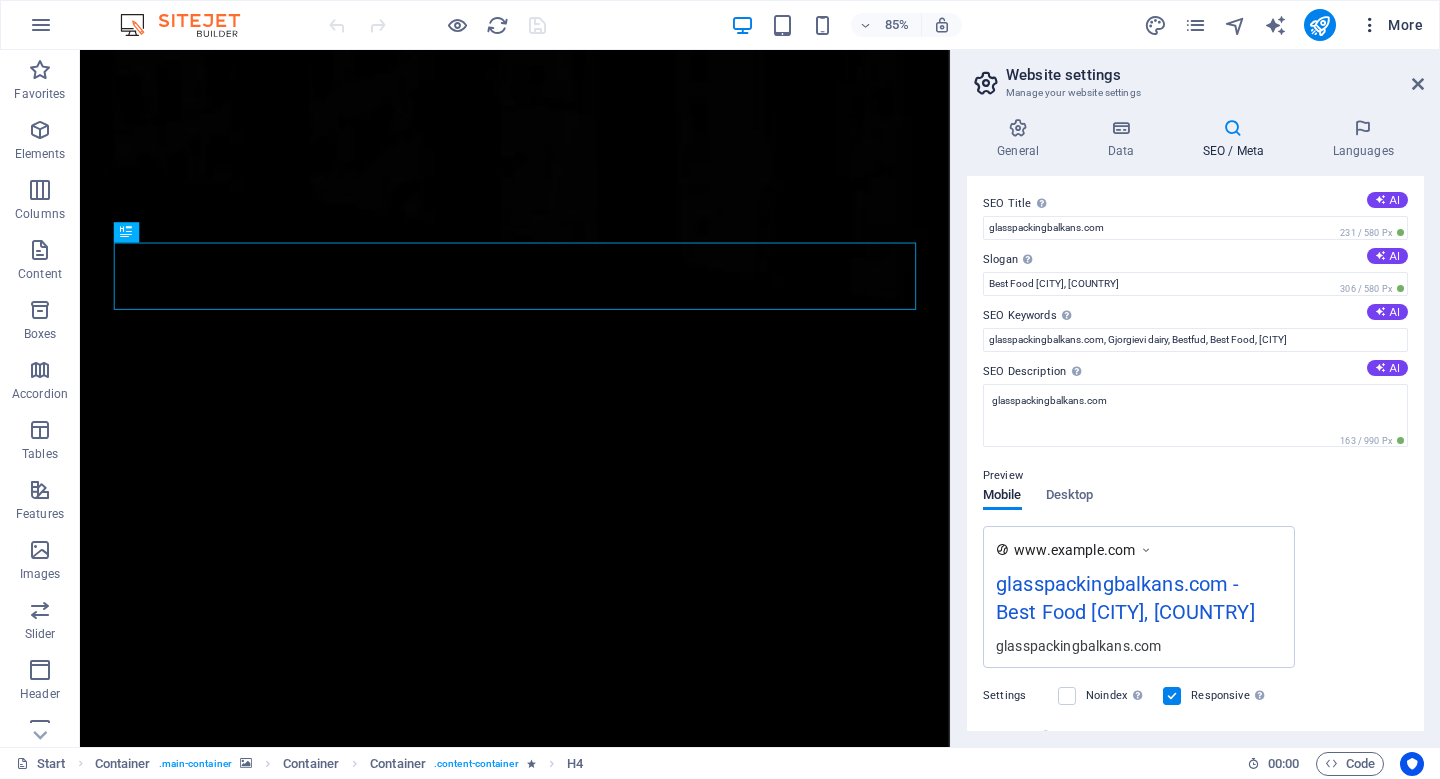 click at bounding box center (1370, 25) 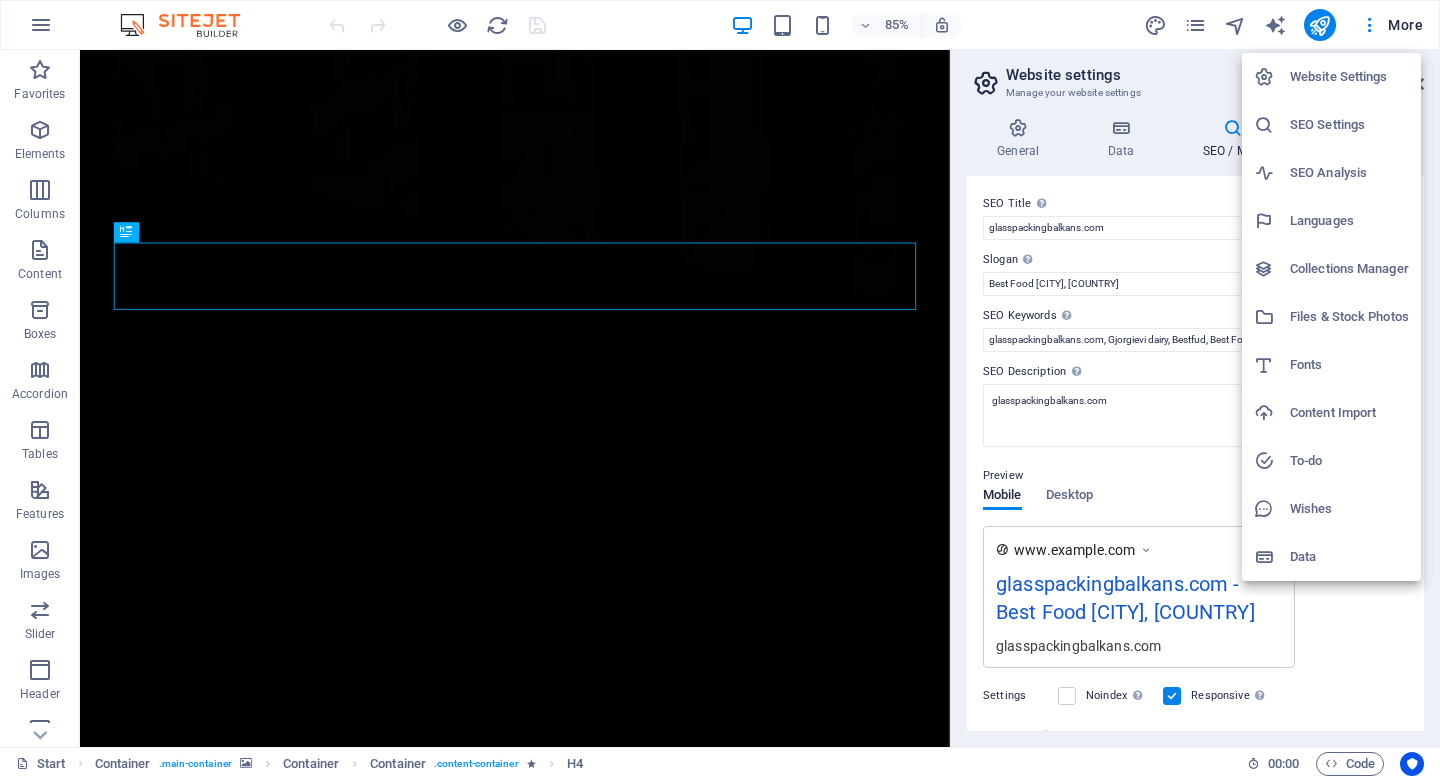 click at bounding box center (720, 389) 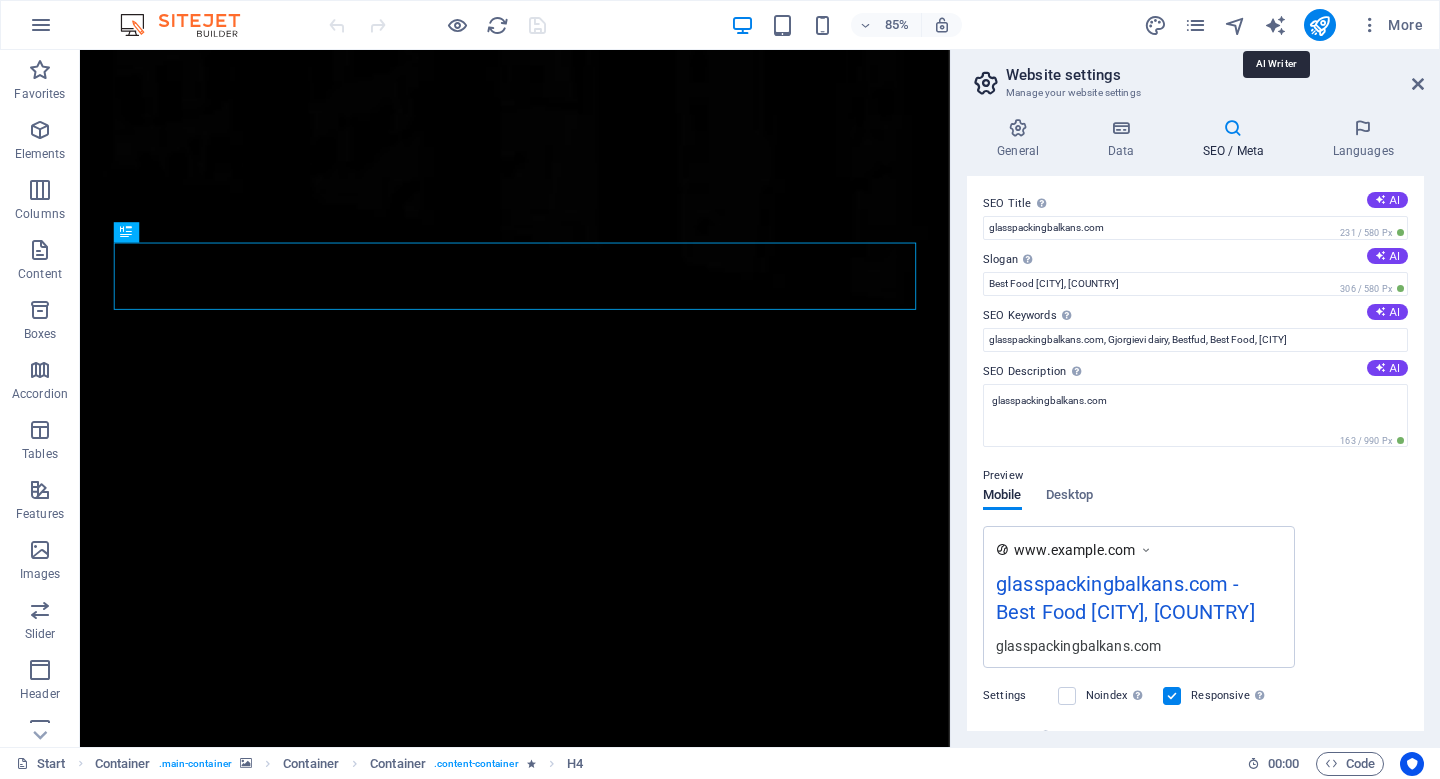 click at bounding box center (1275, 25) 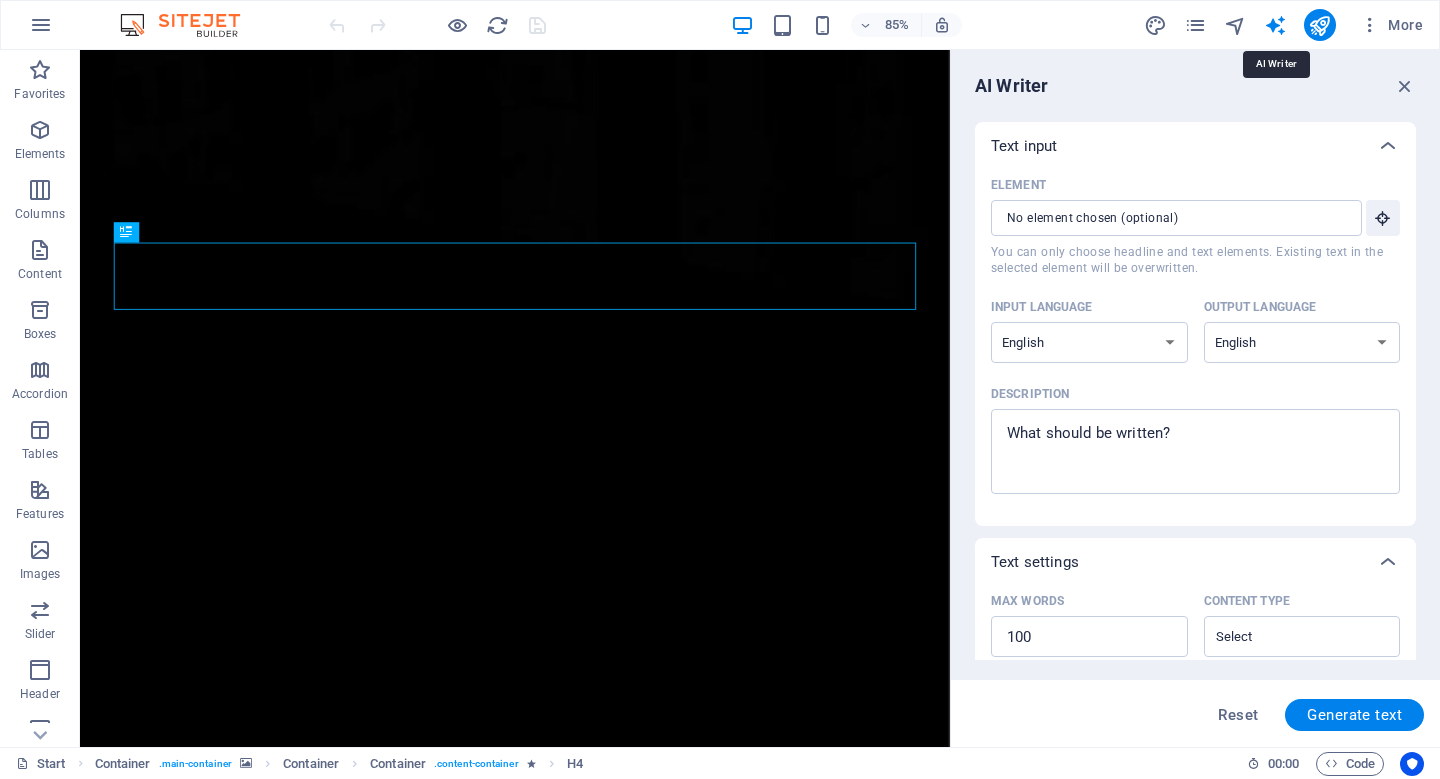 click at bounding box center [1275, 25] 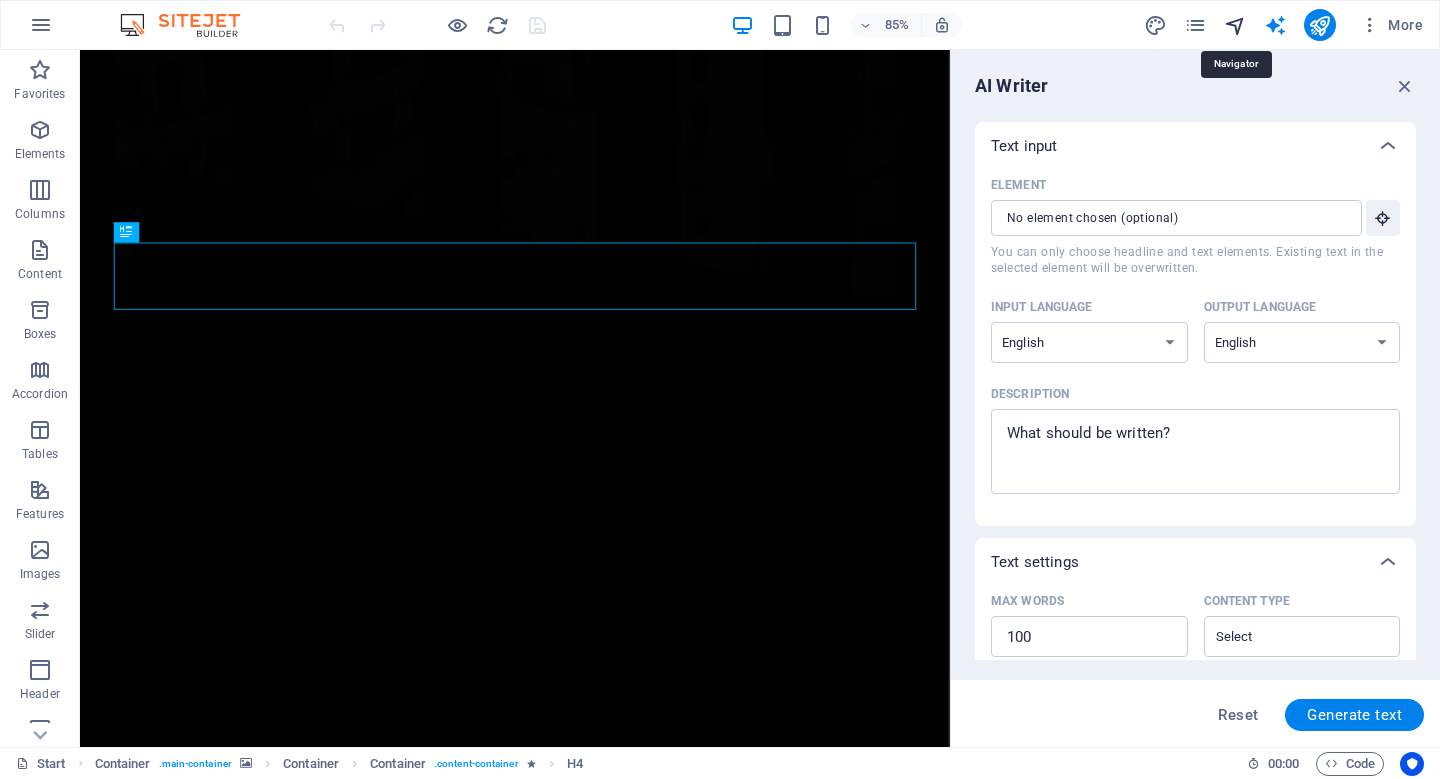 click at bounding box center (1235, 25) 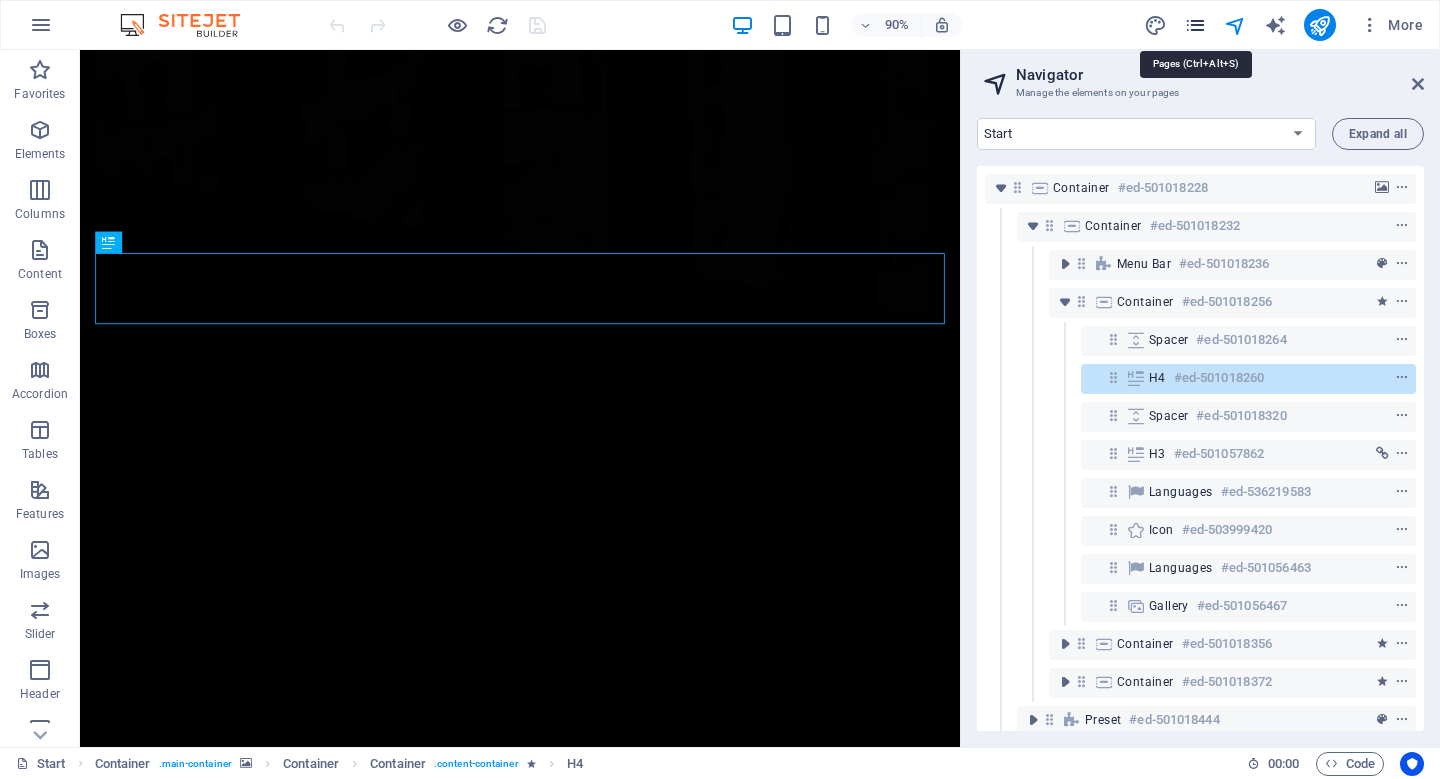 click at bounding box center (1195, 25) 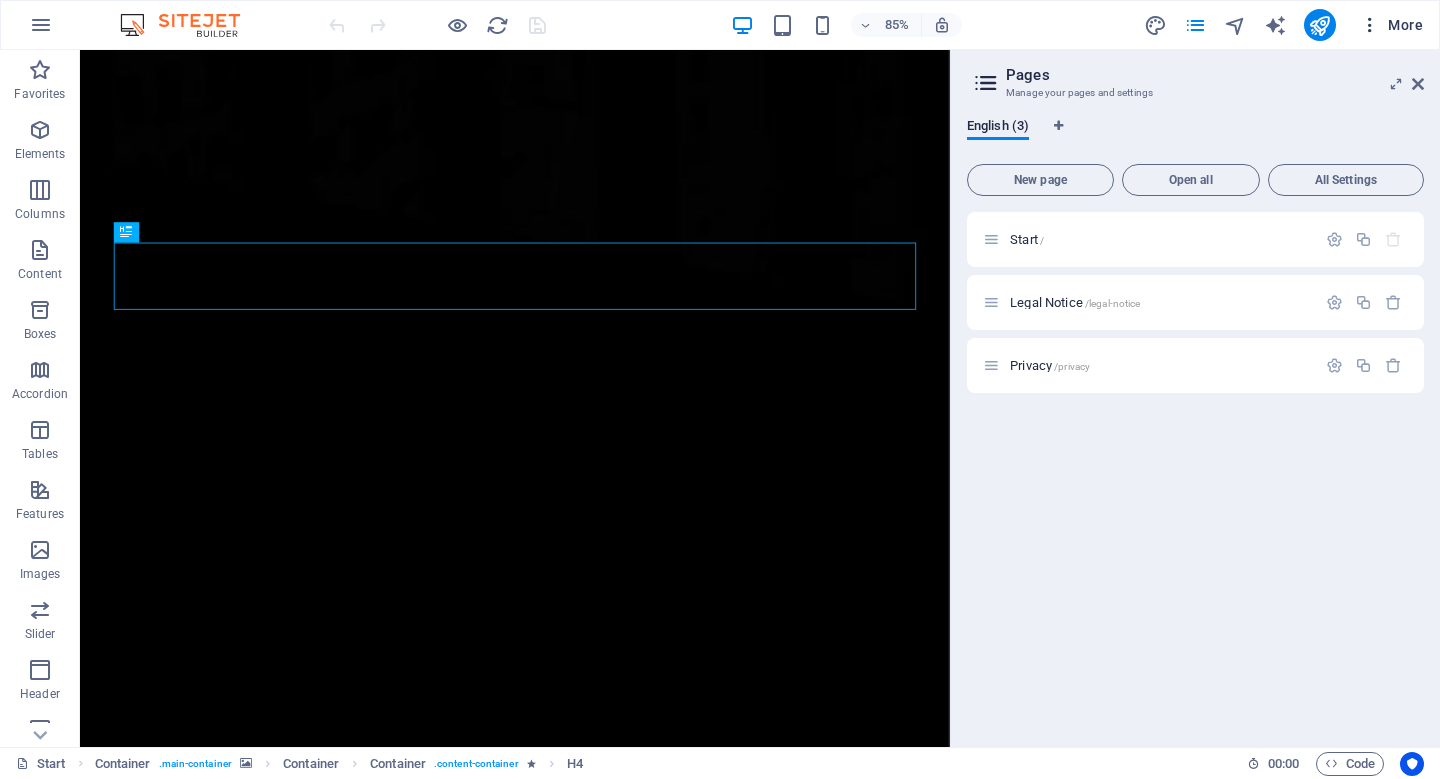 click on "More" at bounding box center [1391, 25] 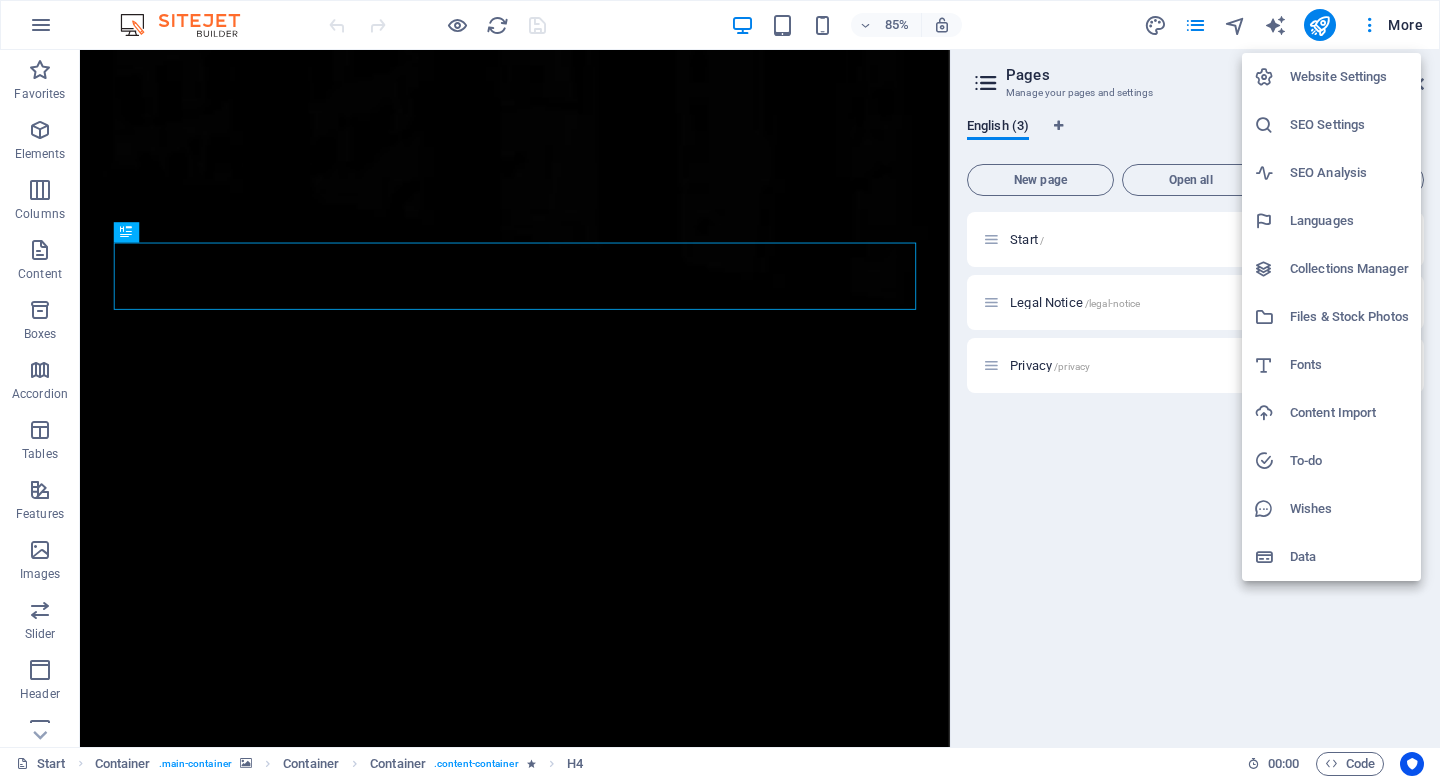 click at bounding box center [1272, 461] 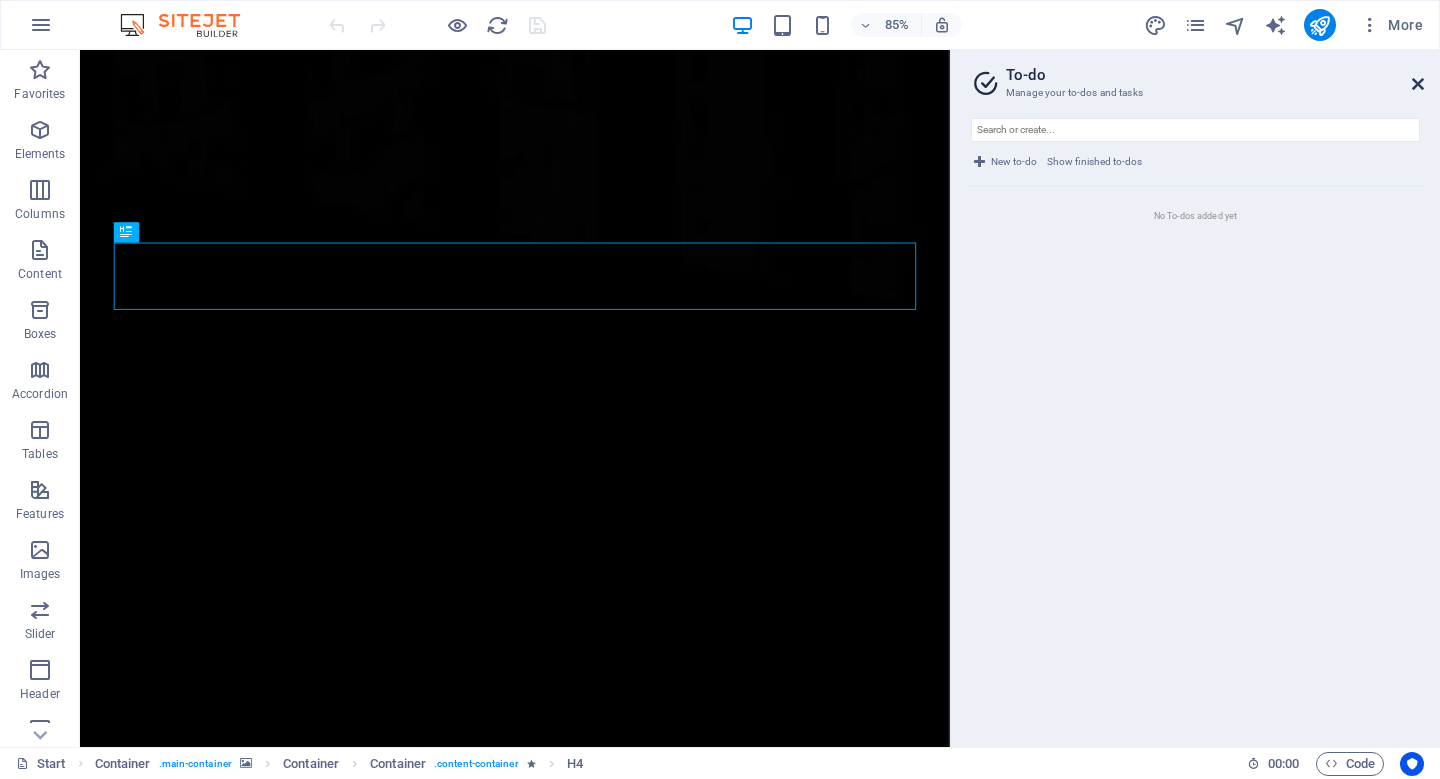 click at bounding box center [1418, 84] 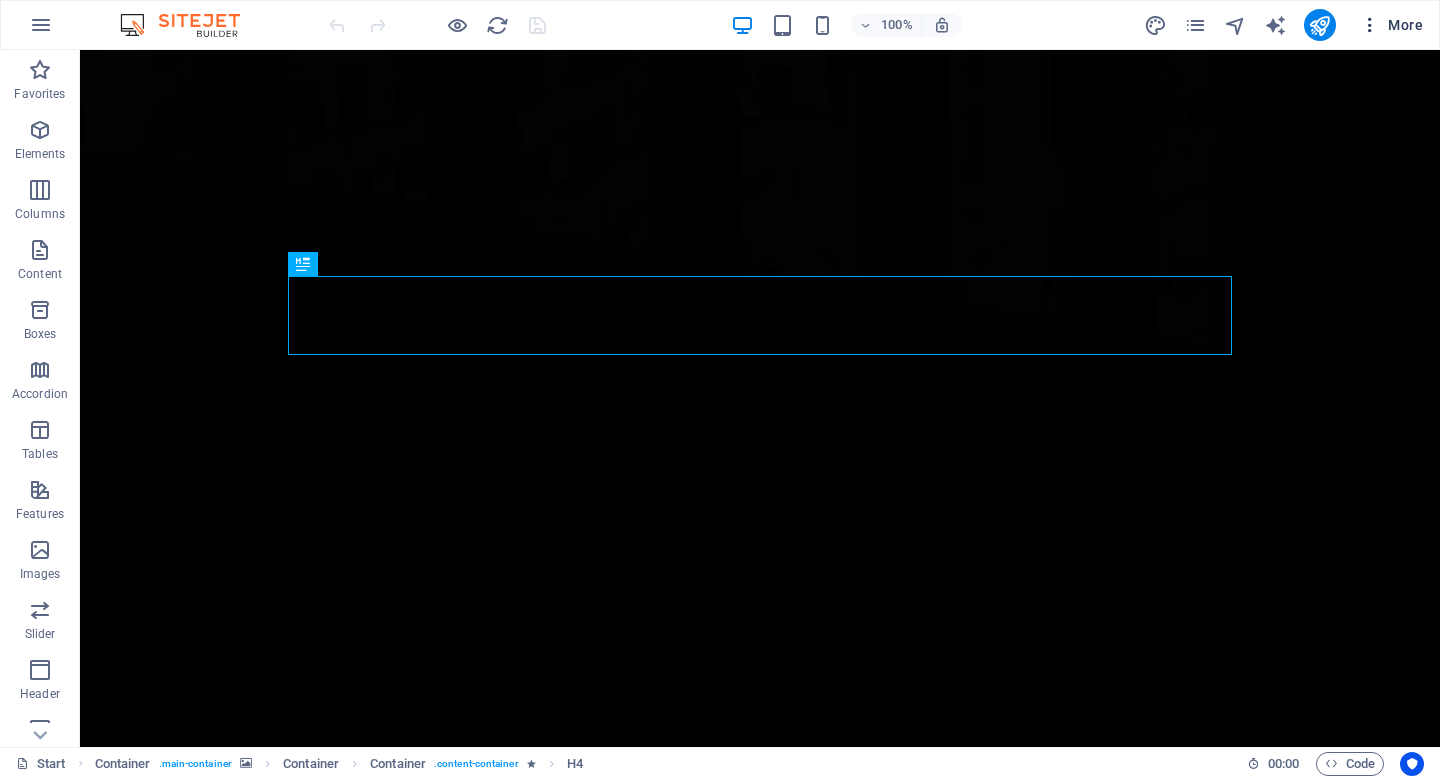 click on "More" at bounding box center [1391, 25] 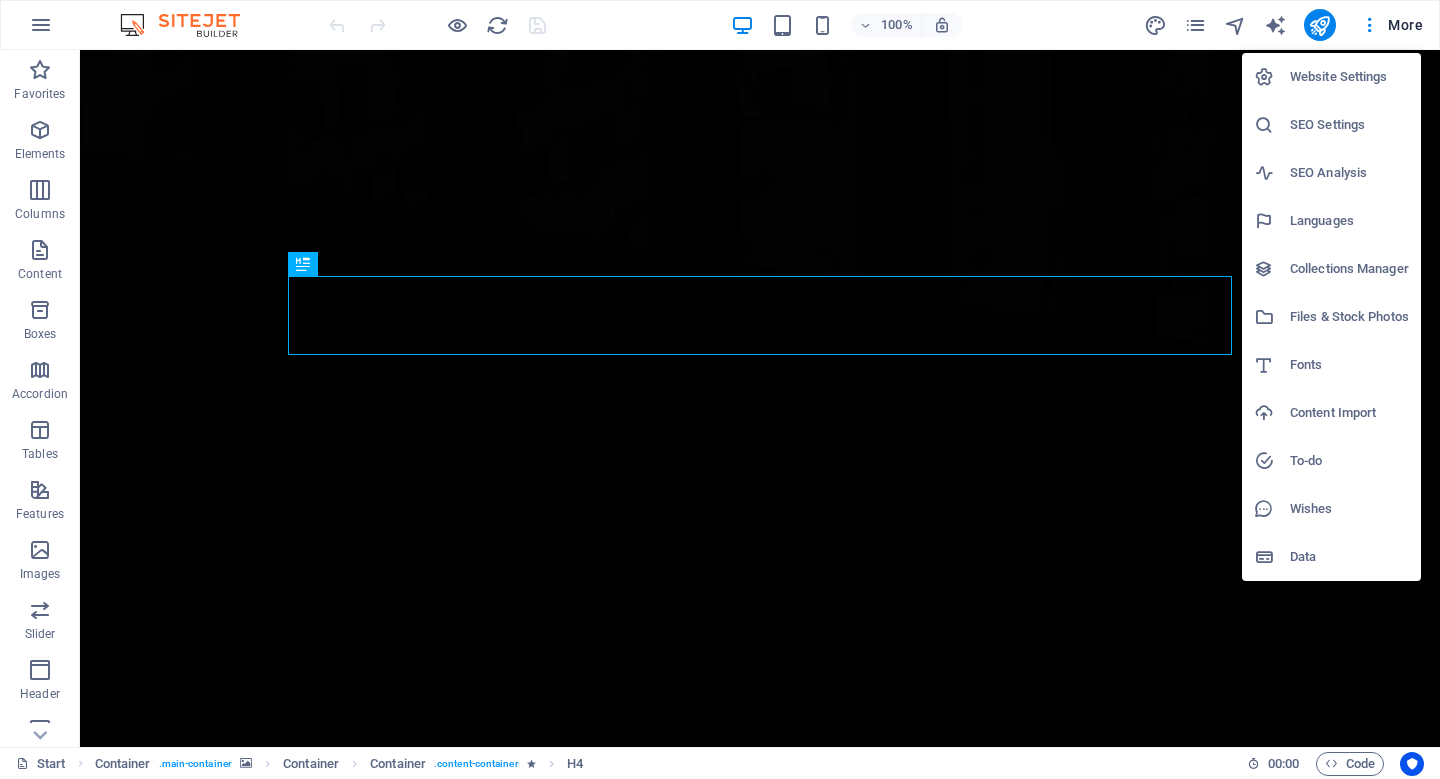 click at bounding box center [720, 389] 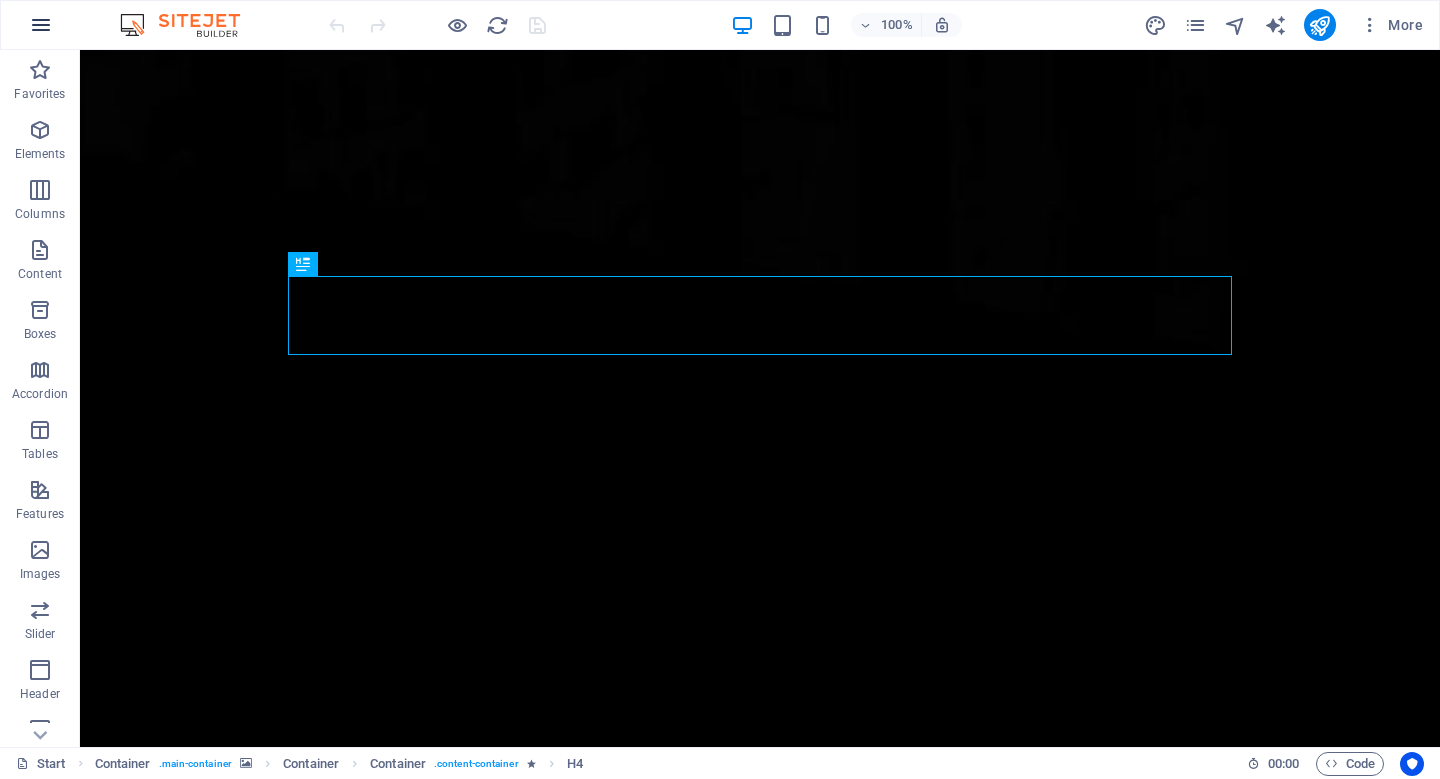 click at bounding box center [41, 25] 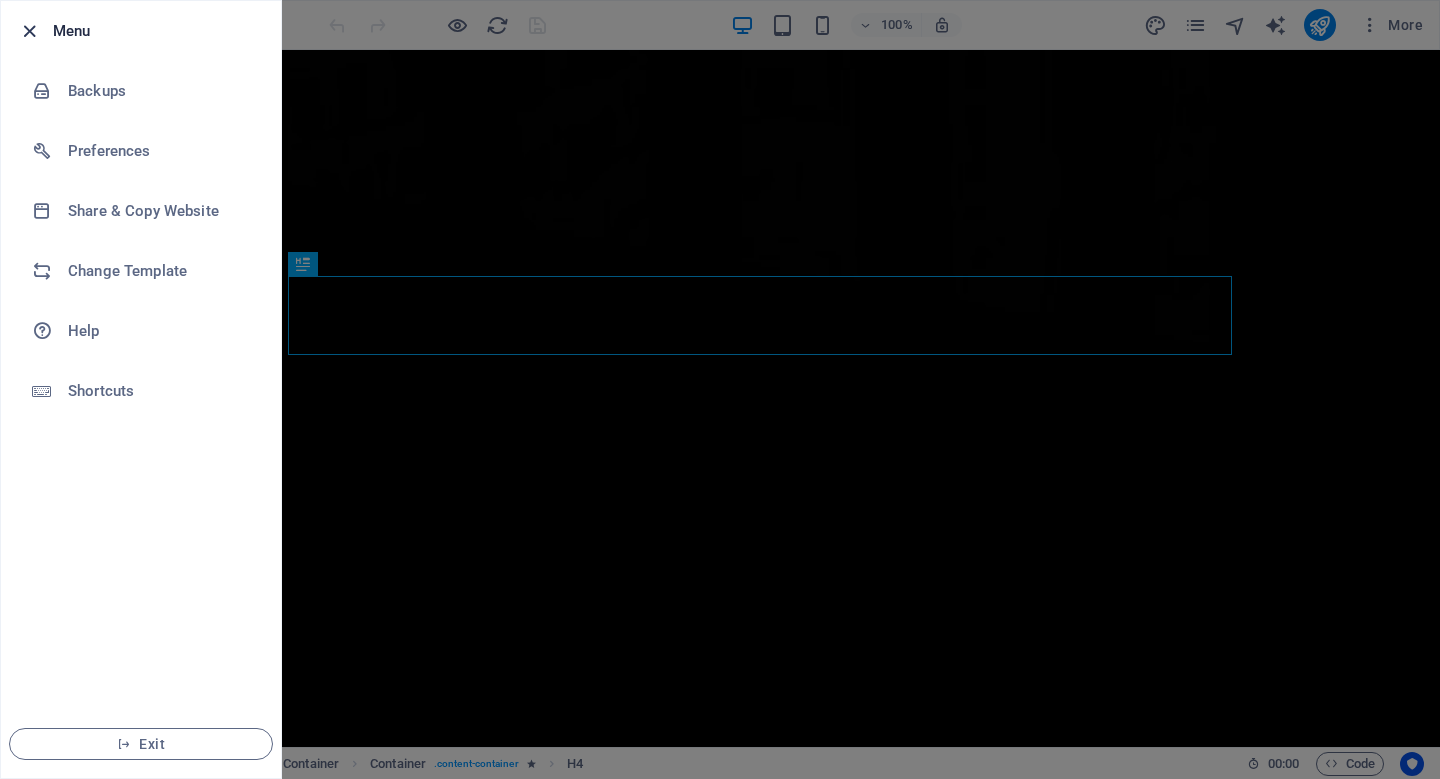 click at bounding box center (29, 31) 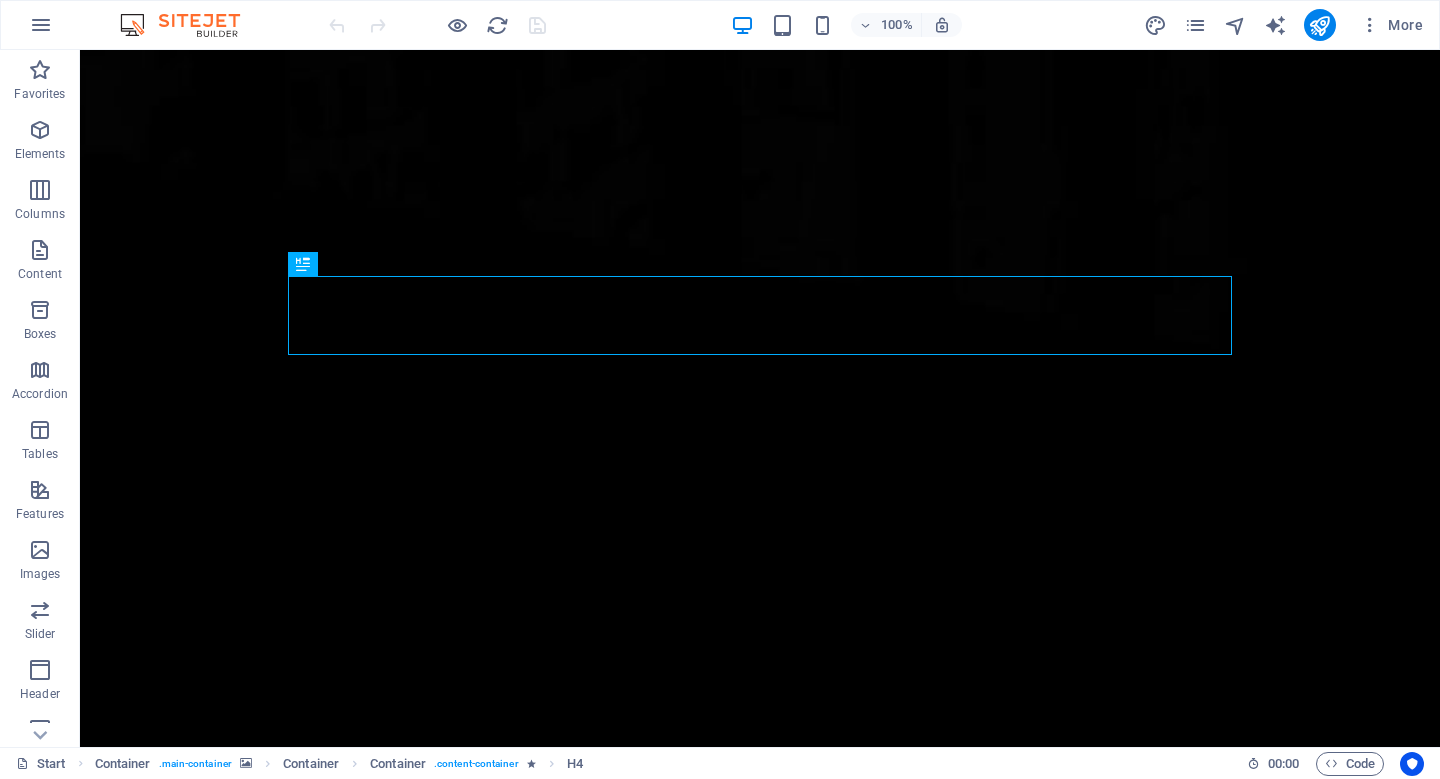 click at bounding box center (190, 25) 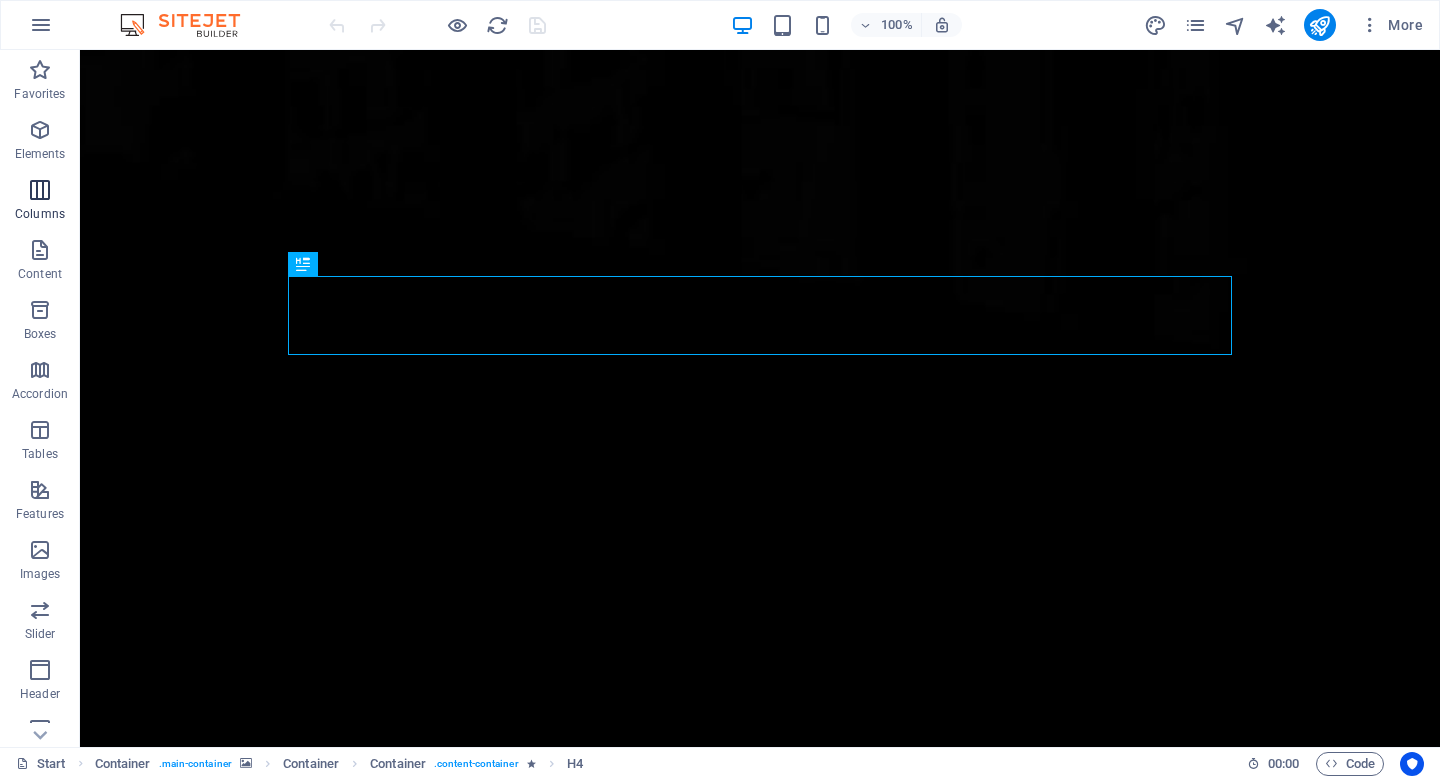 click at bounding box center [40, 190] 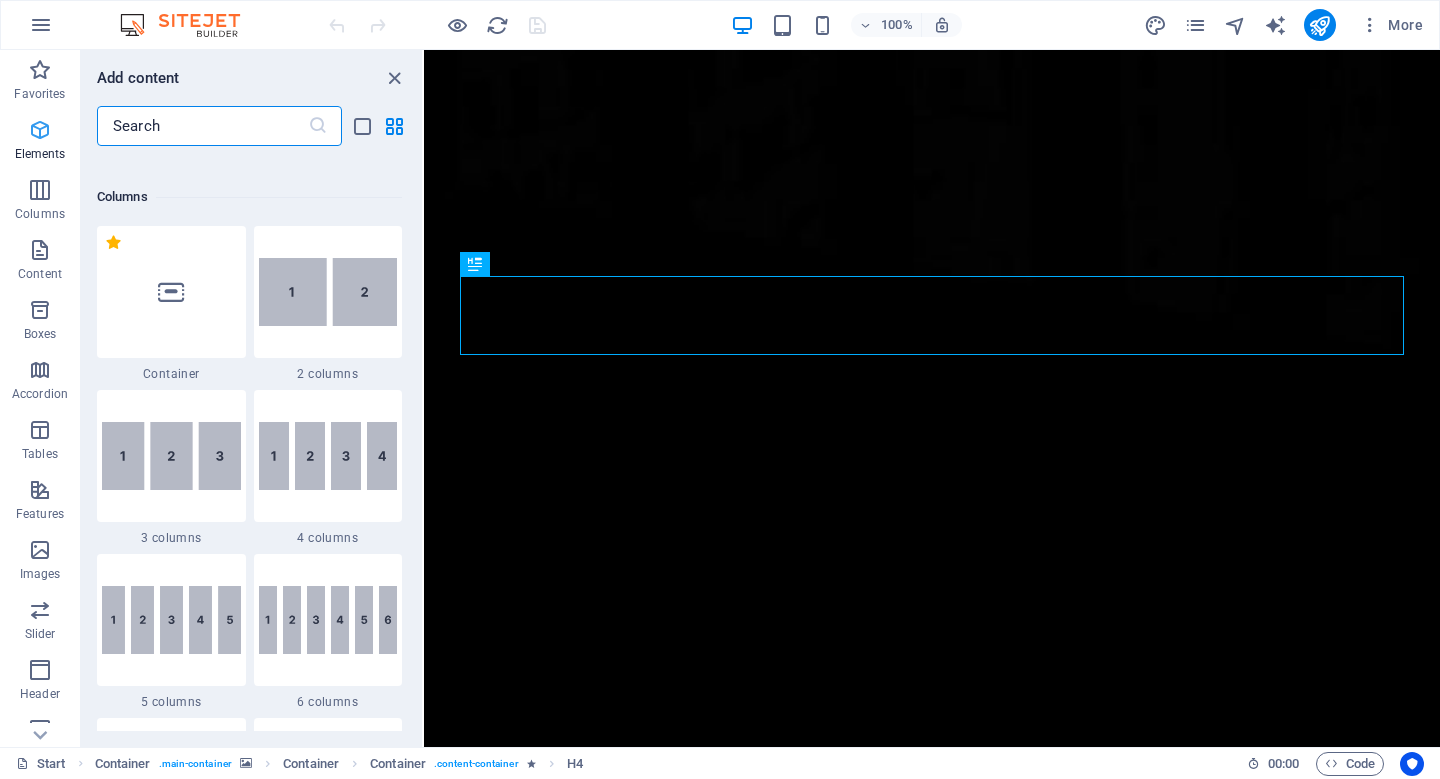 scroll, scrollTop: 990, scrollLeft: 0, axis: vertical 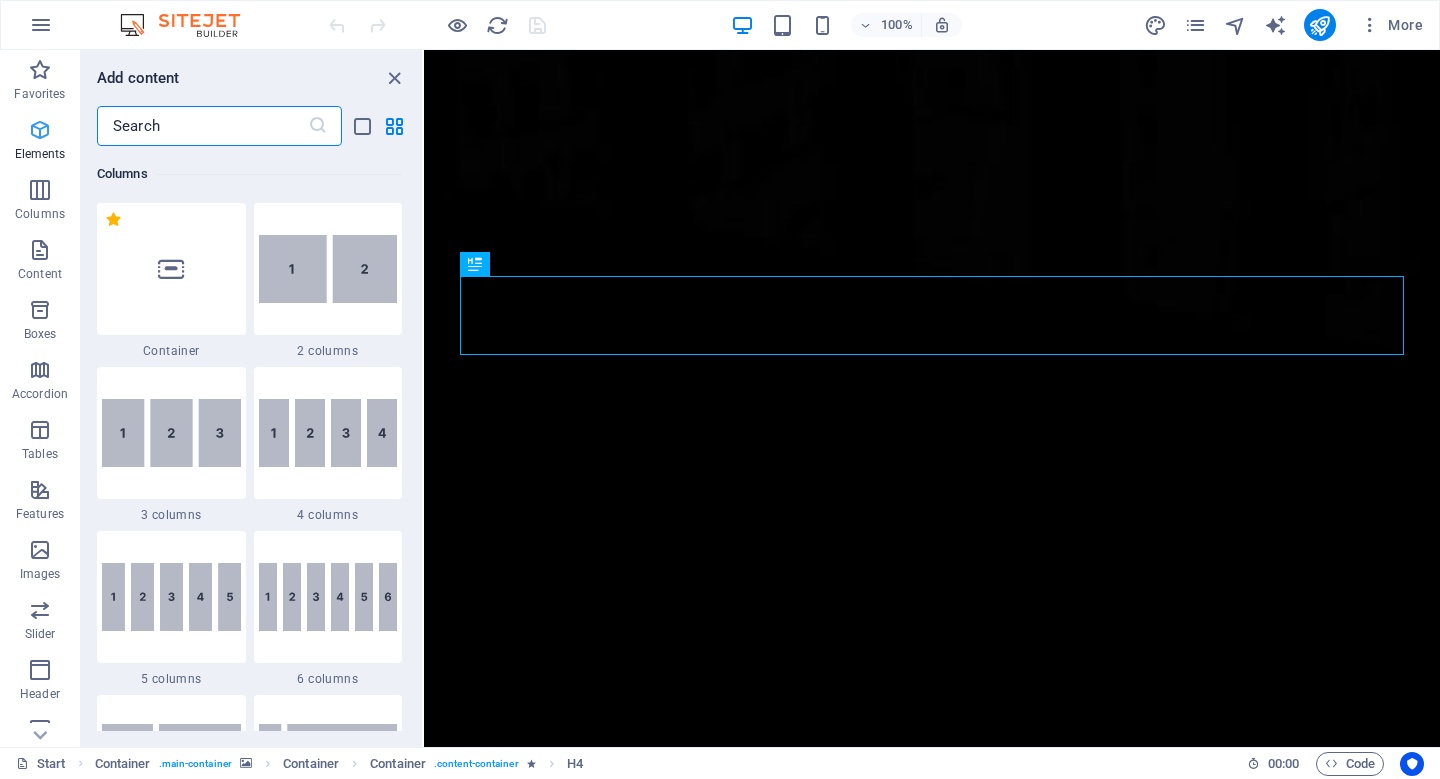 click at bounding box center (40, 130) 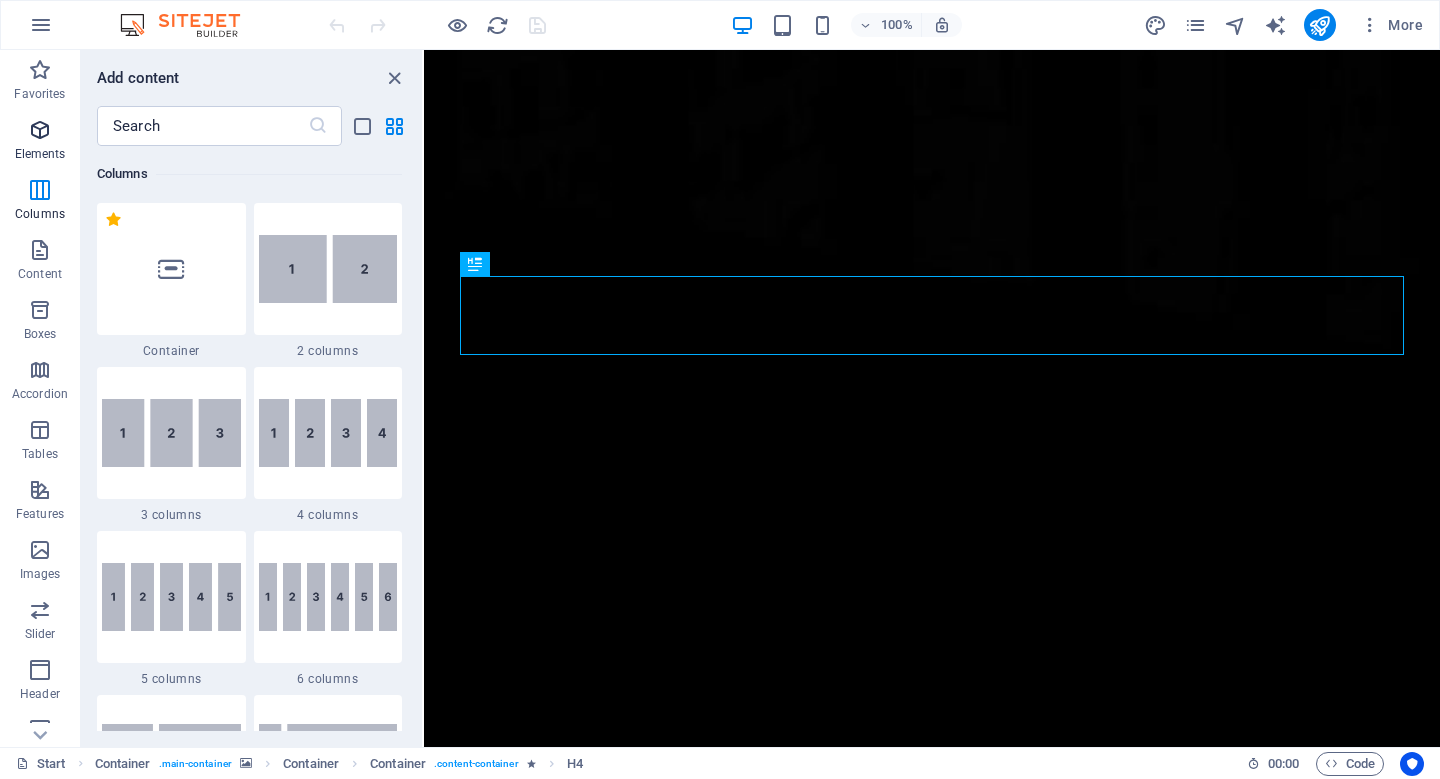 click at bounding box center [40, 130] 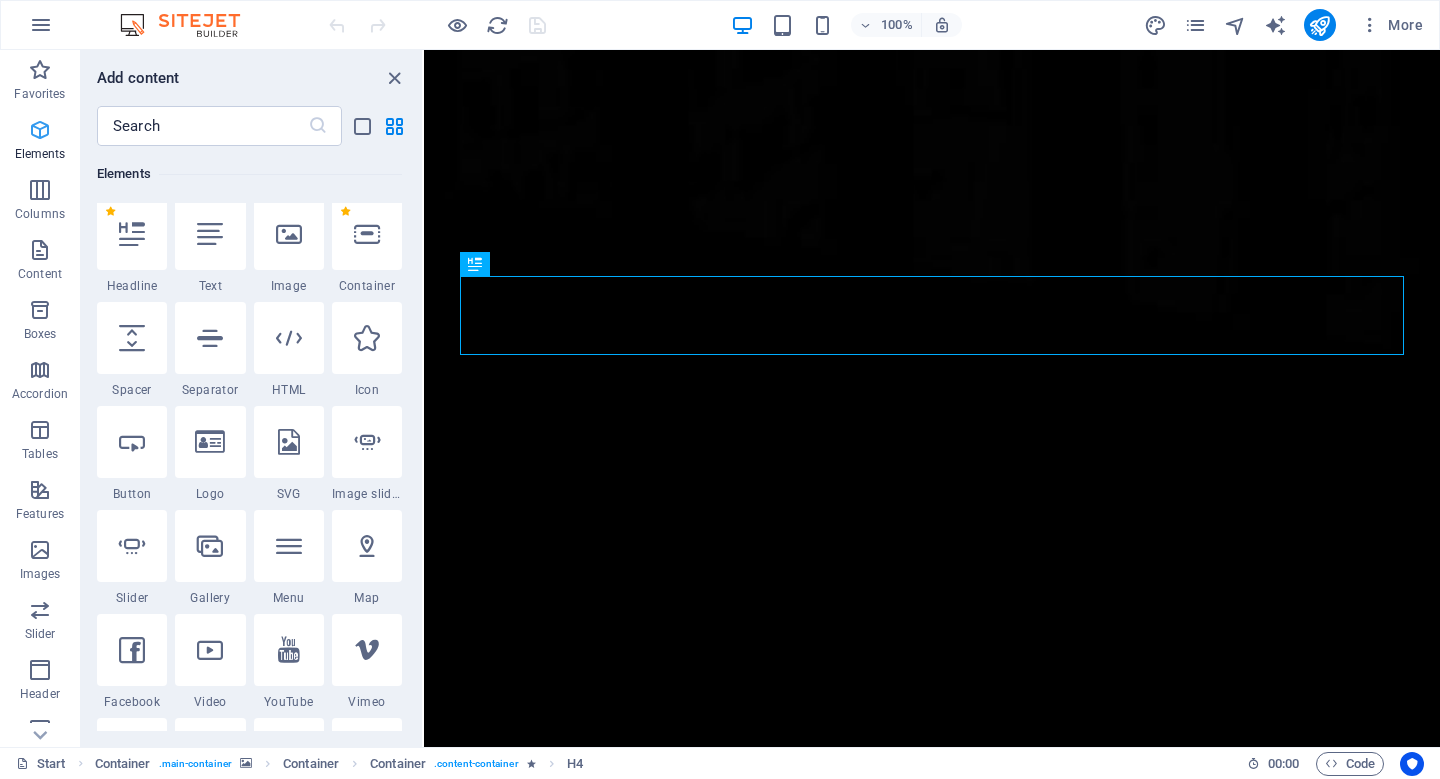 scroll, scrollTop: 213, scrollLeft: 0, axis: vertical 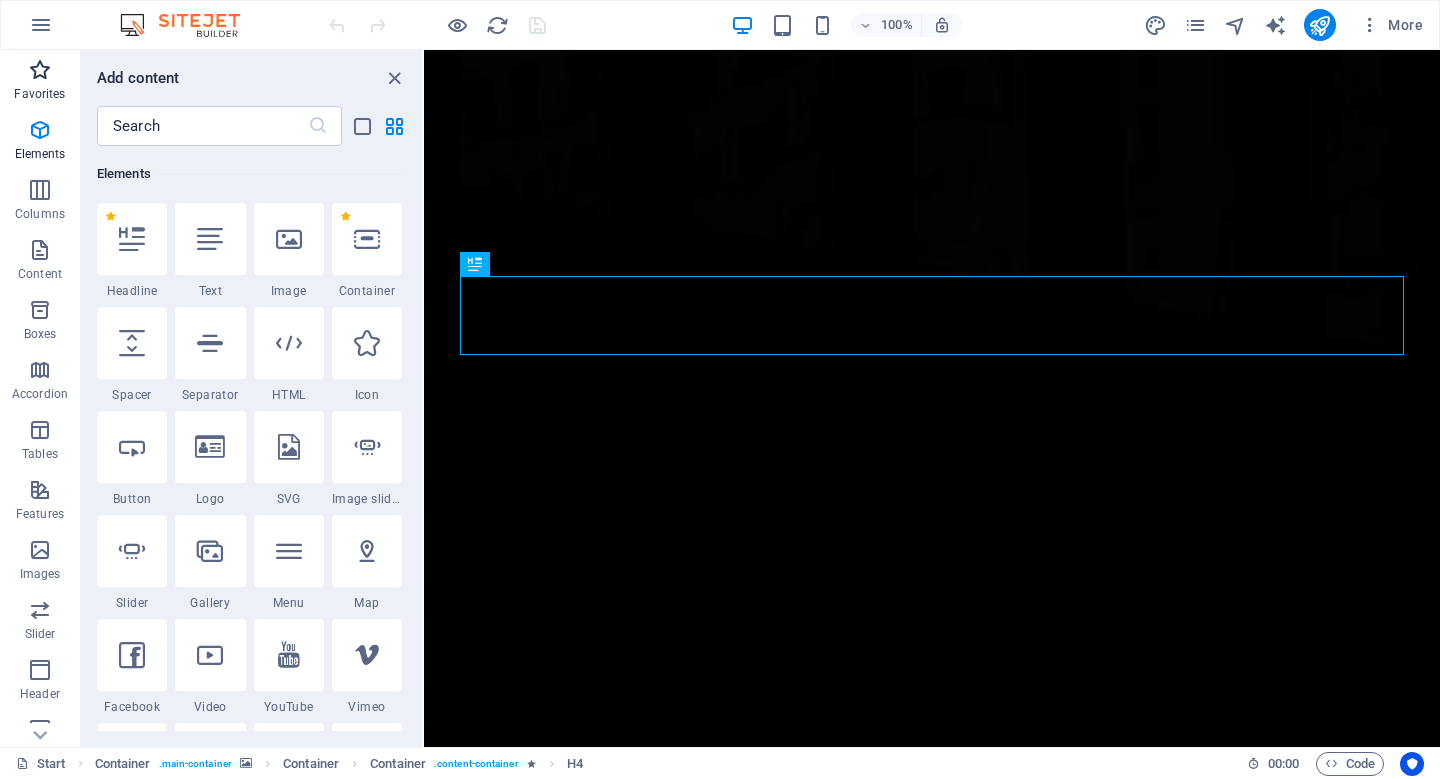 click at bounding box center (40, 70) 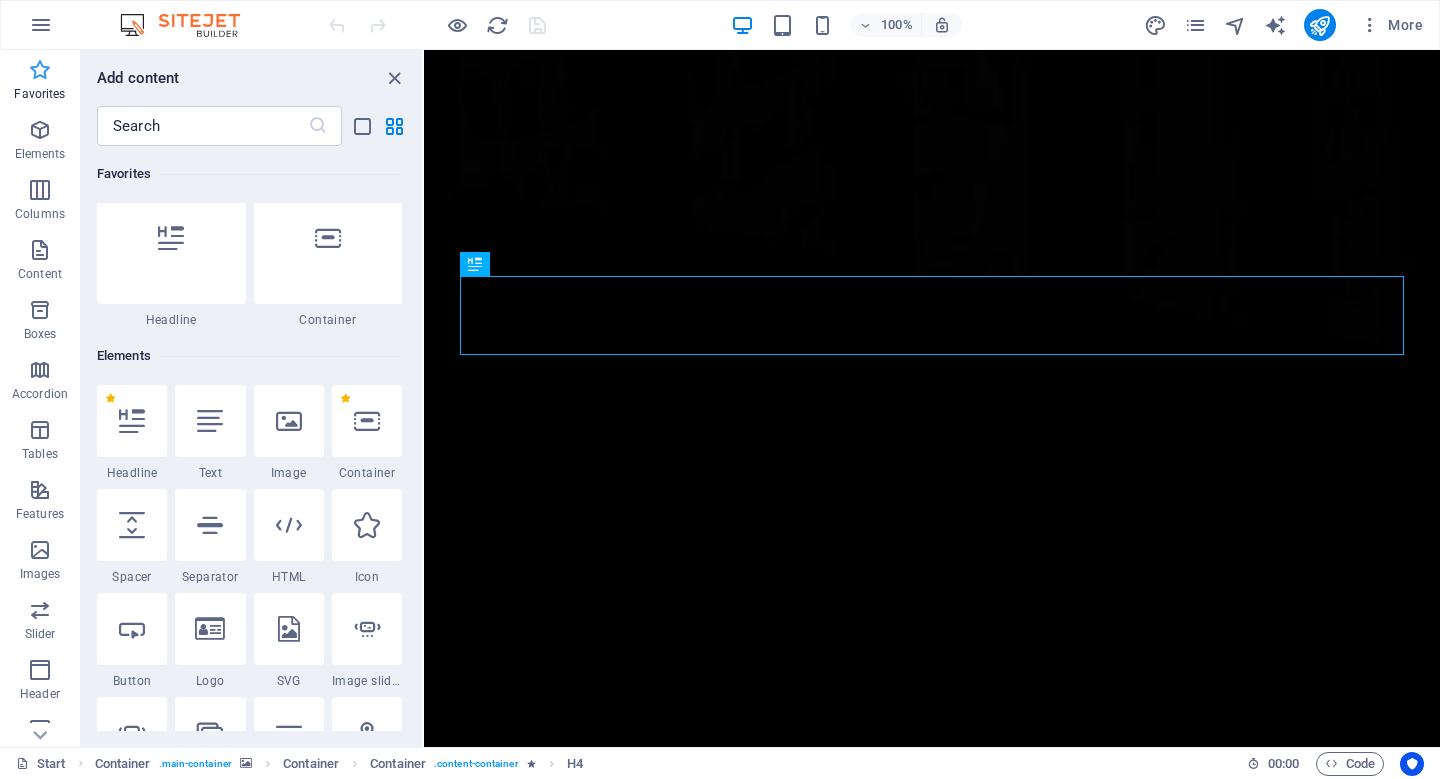 scroll, scrollTop: 0, scrollLeft: 0, axis: both 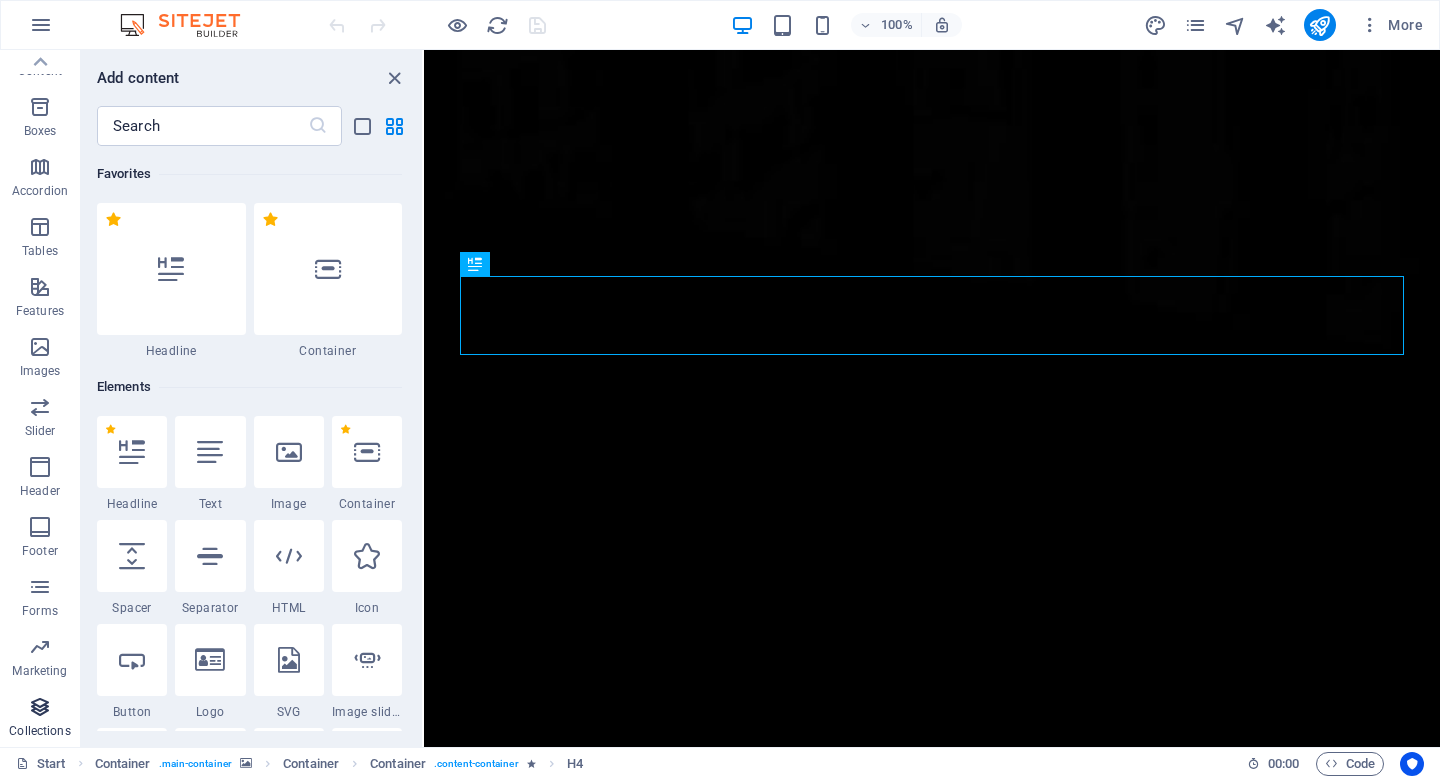 click at bounding box center [40, 707] 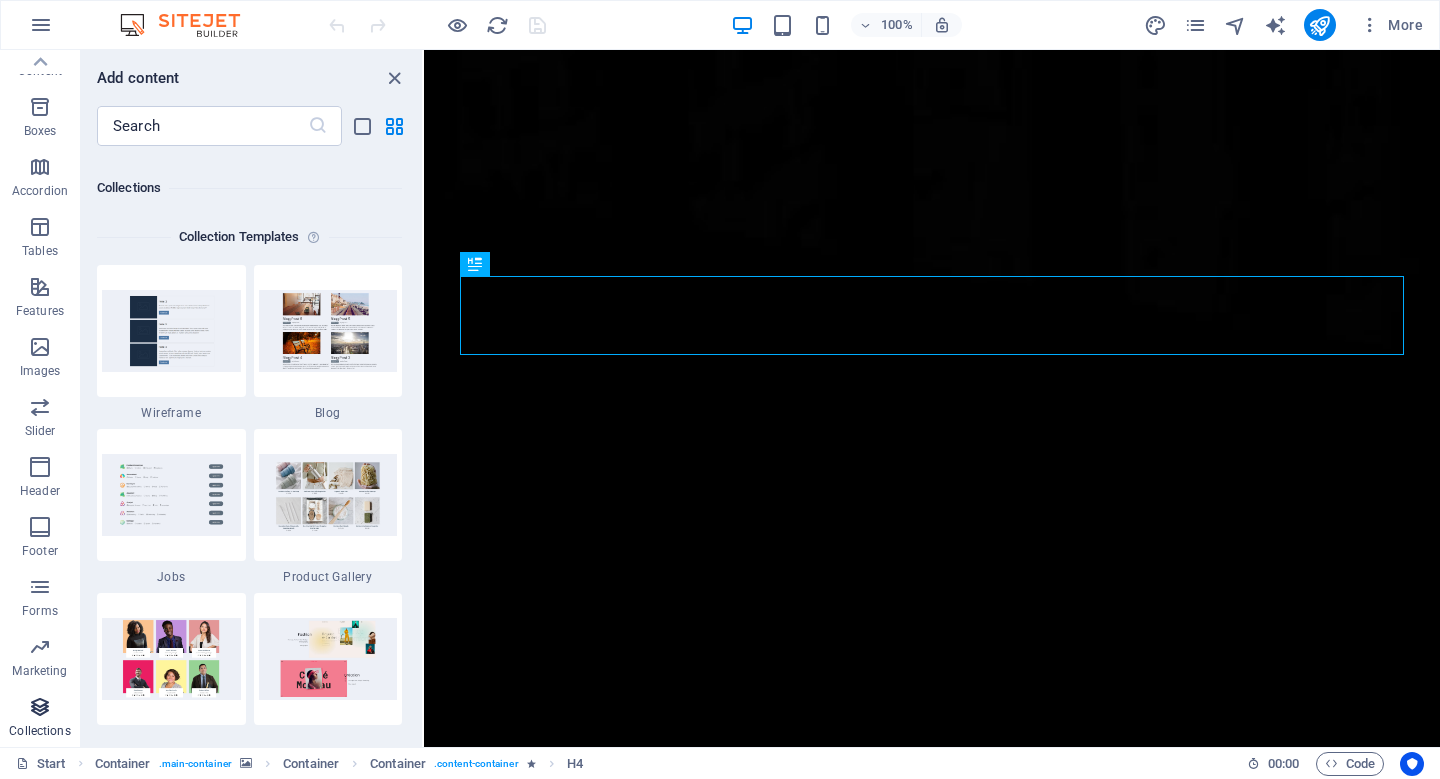 scroll, scrollTop: 18306, scrollLeft: 0, axis: vertical 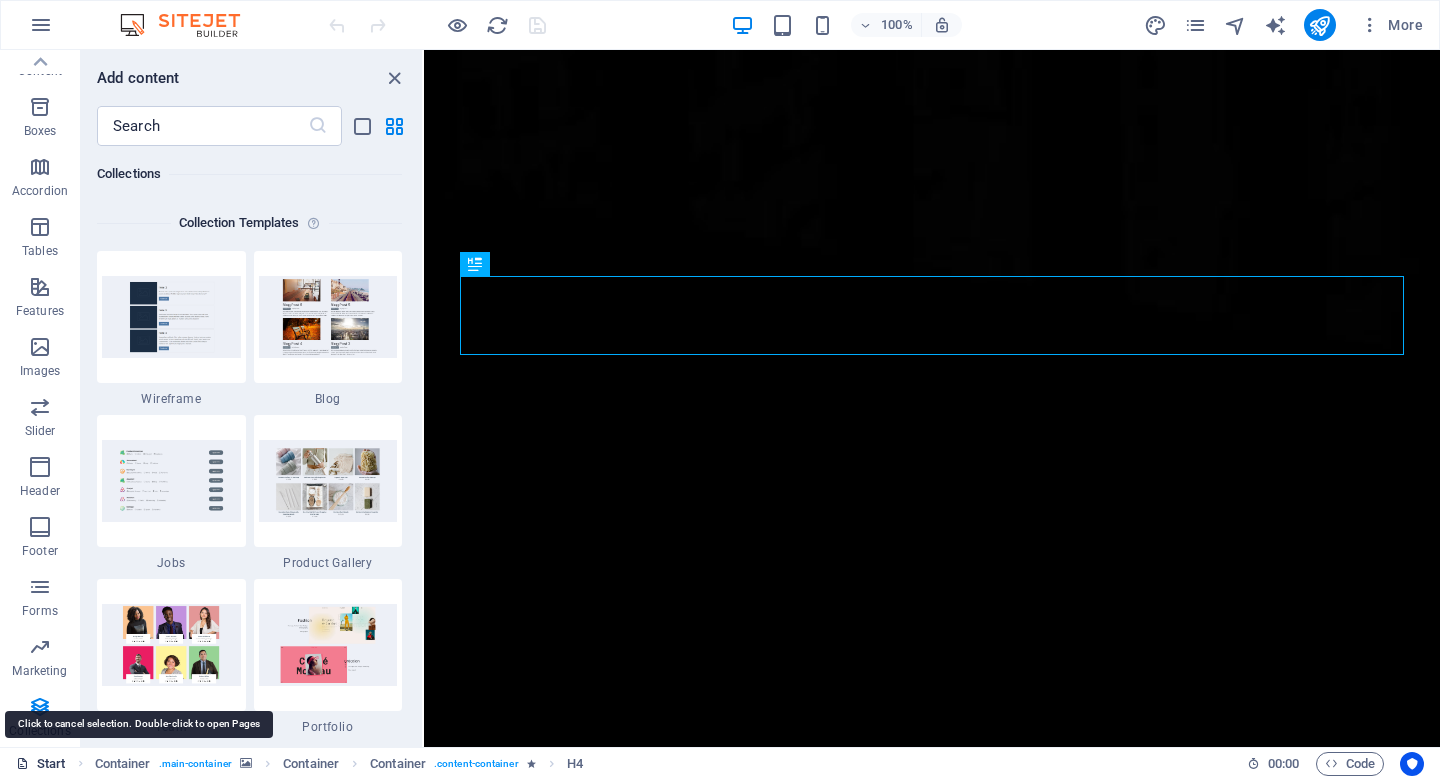 click on "Start" at bounding box center (41, 764) 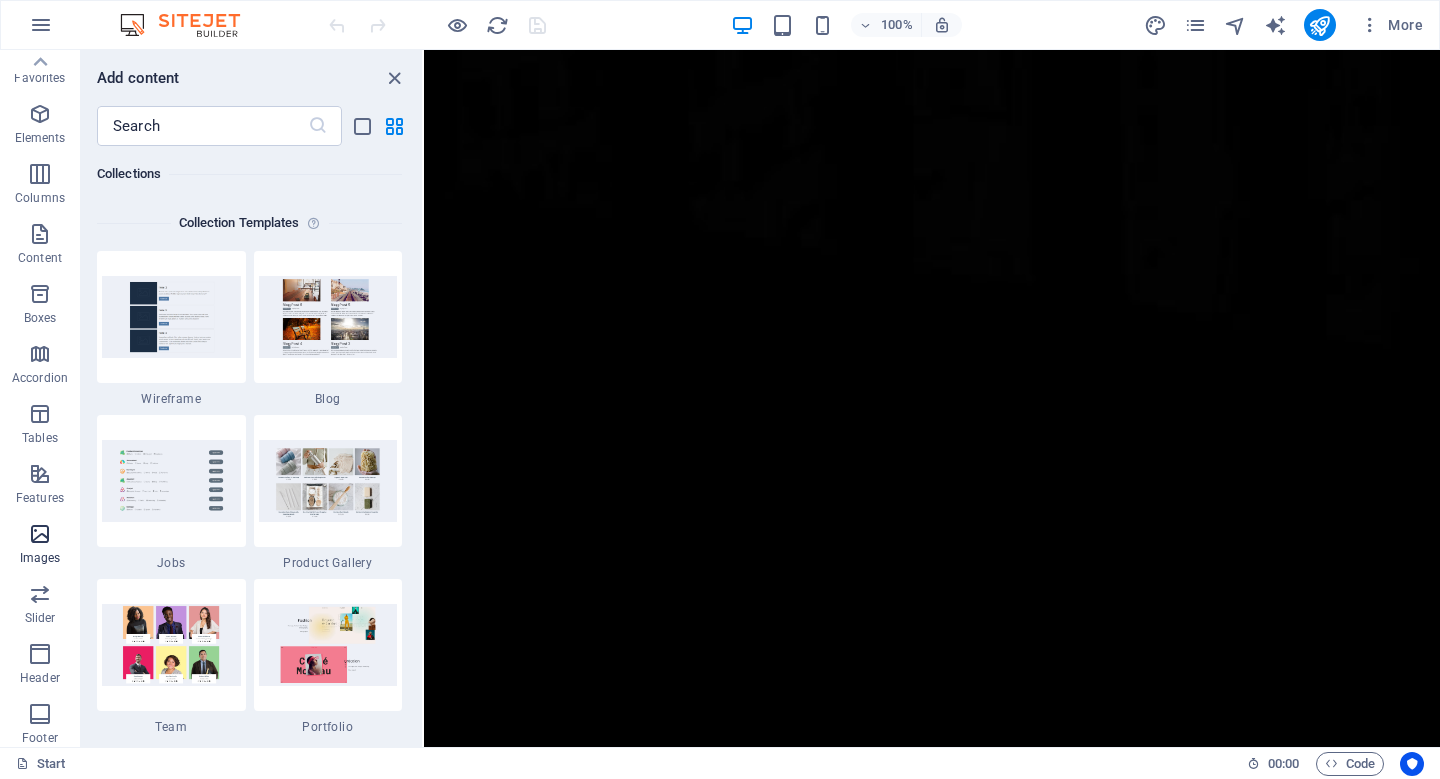 scroll, scrollTop: 0, scrollLeft: 0, axis: both 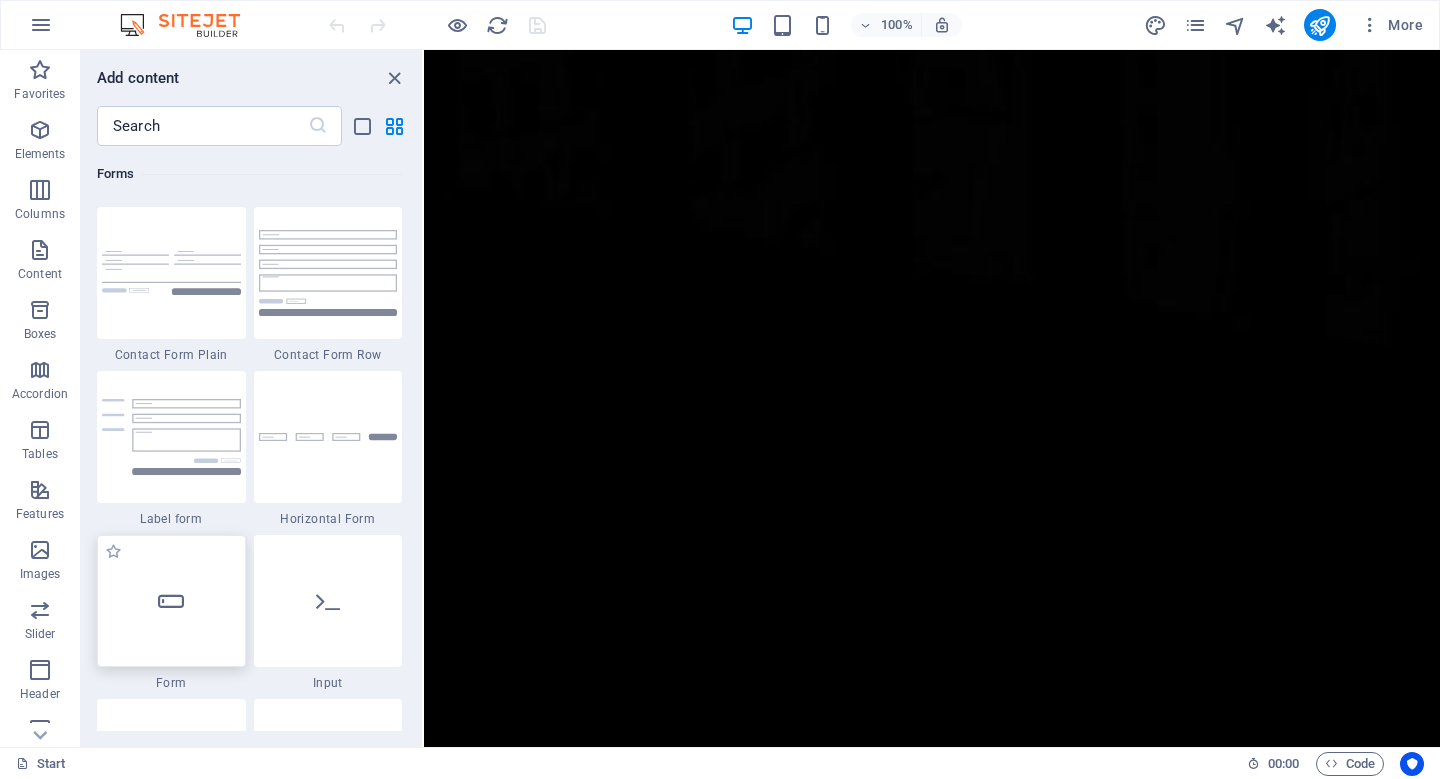 click at bounding box center (171, 601) 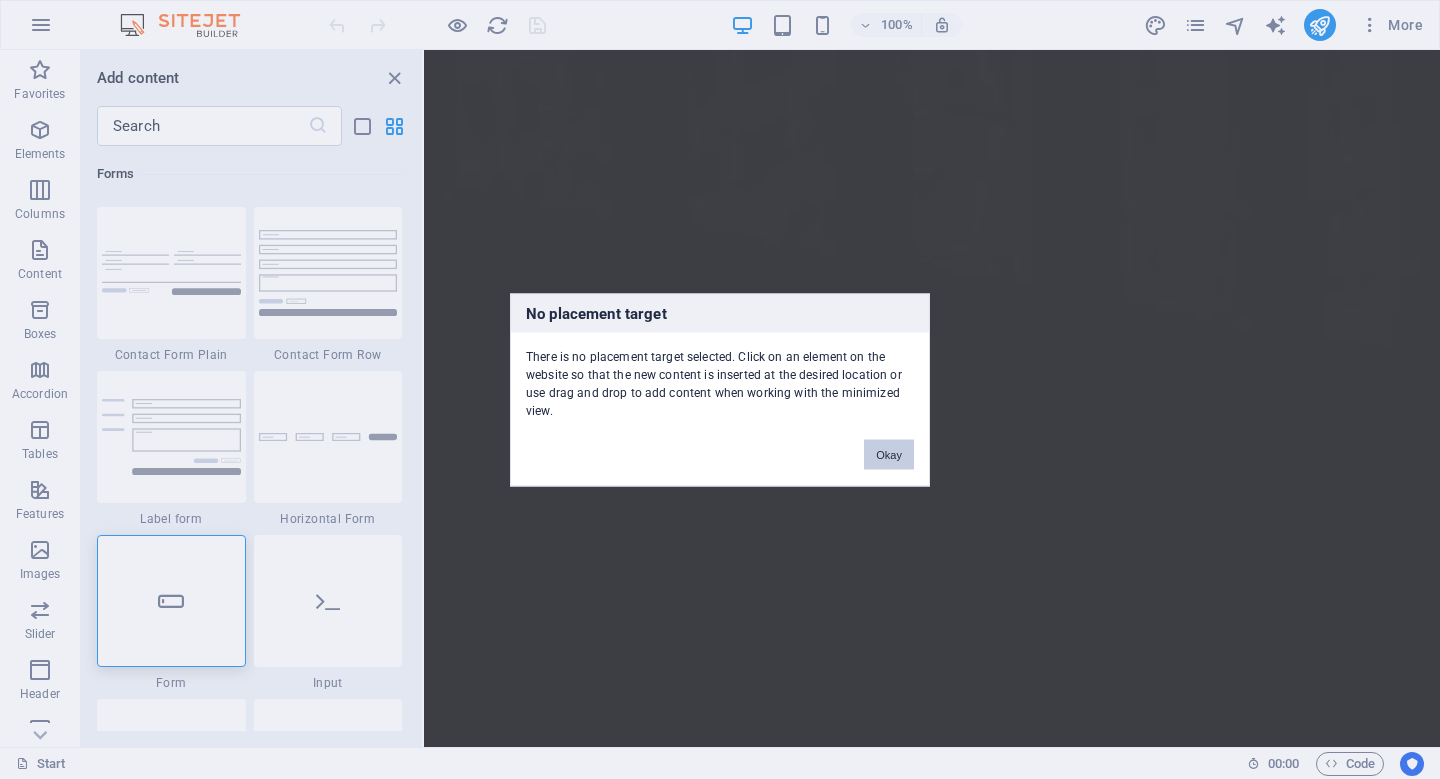 click on "Okay" at bounding box center (889, 454) 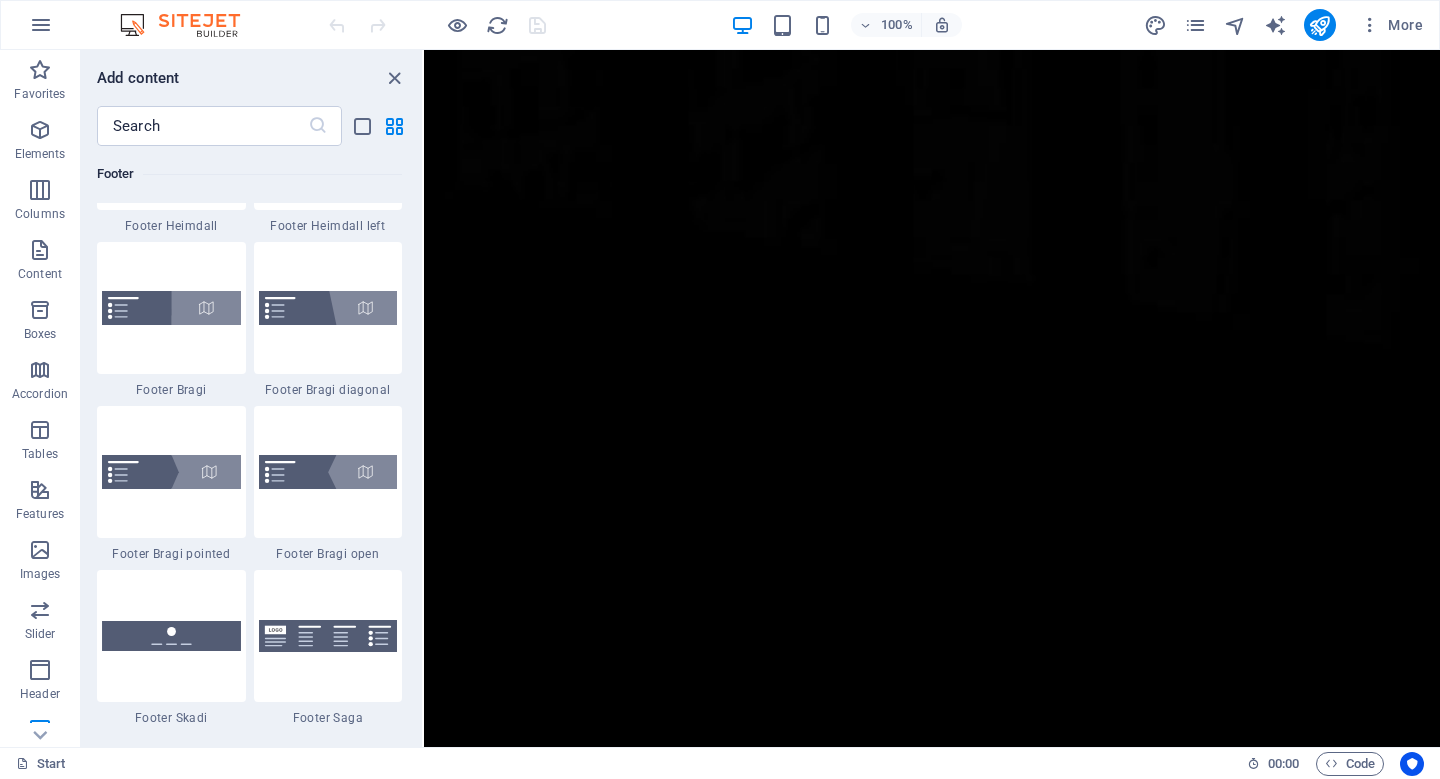 scroll, scrollTop: 13685, scrollLeft: 0, axis: vertical 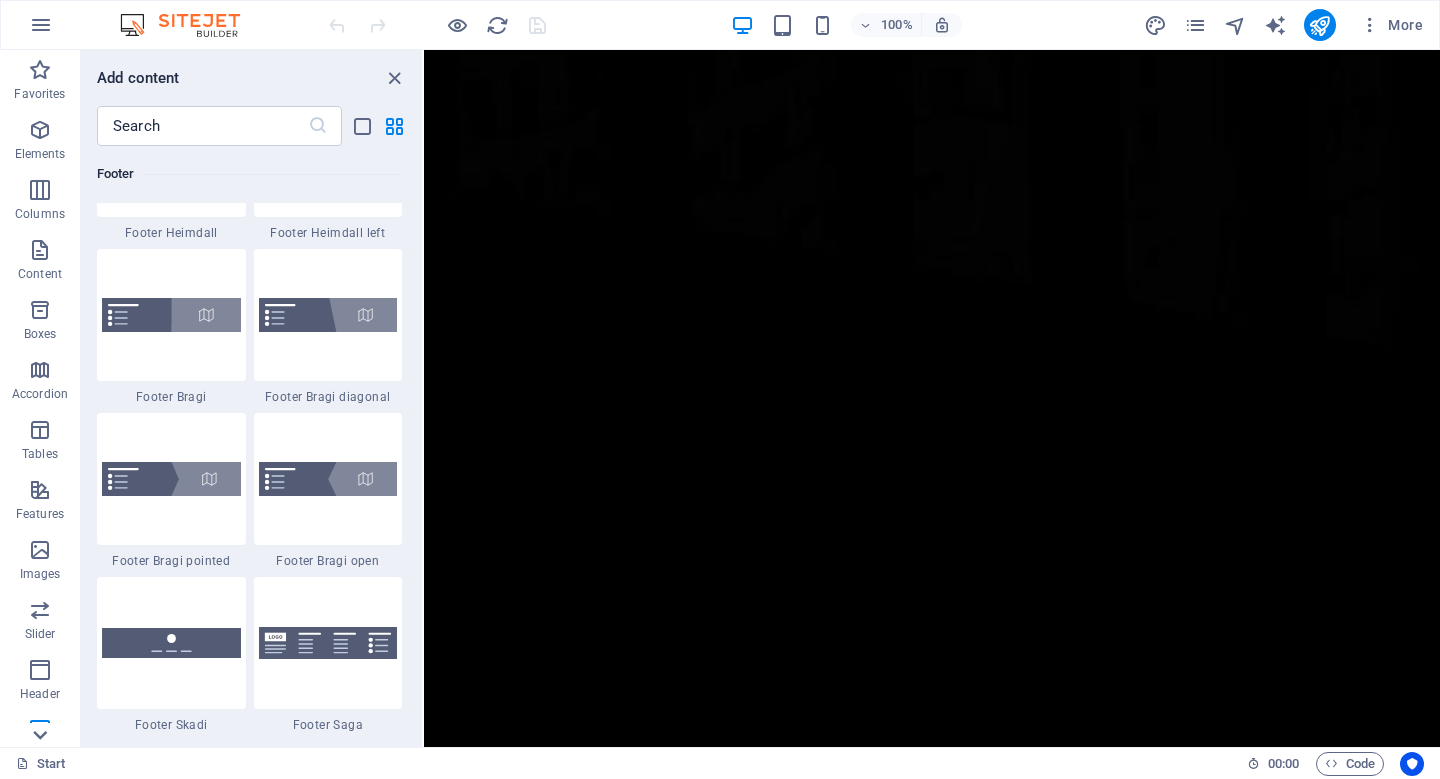 click 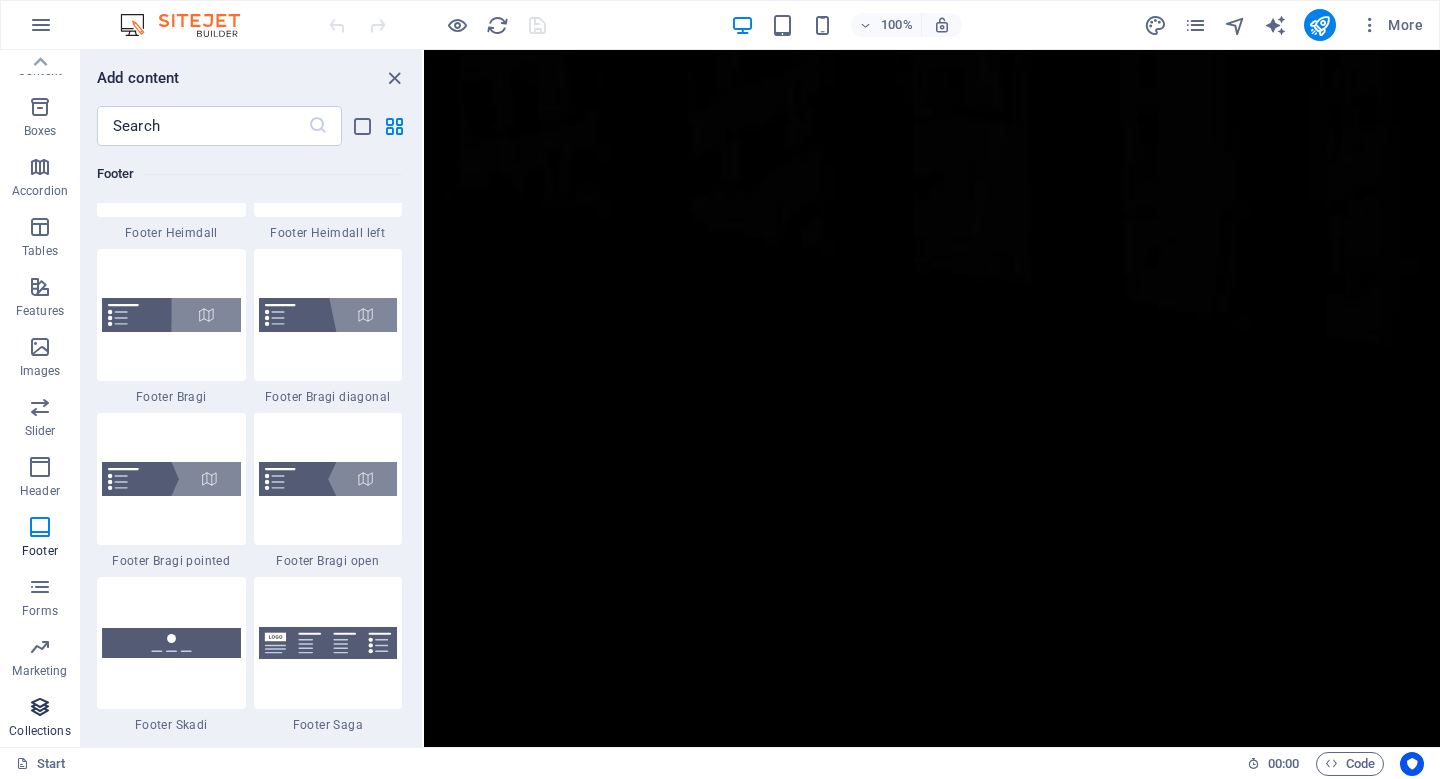click at bounding box center (40, 707) 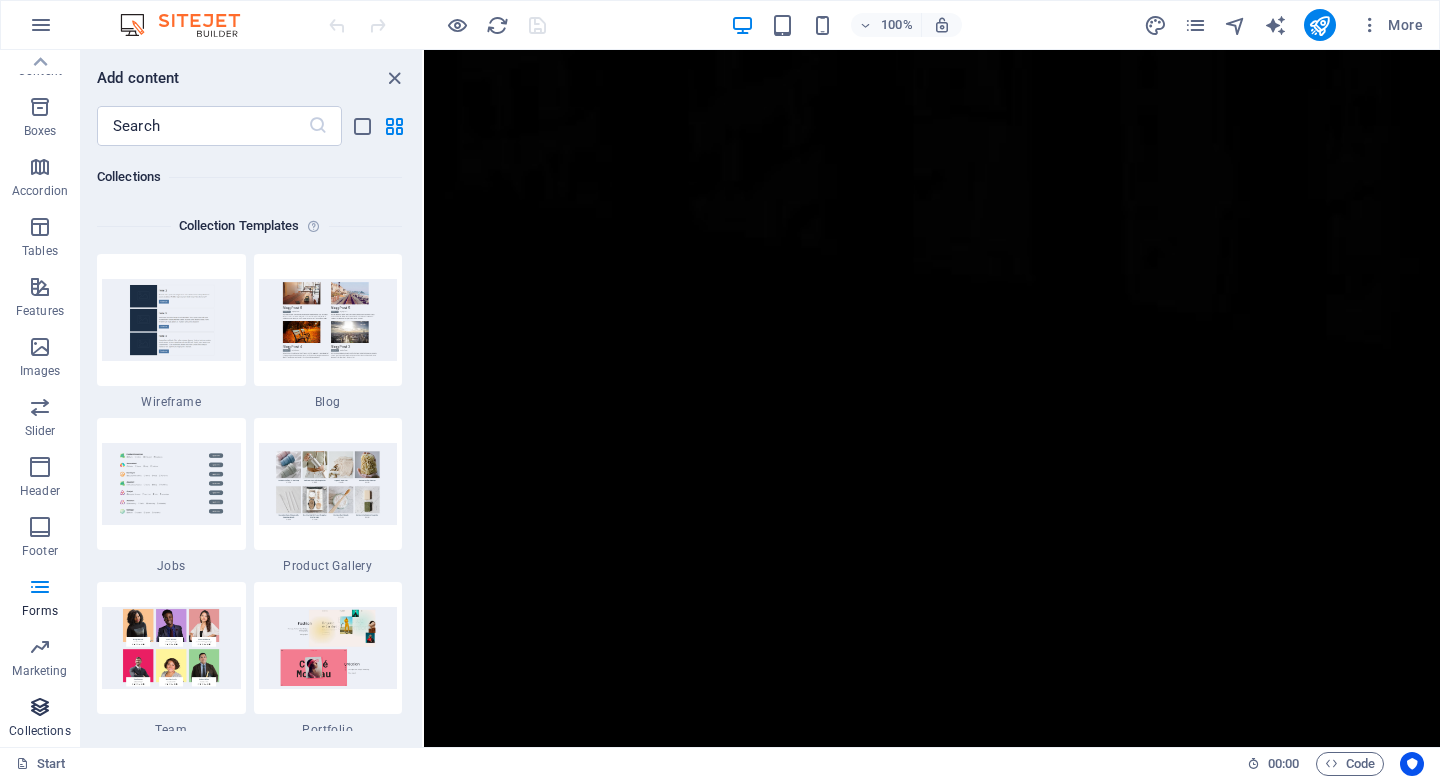 scroll, scrollTop: 18306, scrollLeft: 0, axis: vertical 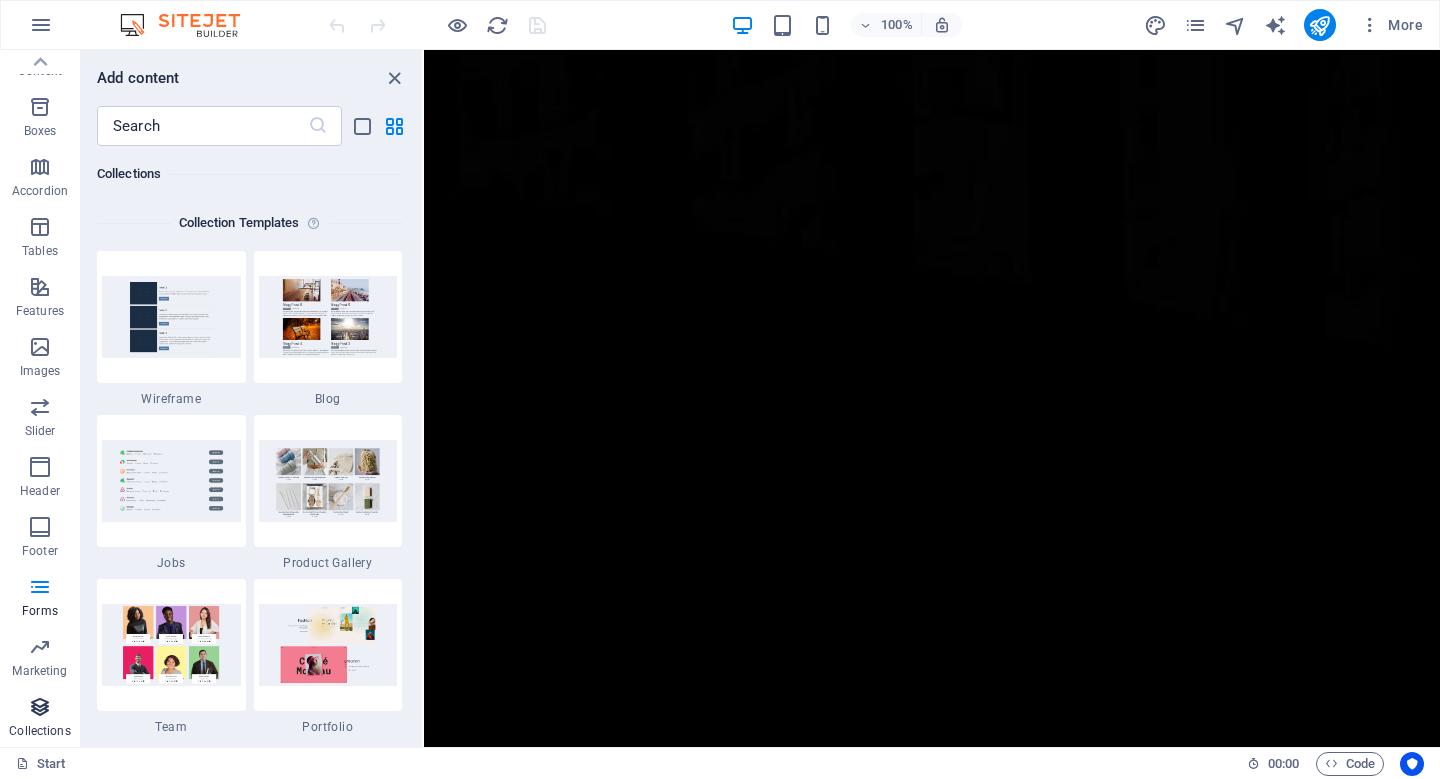 click at bounding box center (40, 707) 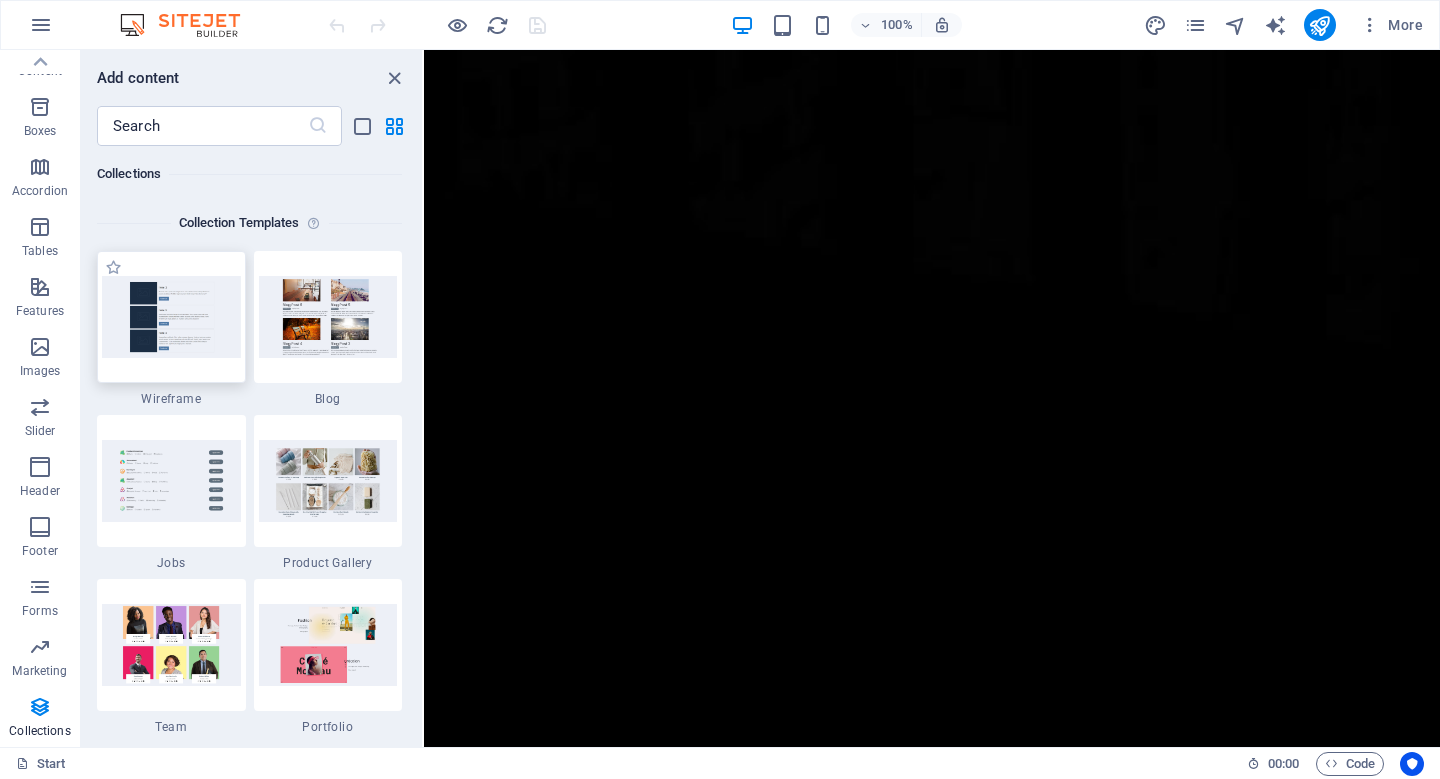 click at bounding box center [171, 316] 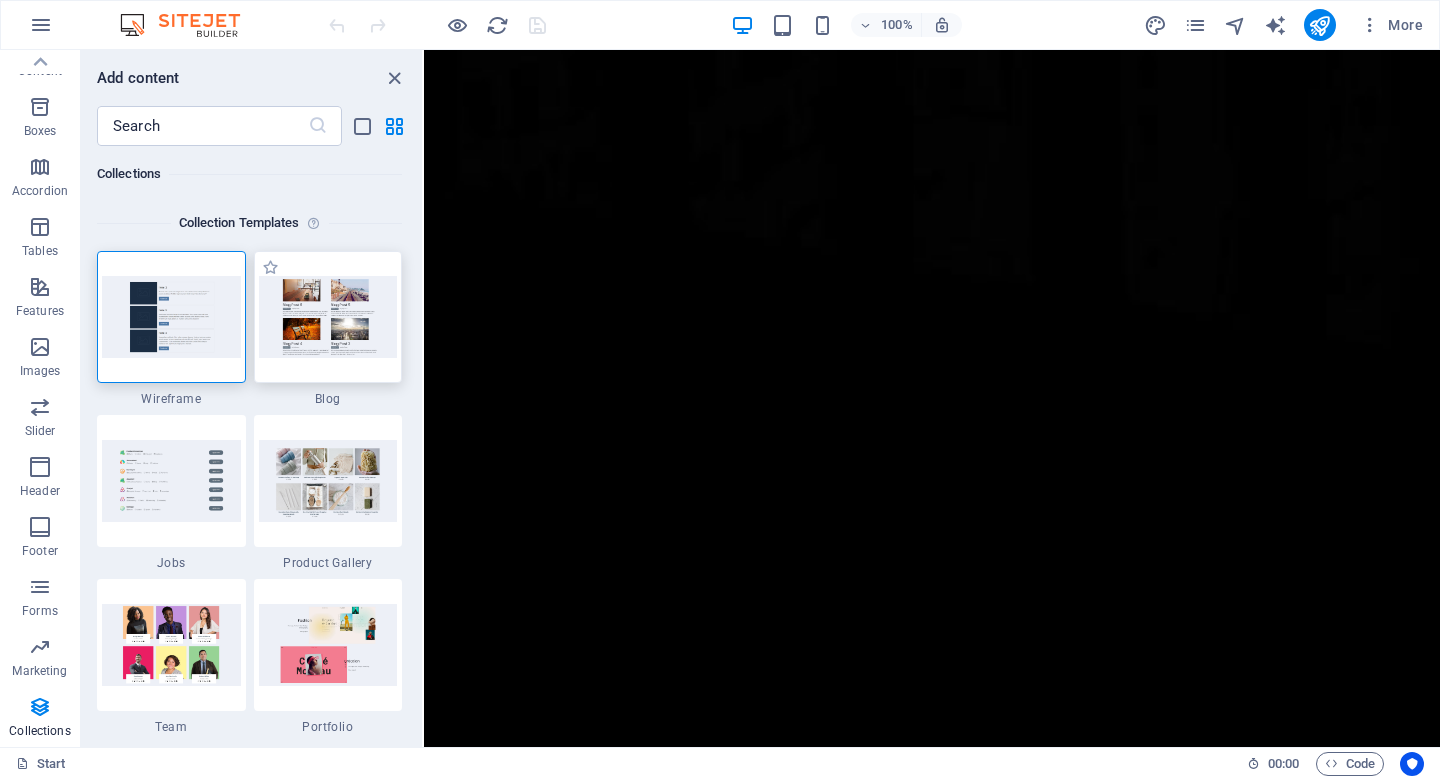 click at bounding box center [328, 316] 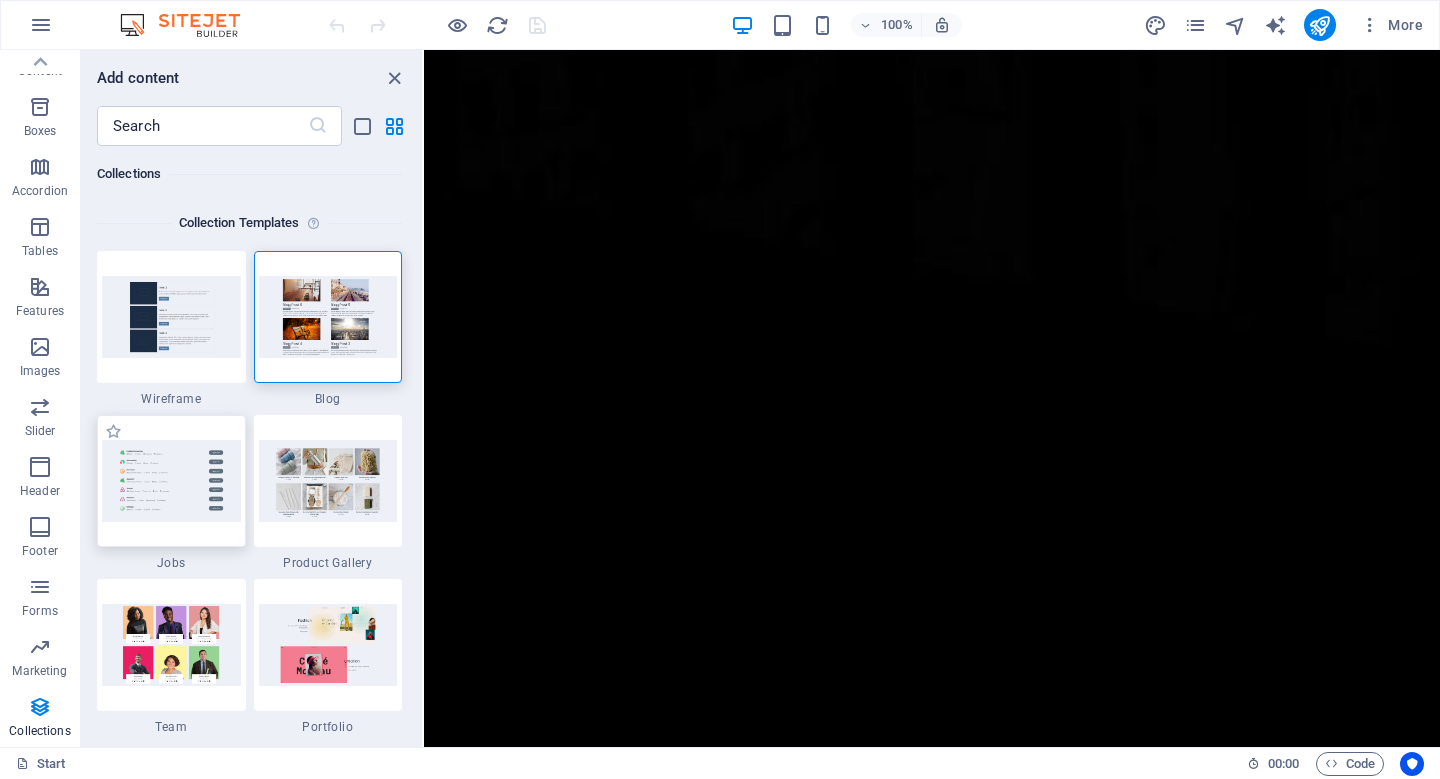 click at bounding box center [171, 480] 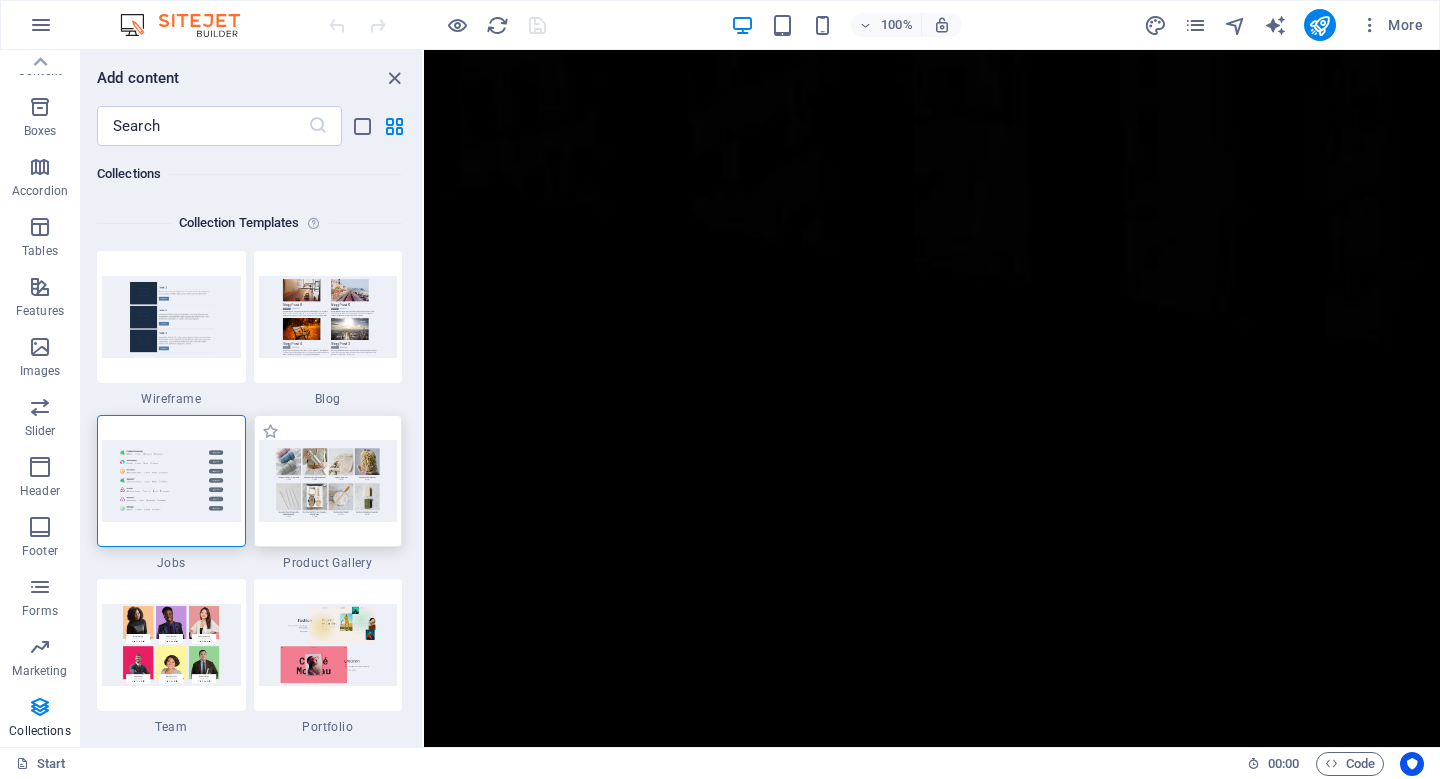 click at bounding box center (328, 480) 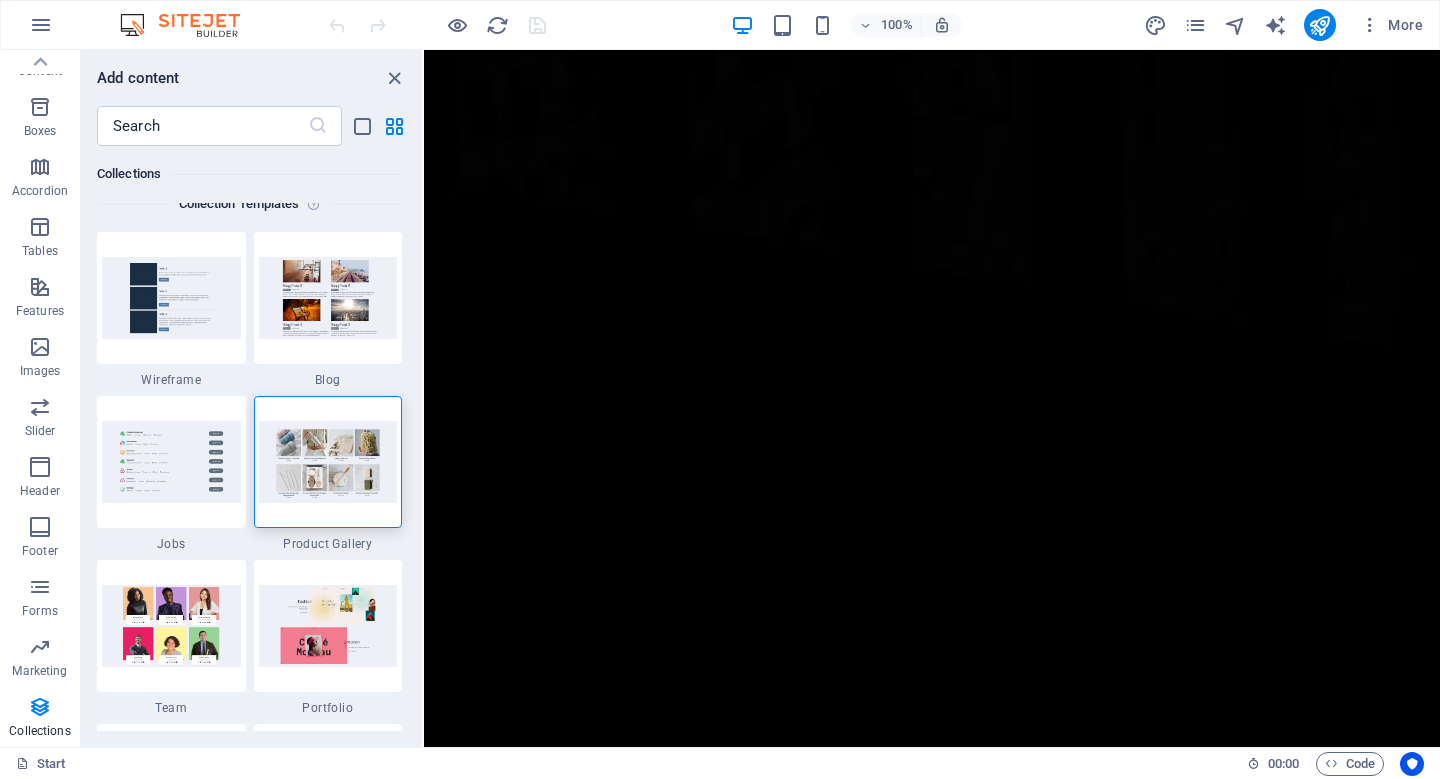 scroll, scrollTop: 18328, scrollLeft: 0, axis: vertical 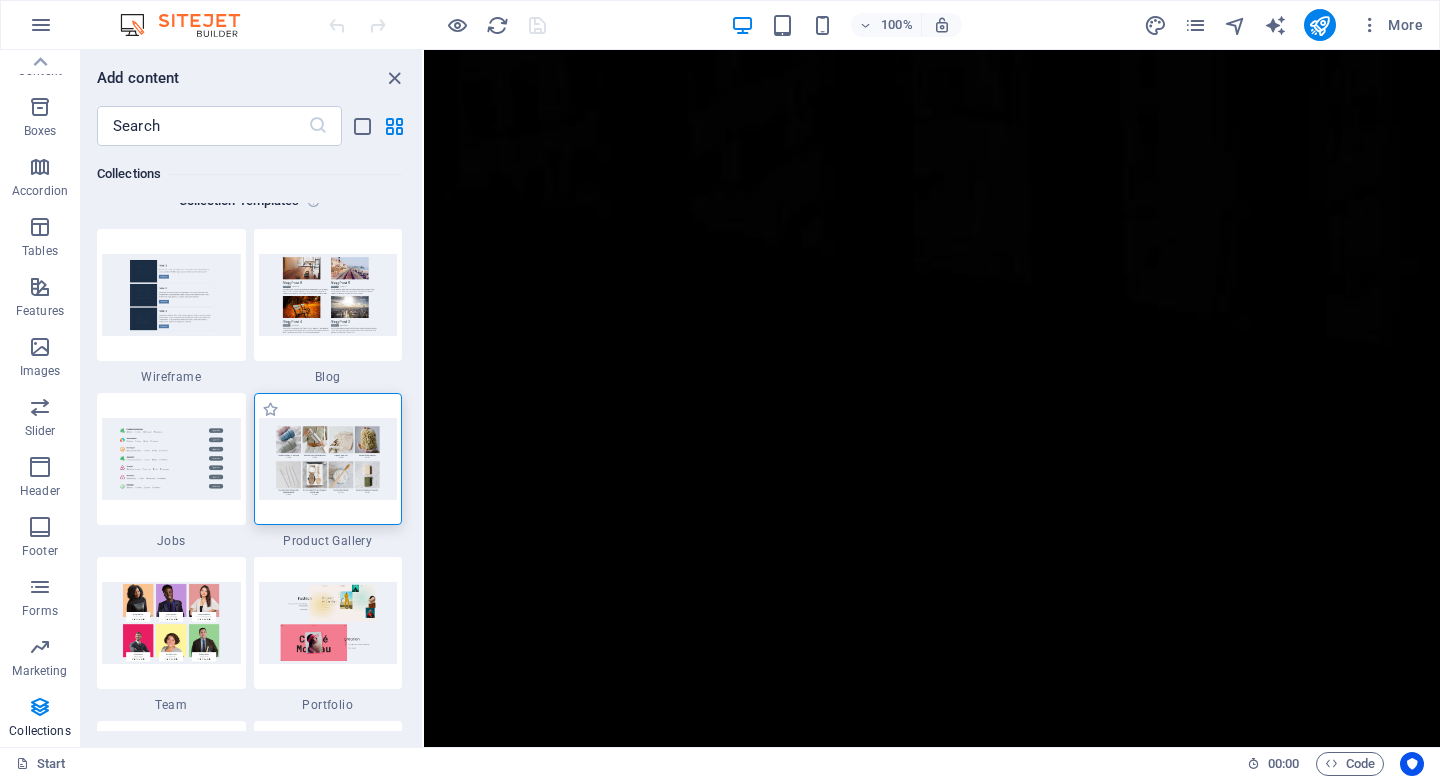 click at bounding box center [328, 459] 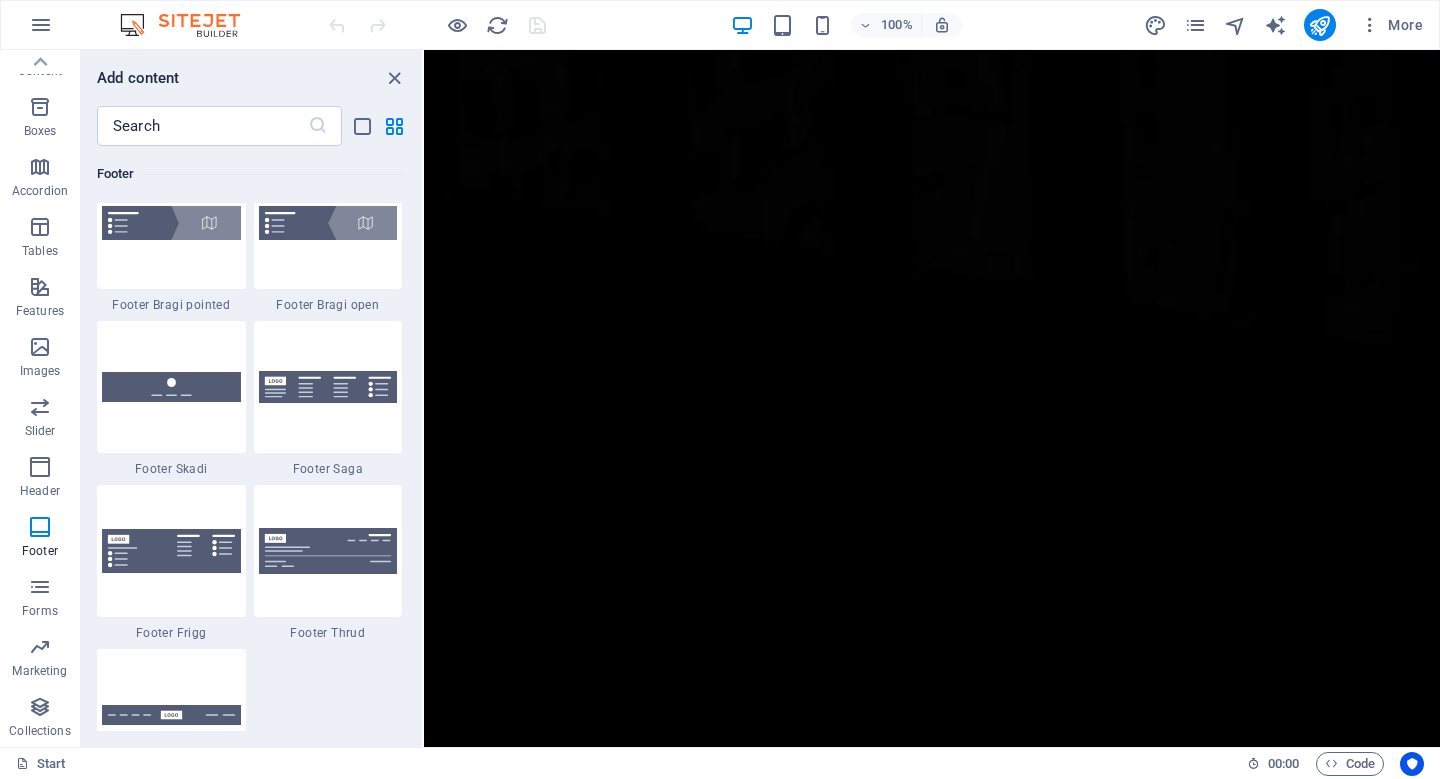 scroll, scrollTop: 13936, scrollLeft: 0, axis: vertical 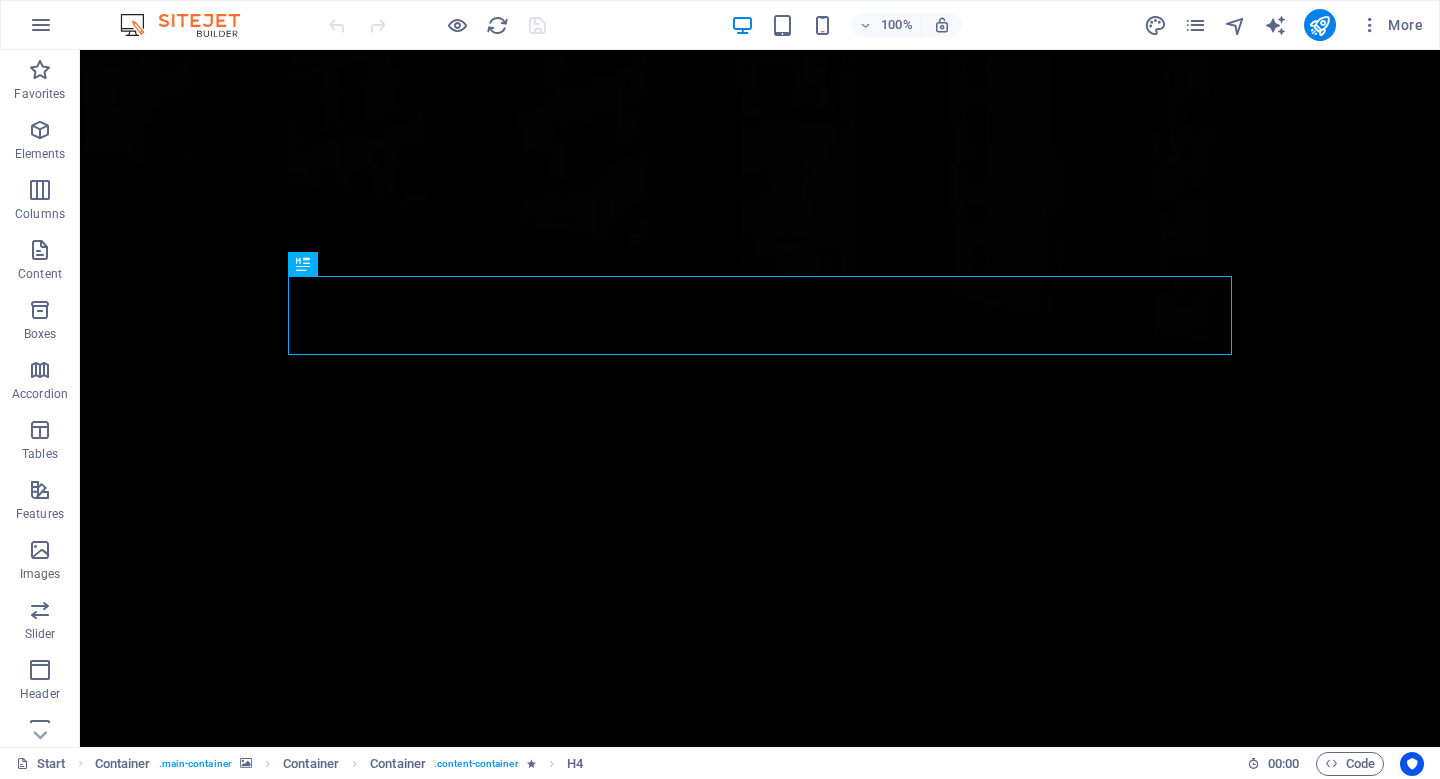 click at bounding box center [190, 25] 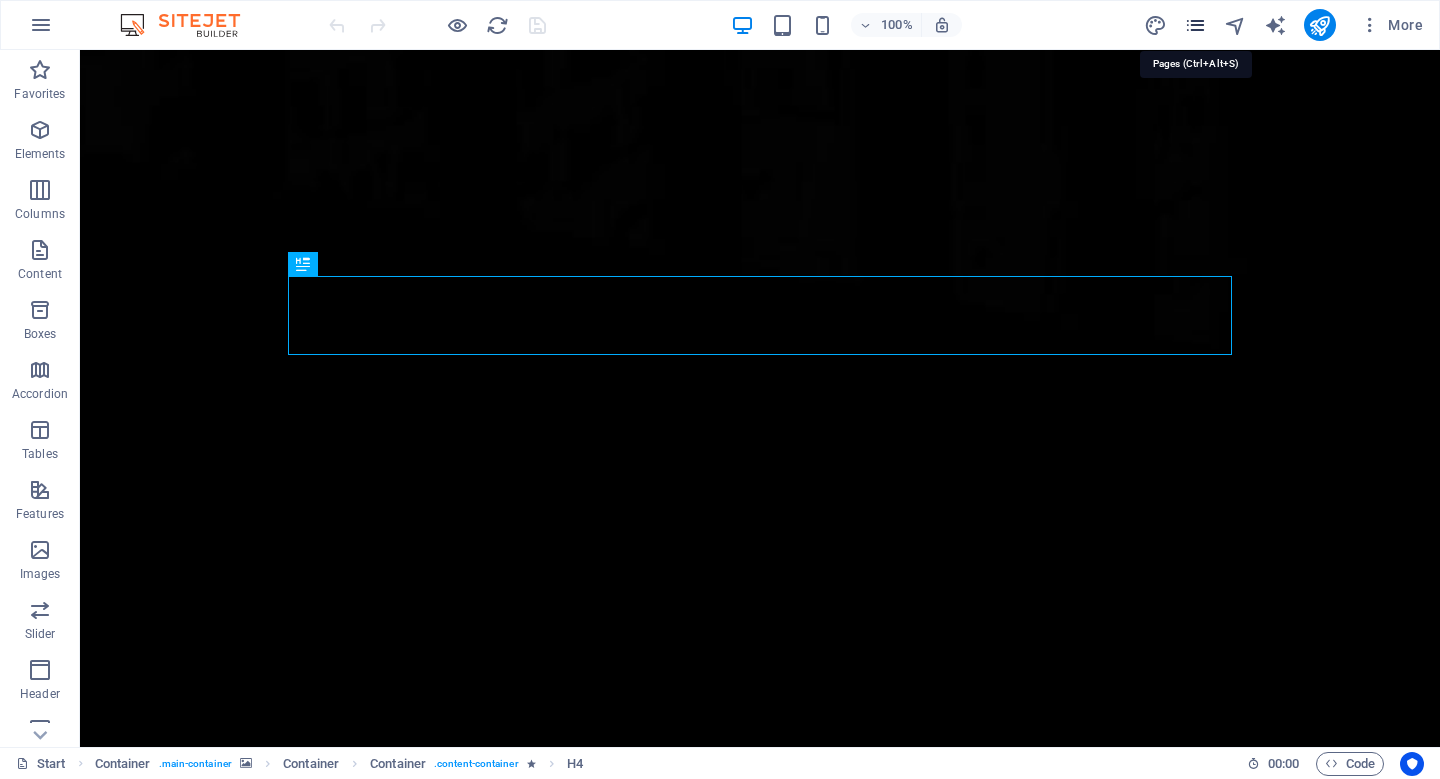 click at bounding box center (1195, 25) 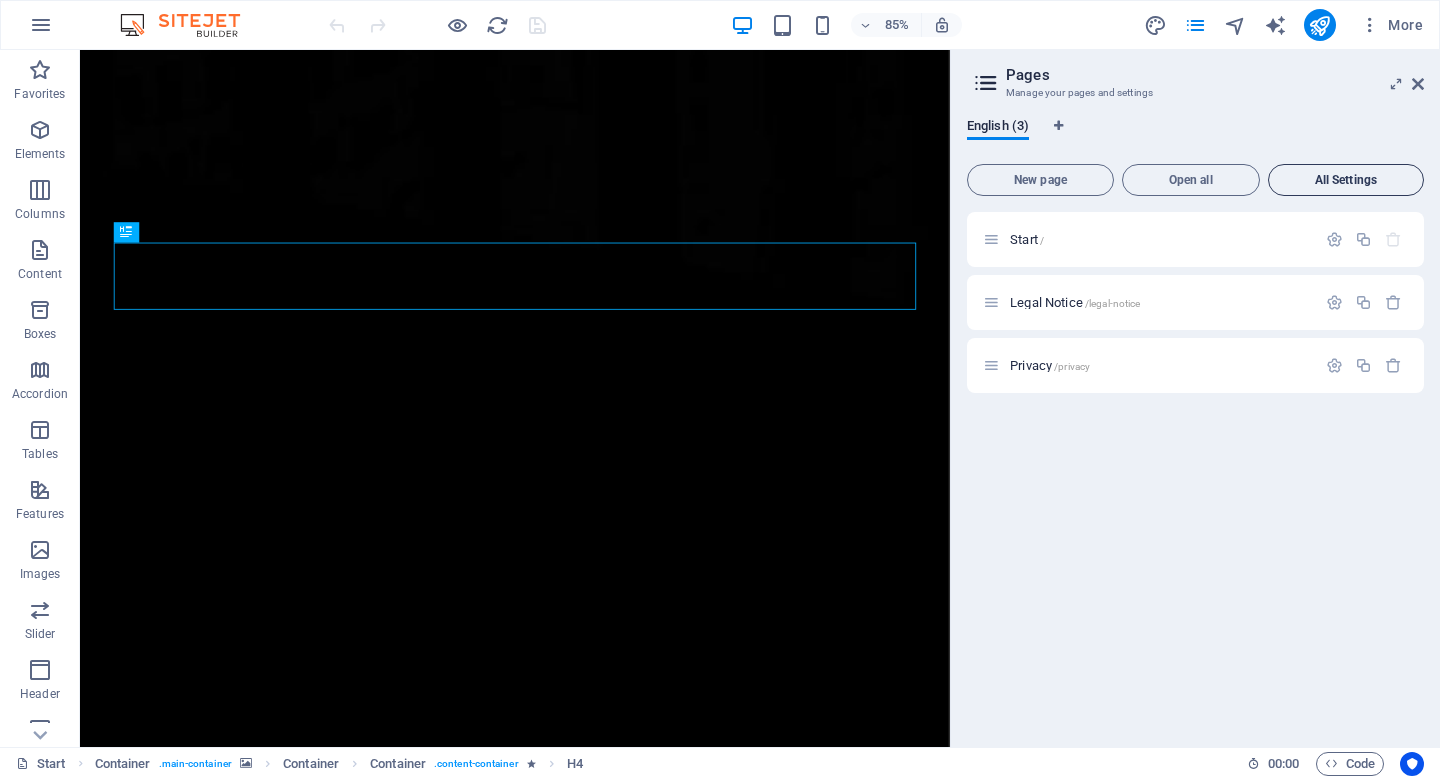 click on "All Settings" at bounding box center [1346, 180] 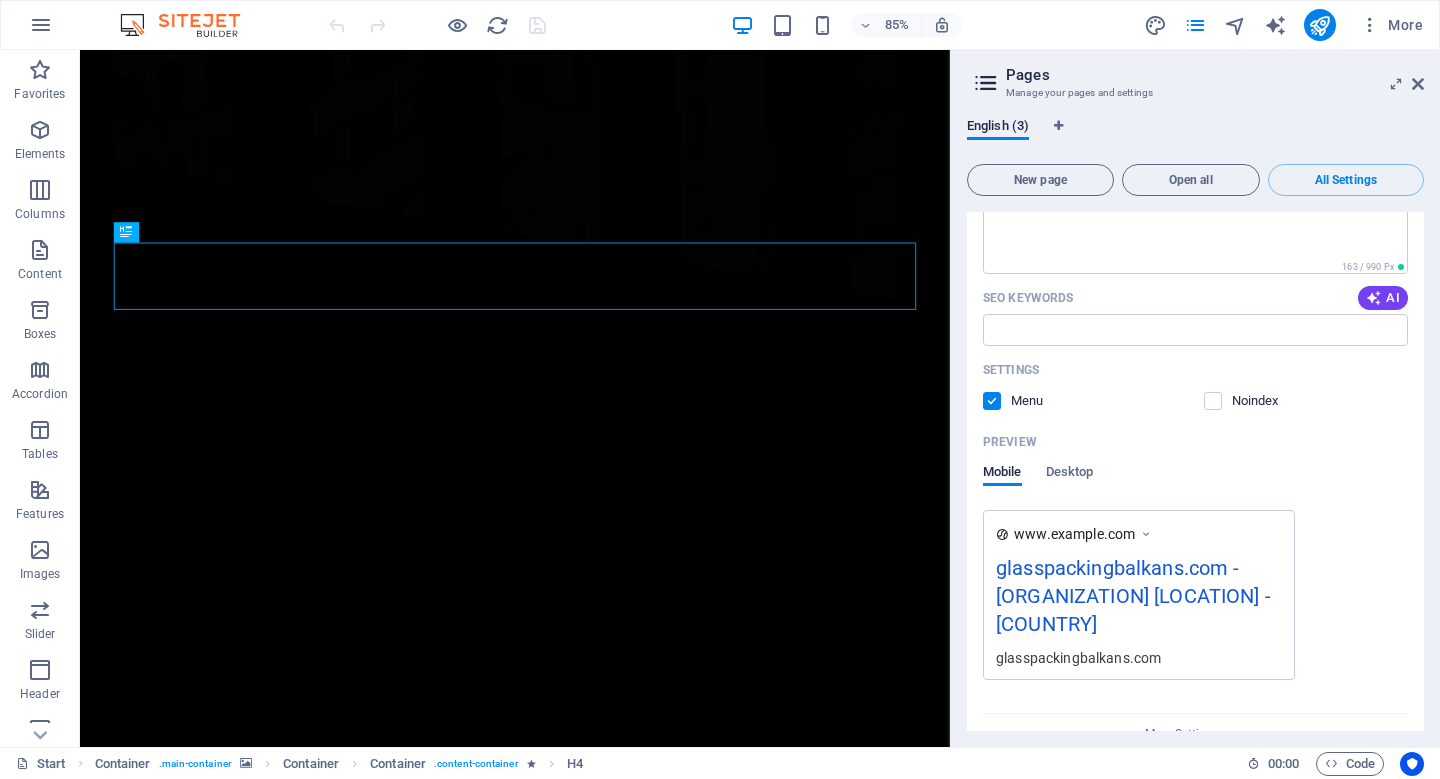scroll, scrollTop: 0, scrollLeft: 0, axis: both 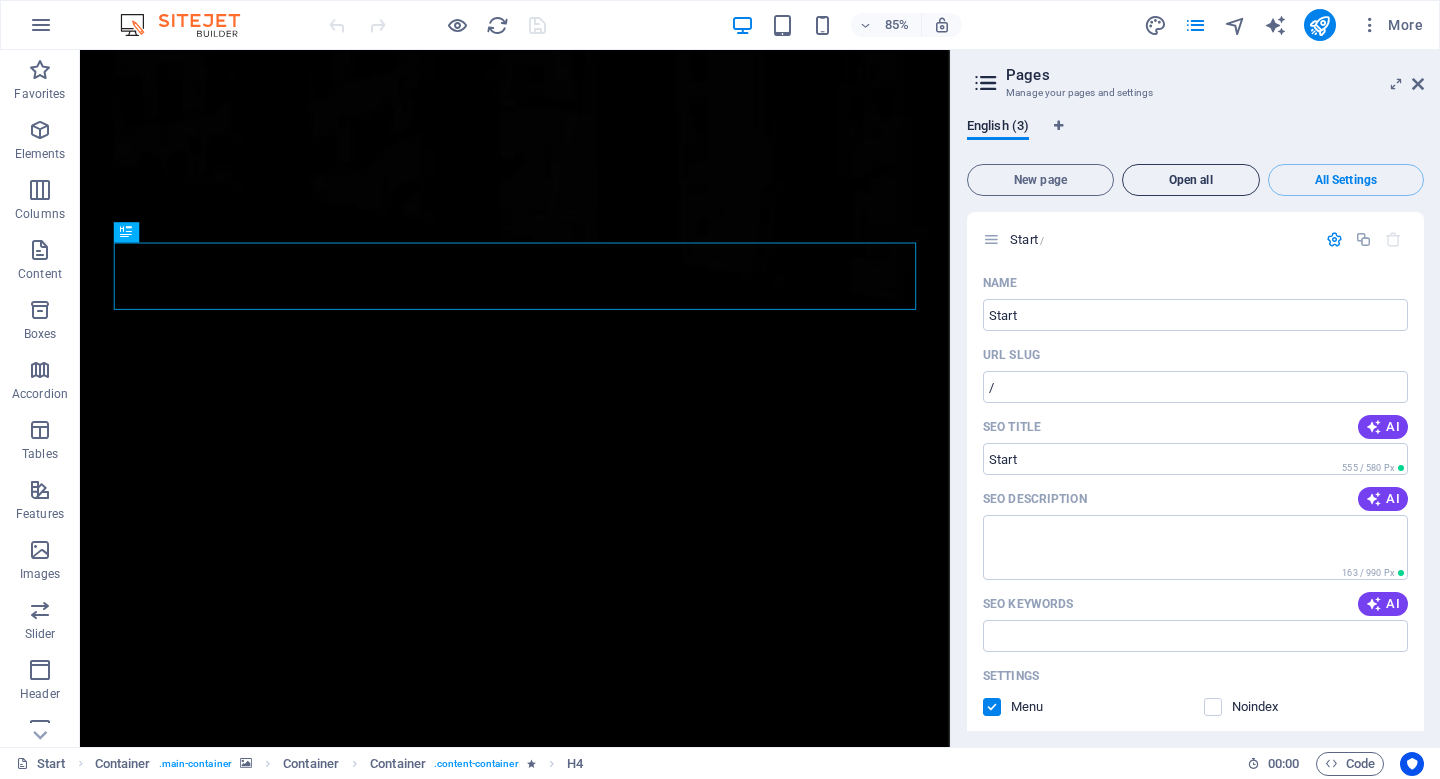 click on "Open all" at bounding box center [1191, 180] 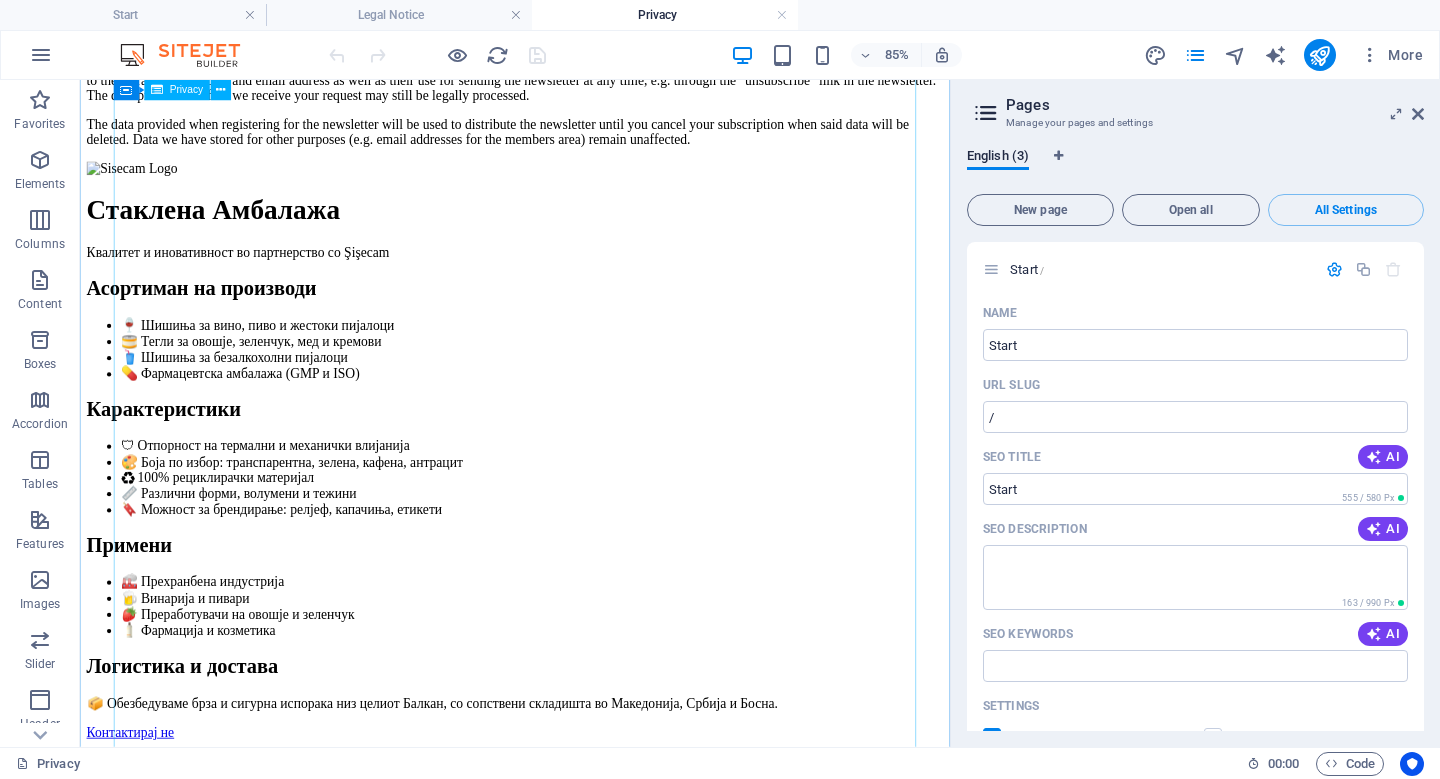 scroll, scrollTop: 4214, scrollLeft: 0, axis: vertical 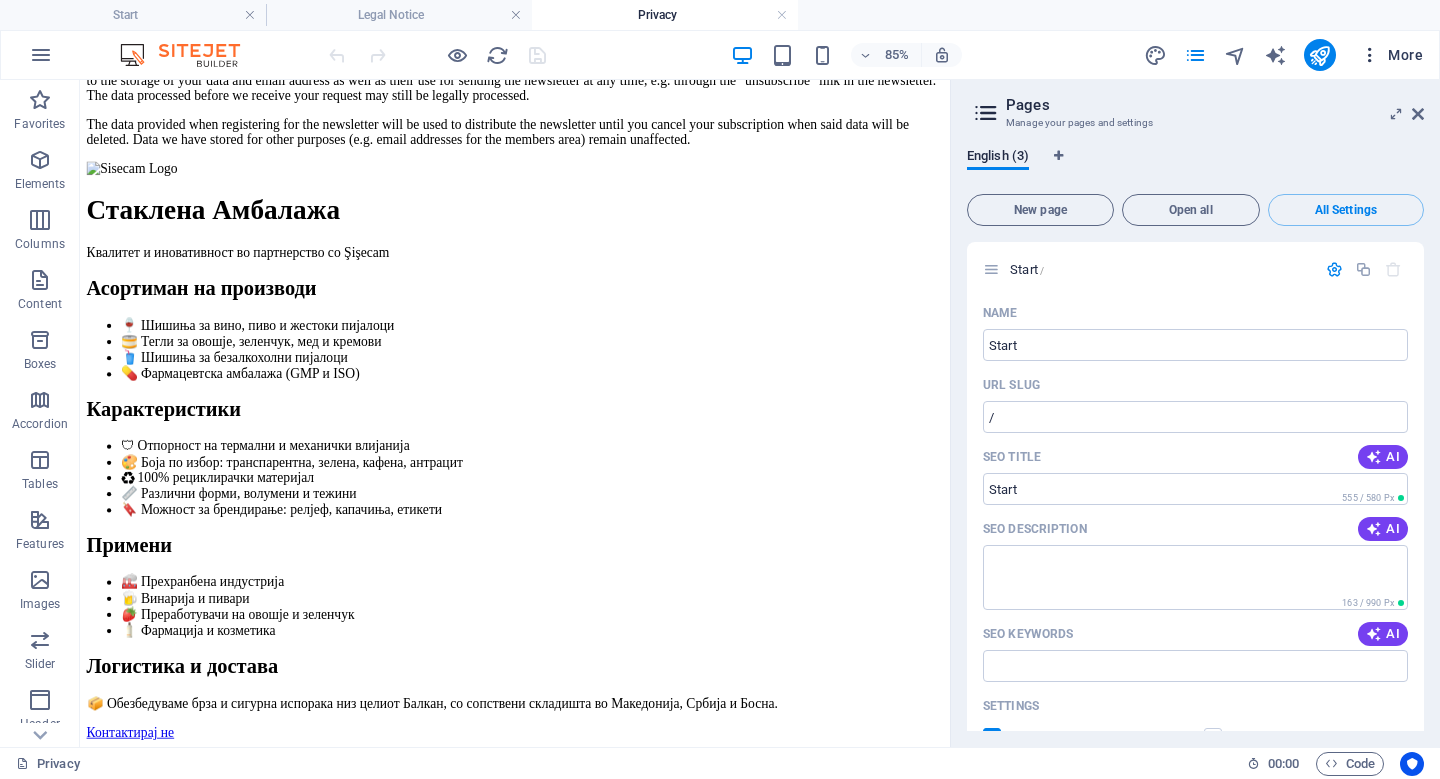 click on "More" at bounding box center (1391, 55) 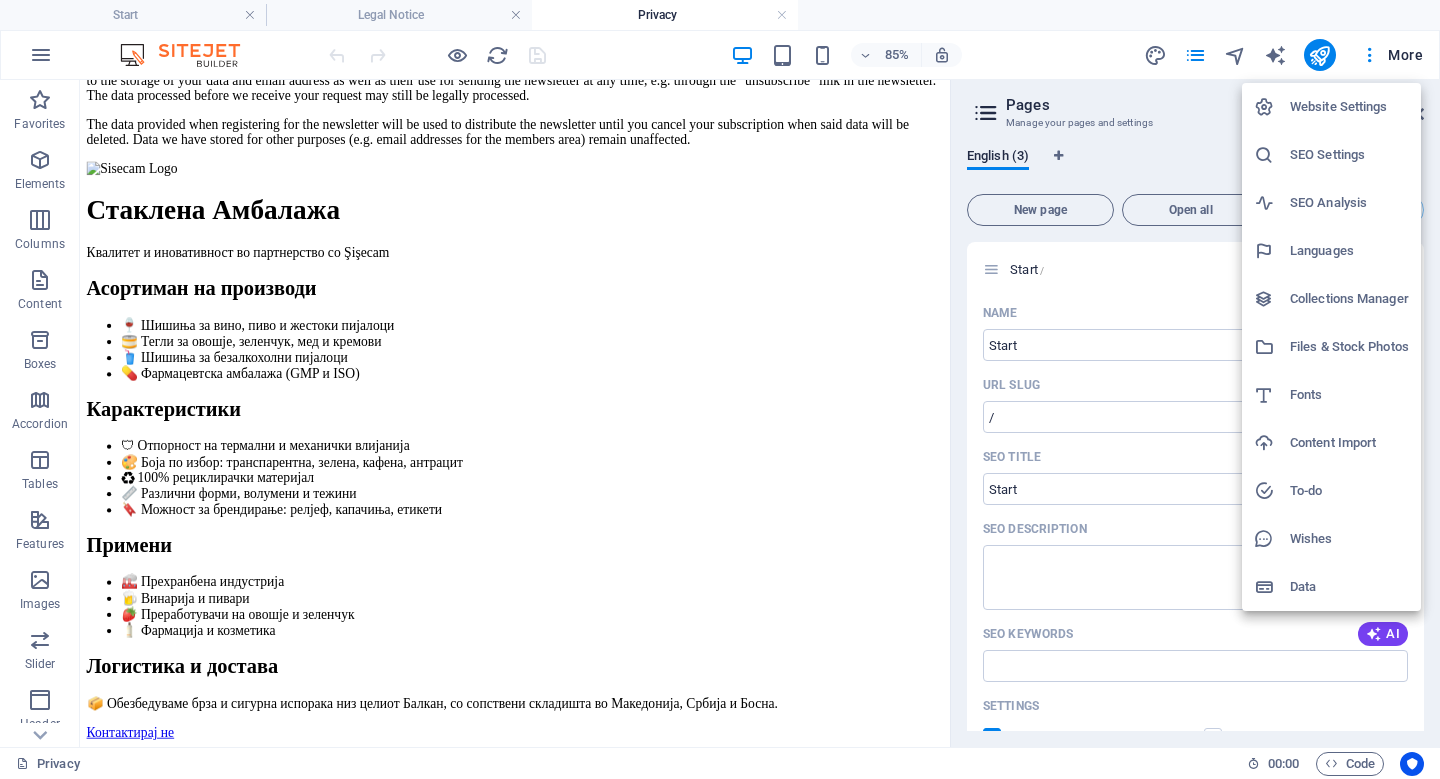 click on "Data" at bounding box center [1349, 587] 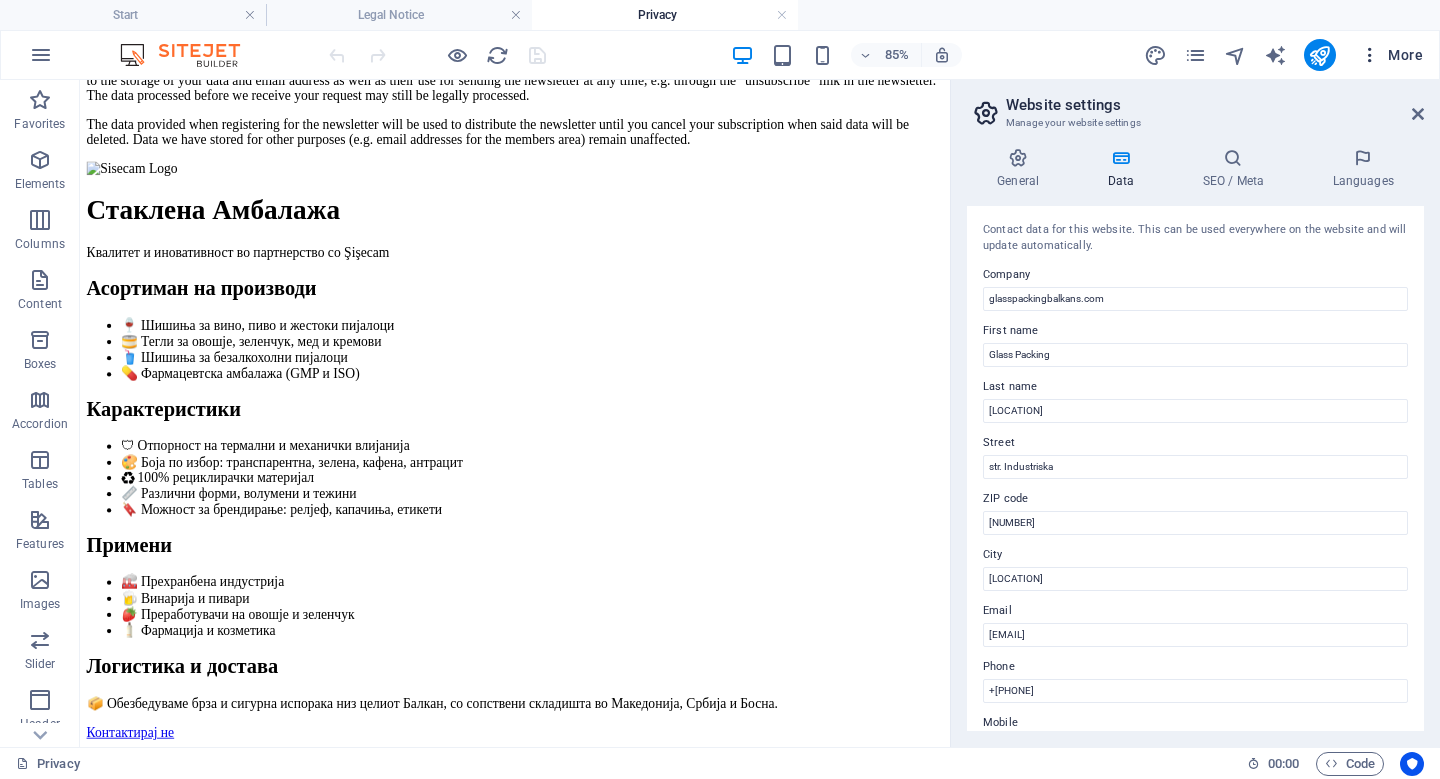 click on "More" at bounding box center (1391, 55) 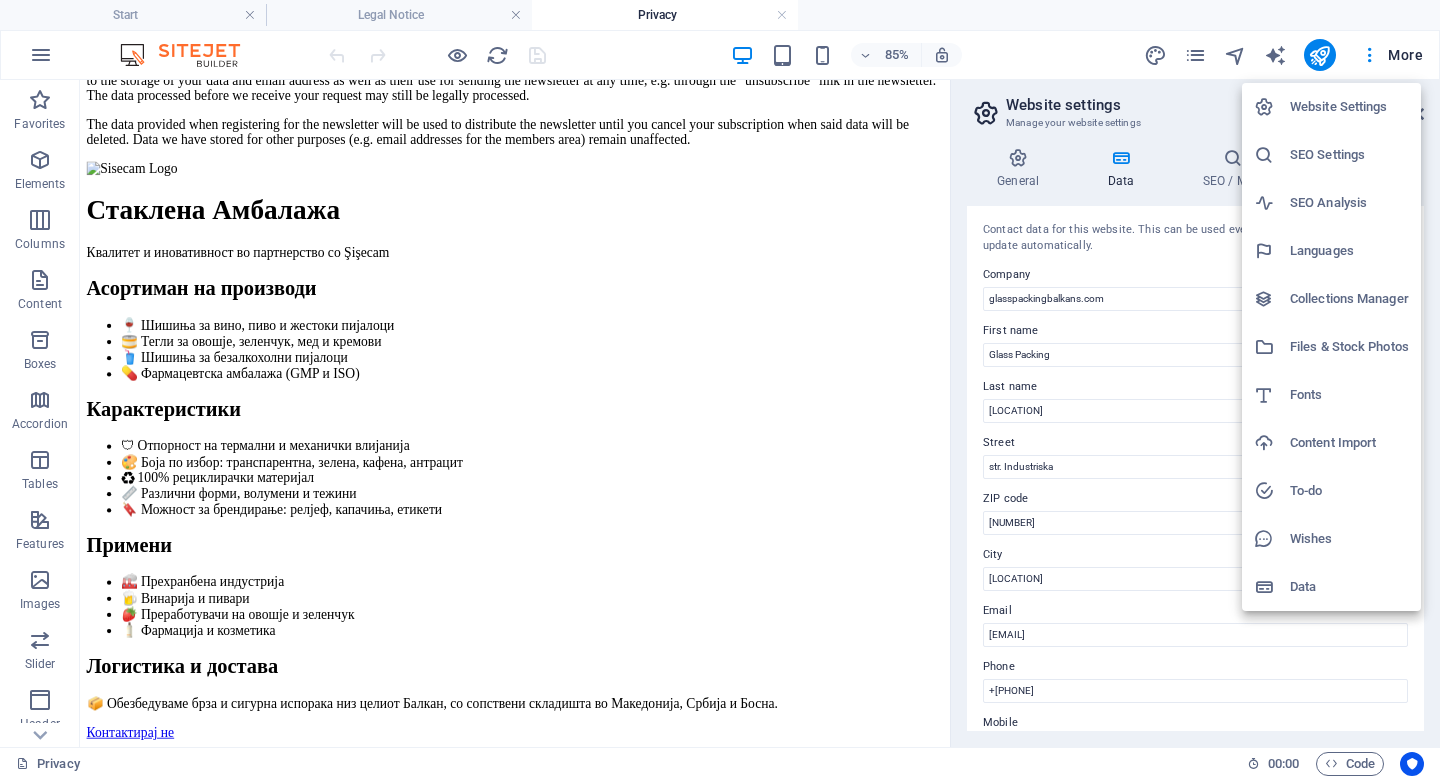 click on "Content Import" at bounding box center [1349, 443] 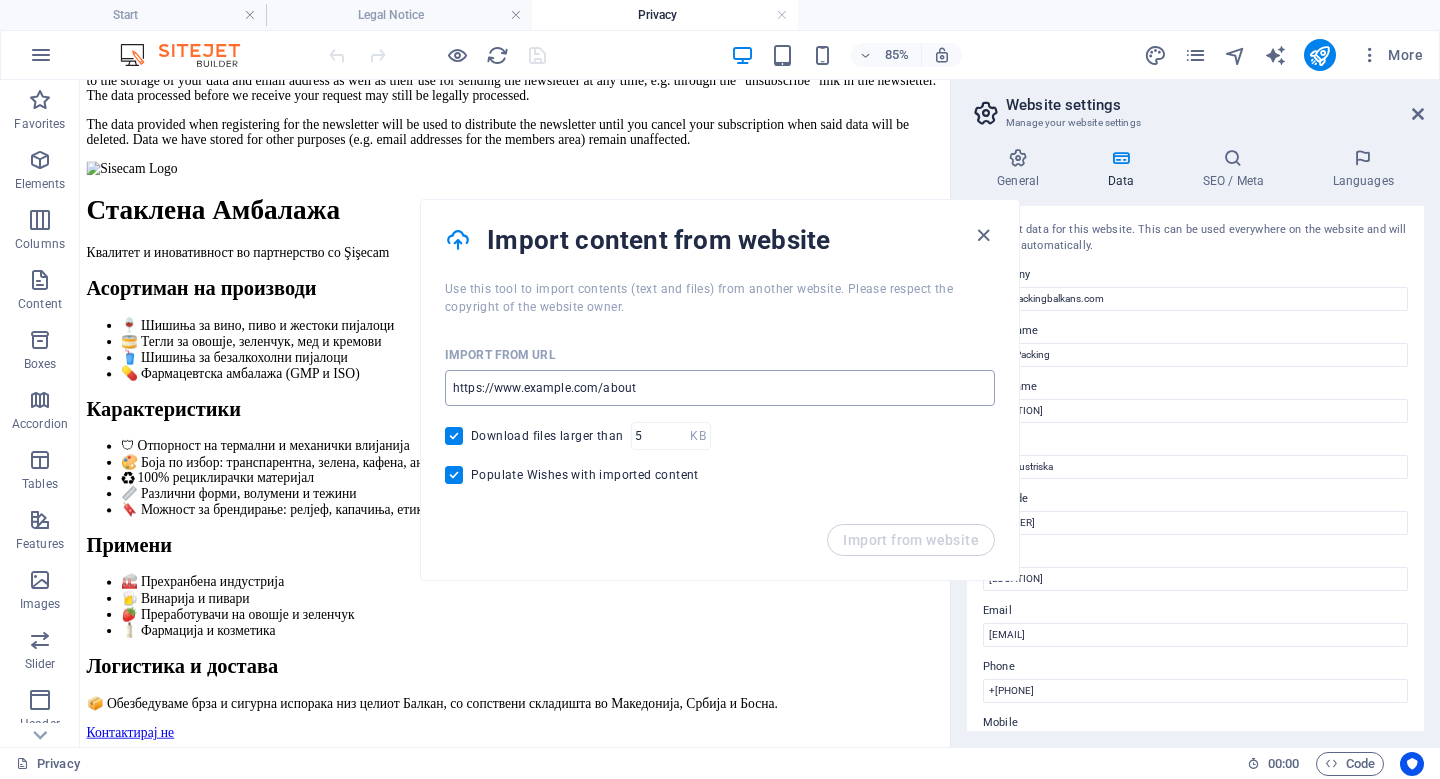 click at bounding box center [720, 388] 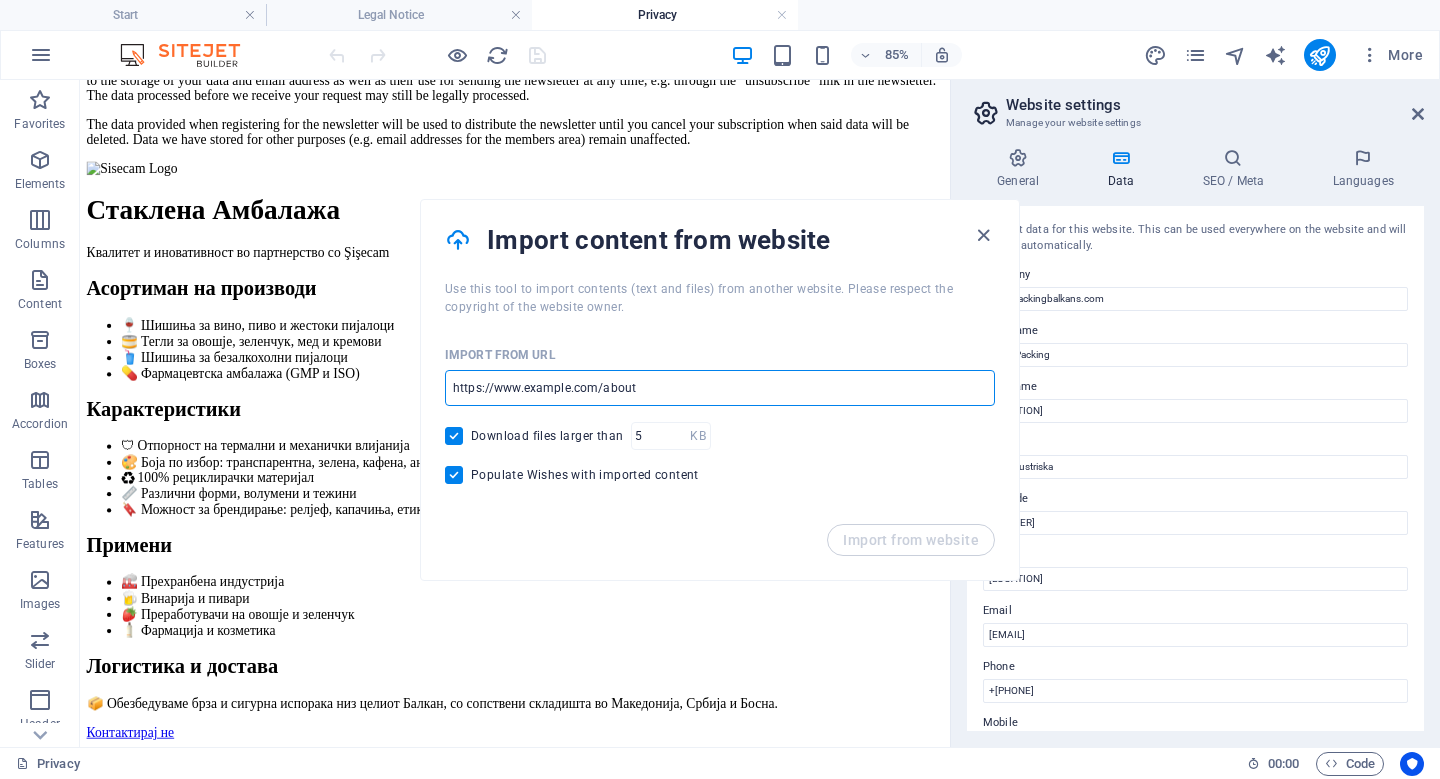 type on "https://www.sisecam.com/en/glass-packaging-product-catalog" 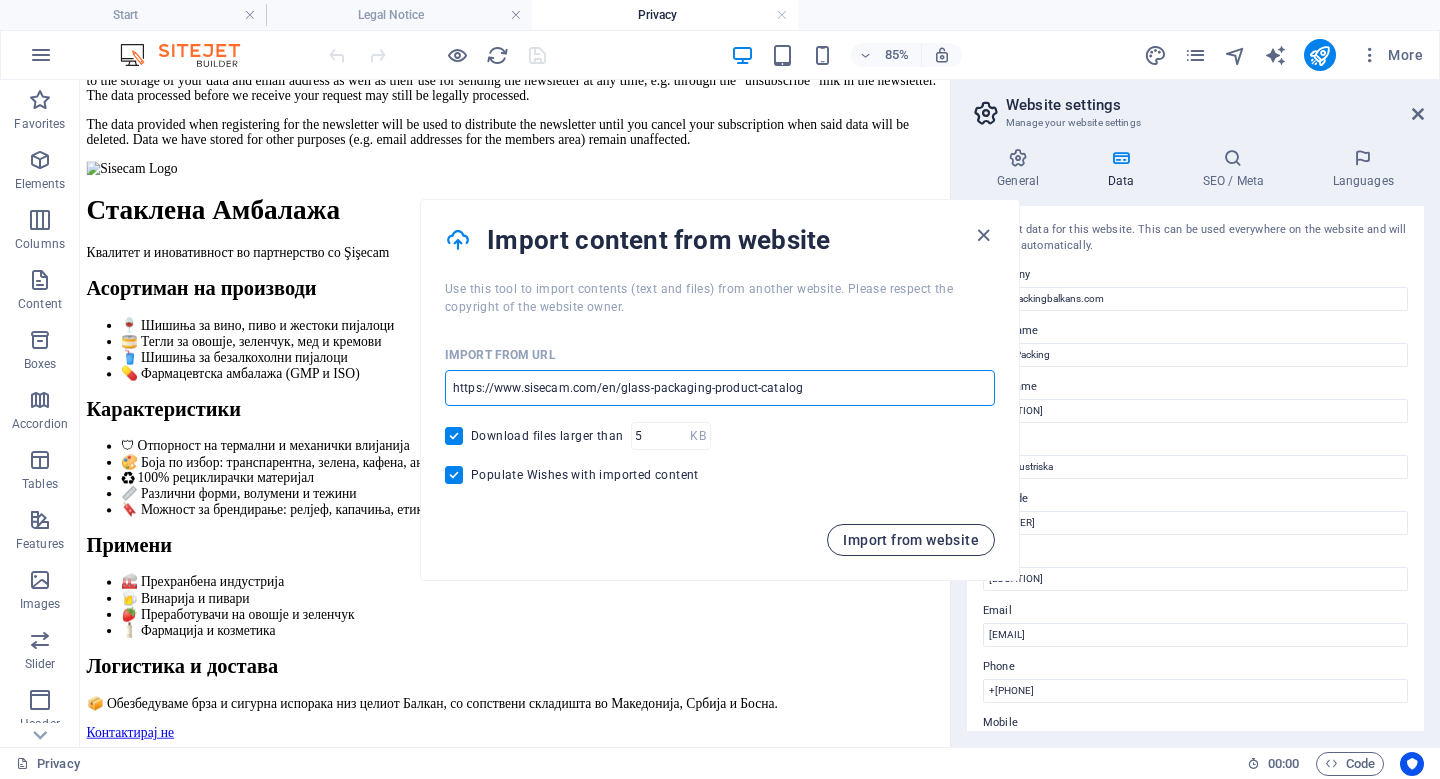 click on "Import from website" at bounding box center [911, 540] 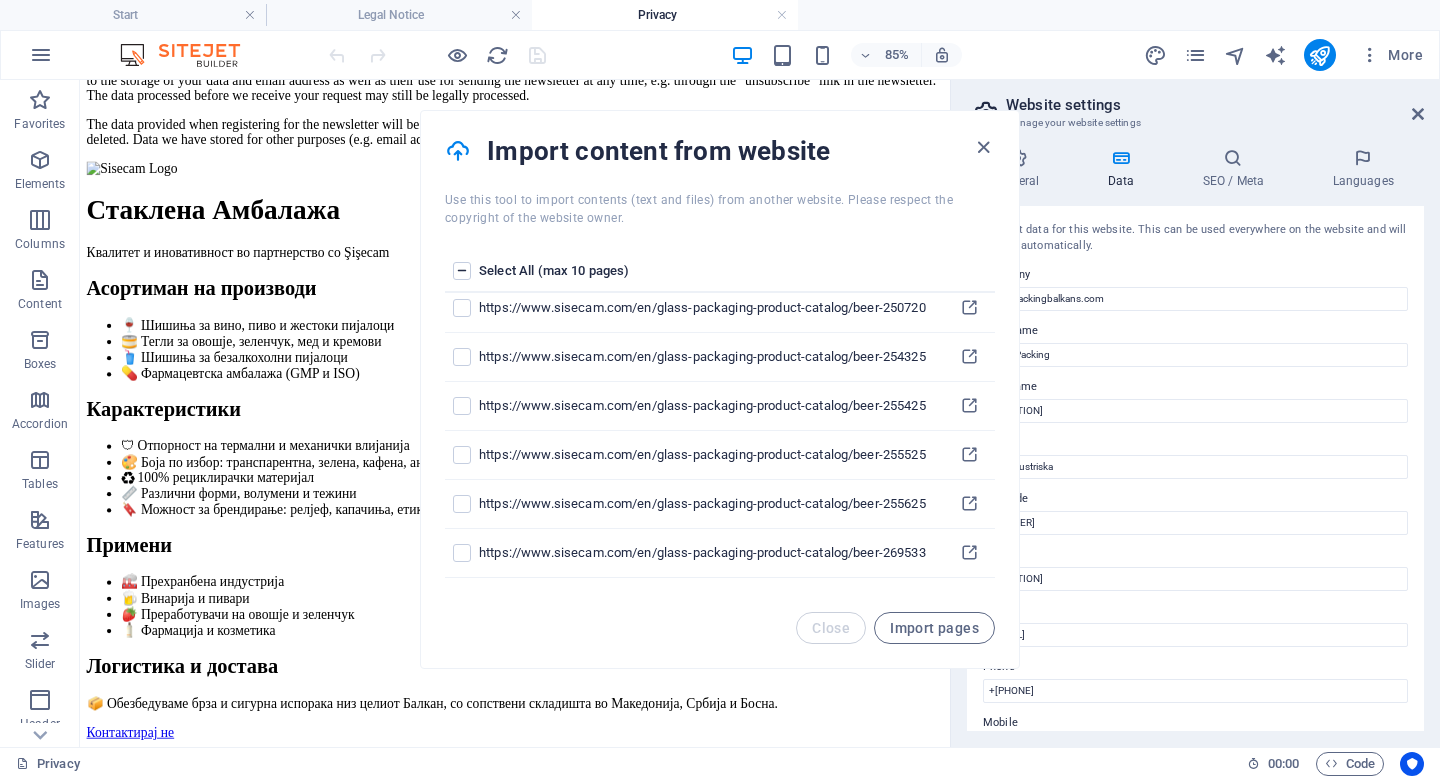 scroll, scrollTop: 6707, scrollLeft: 0, axis: vertical 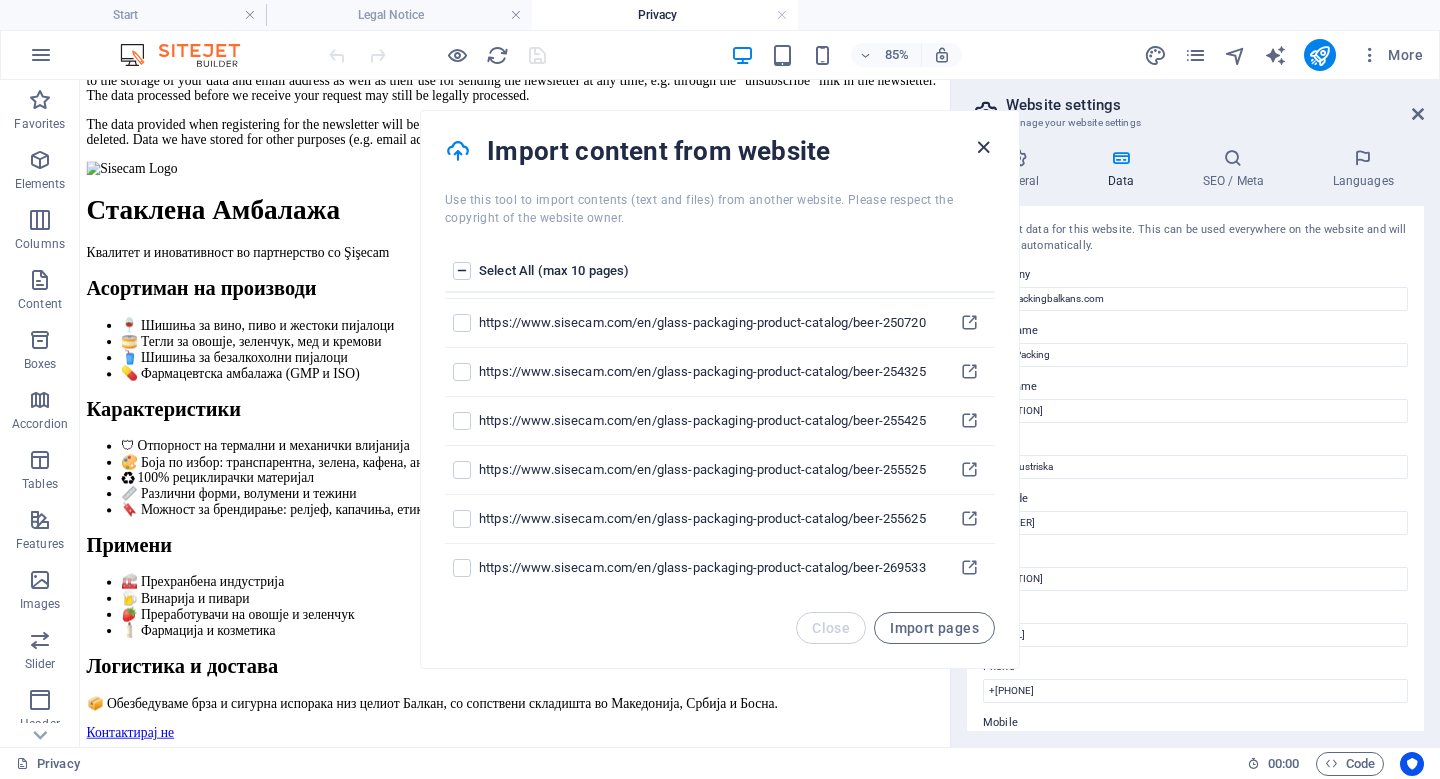 click at bounding box center (983, 147) 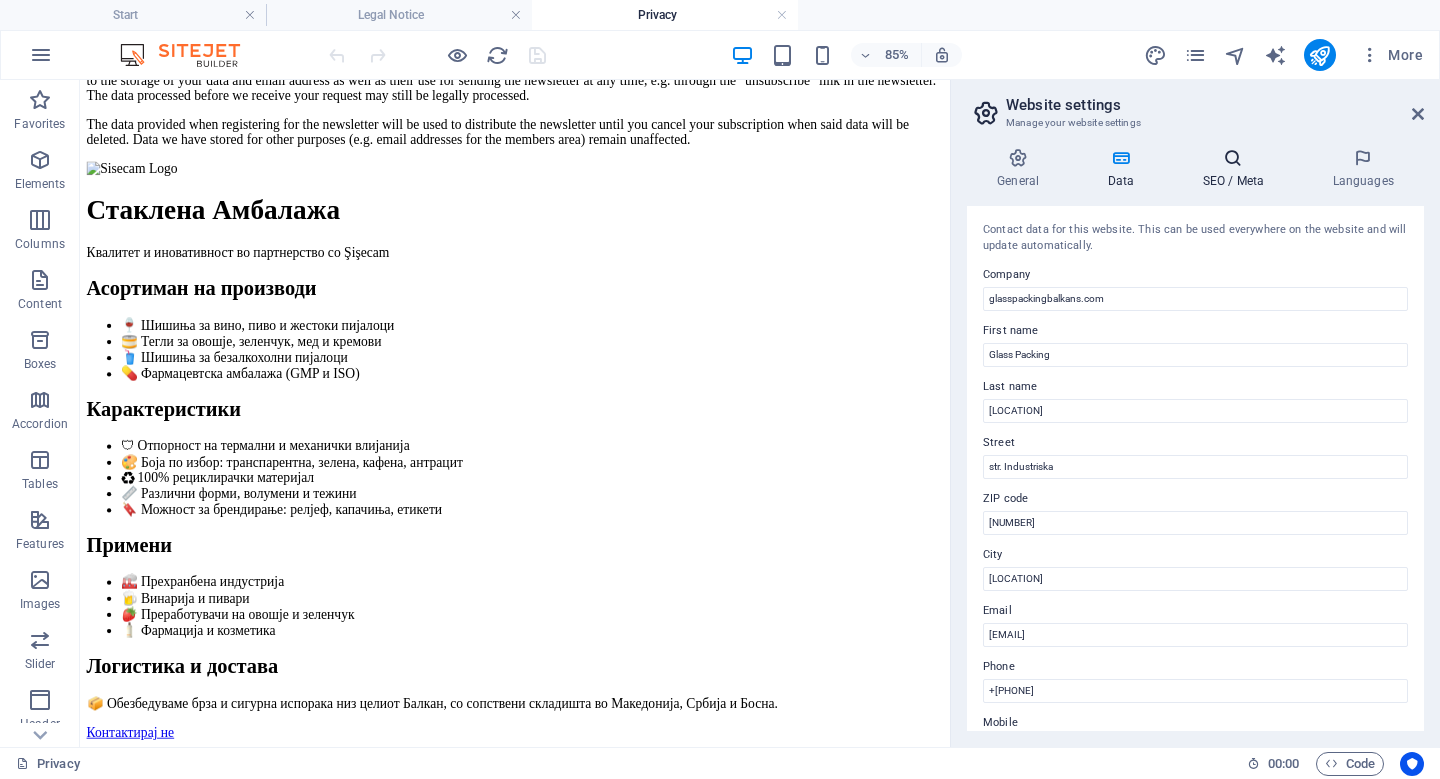 click on "SEO / Meta" at bounding box center (1237, 169) 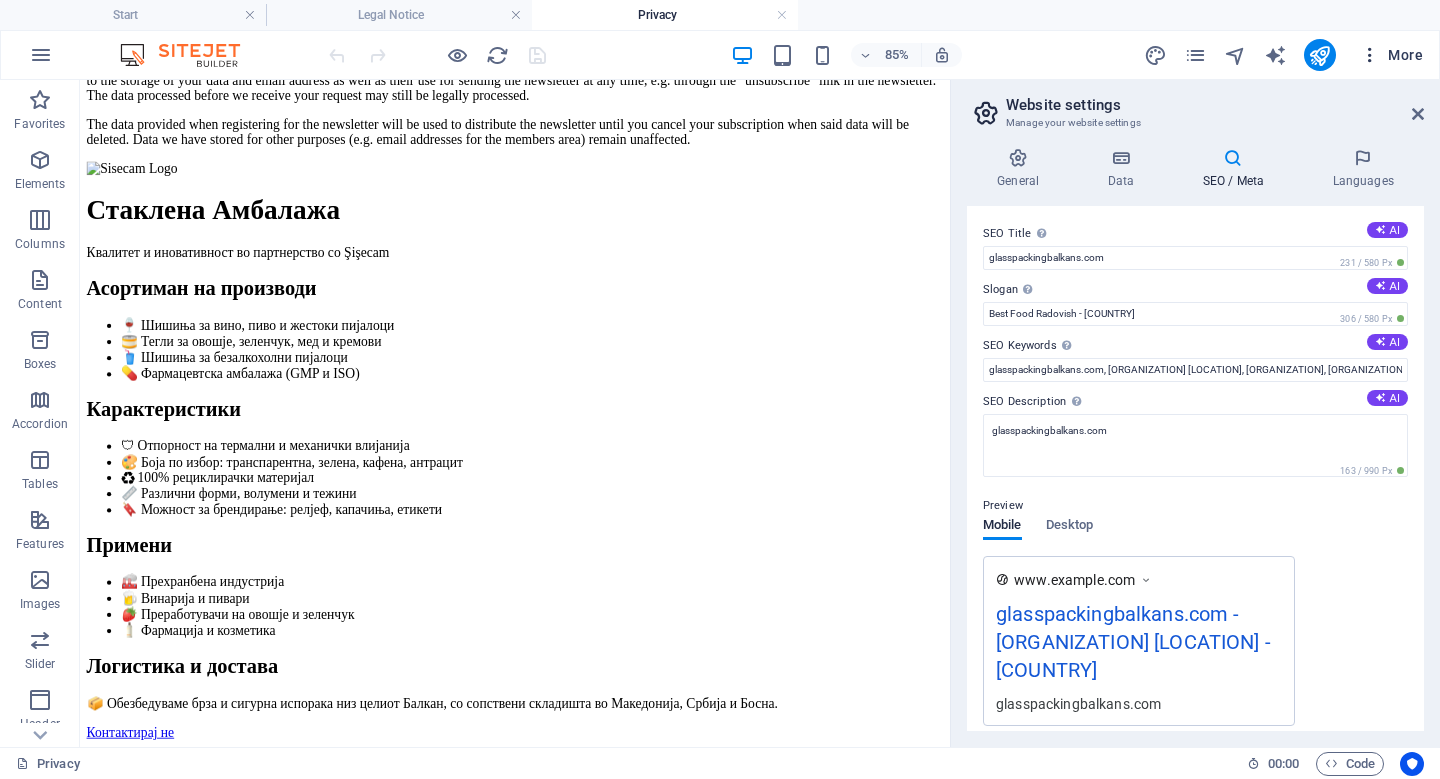 click on "More" at bounding box center (1391, 55) 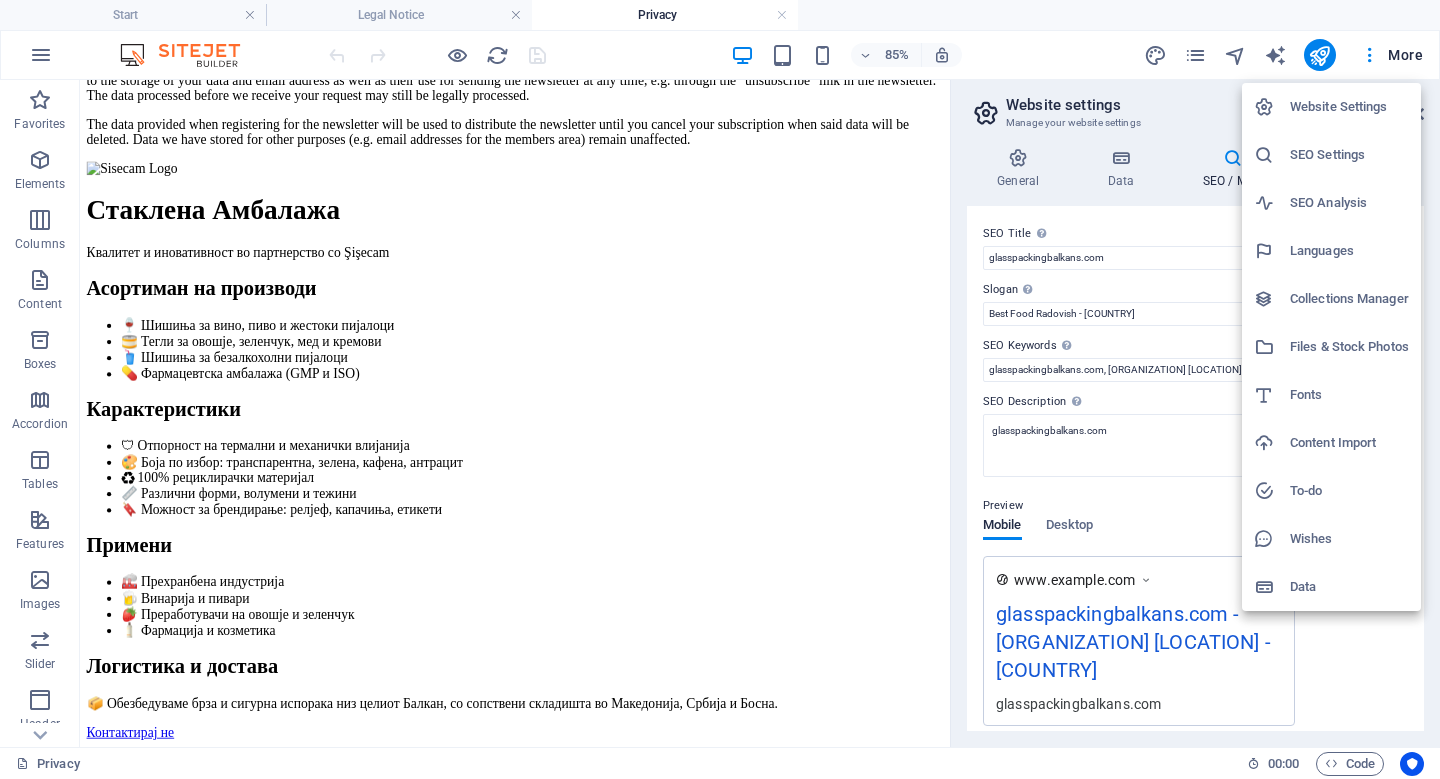 click at bounding box center (720, 389) 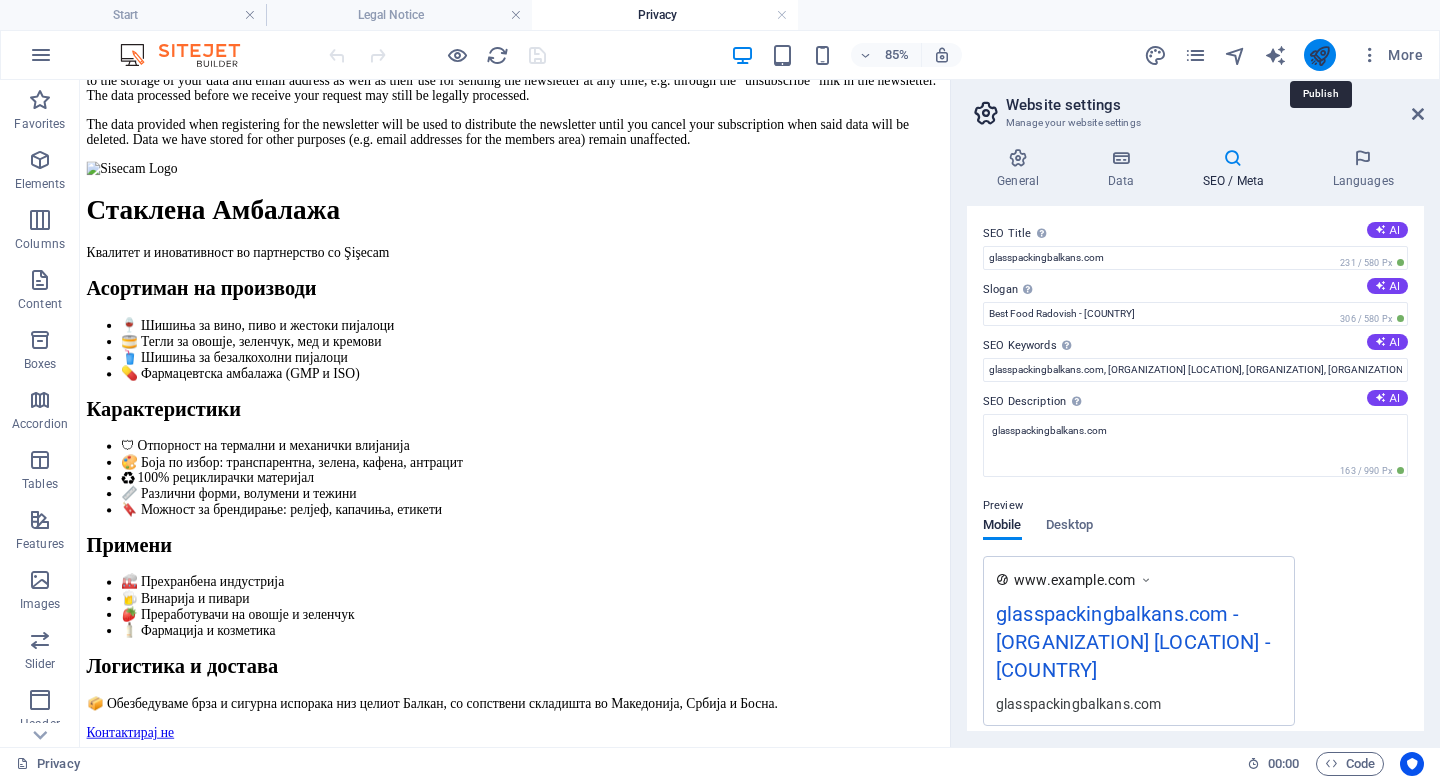click at bounding box center [1319, 55] 